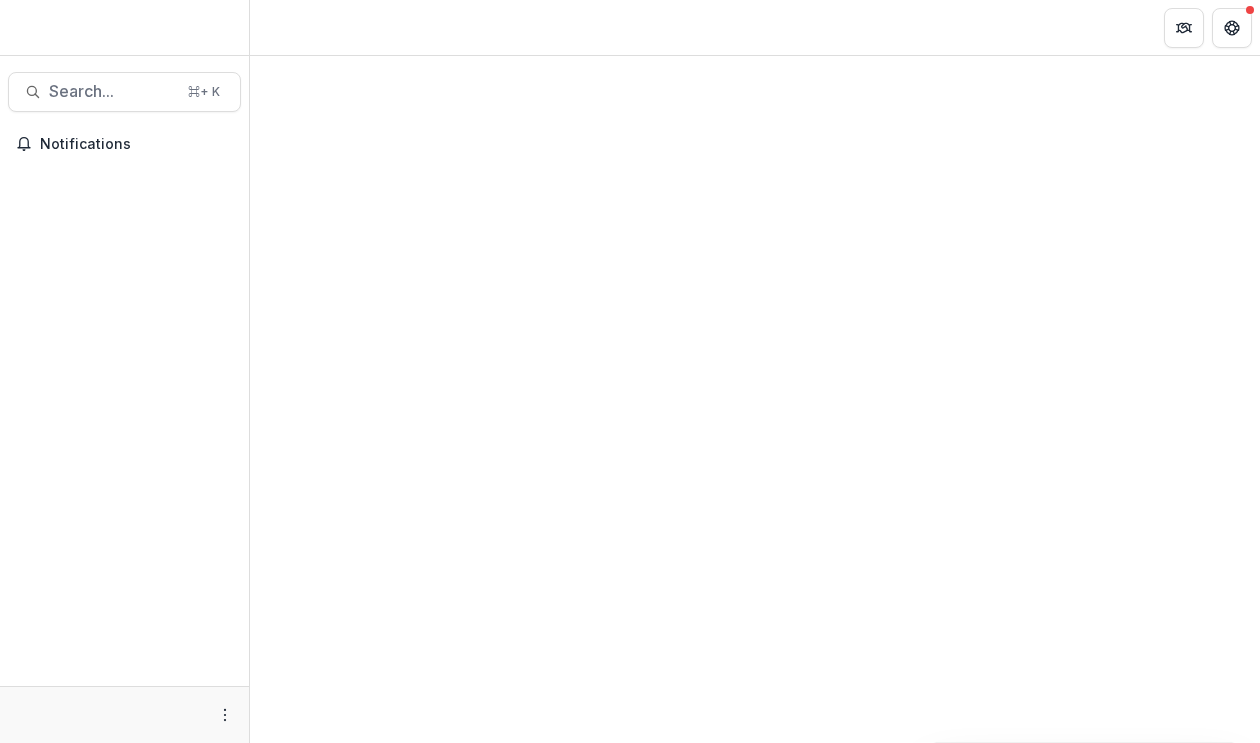 scroll, scrollTop: 0, scrollLeft: 0, axis: both 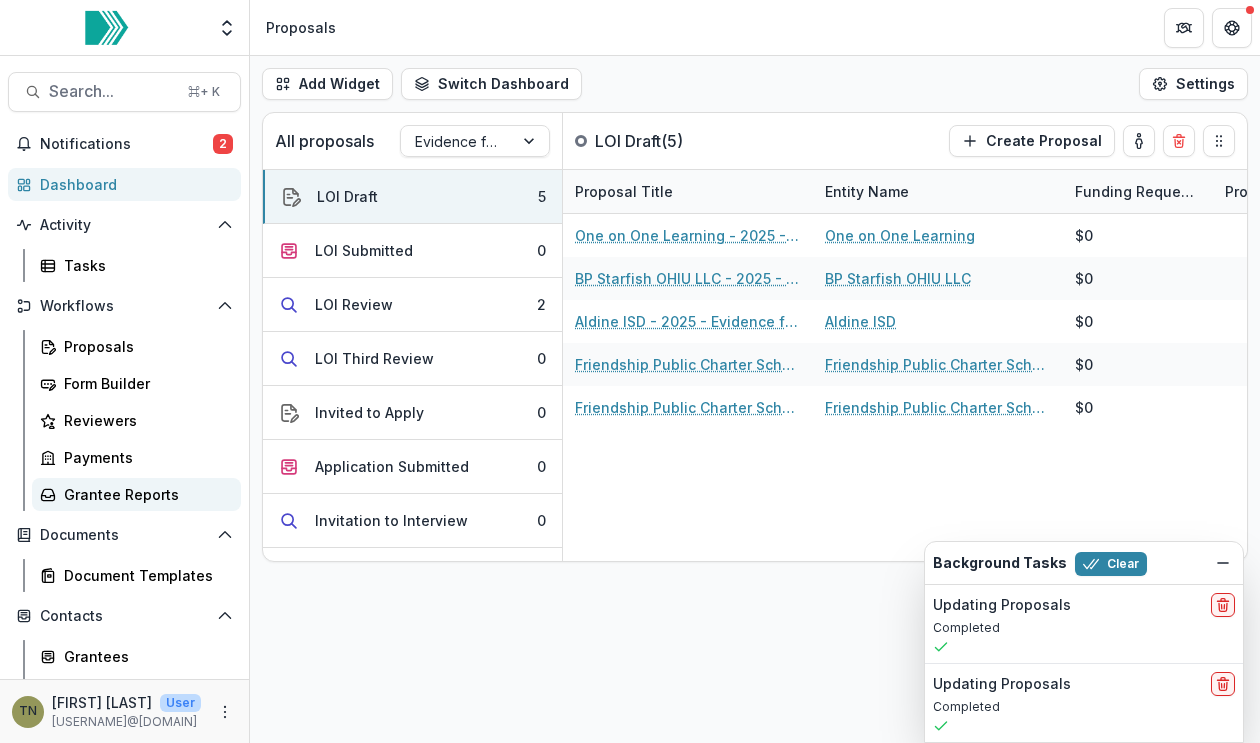 click on "Grantee Reports" at bounding box center (144, 494) 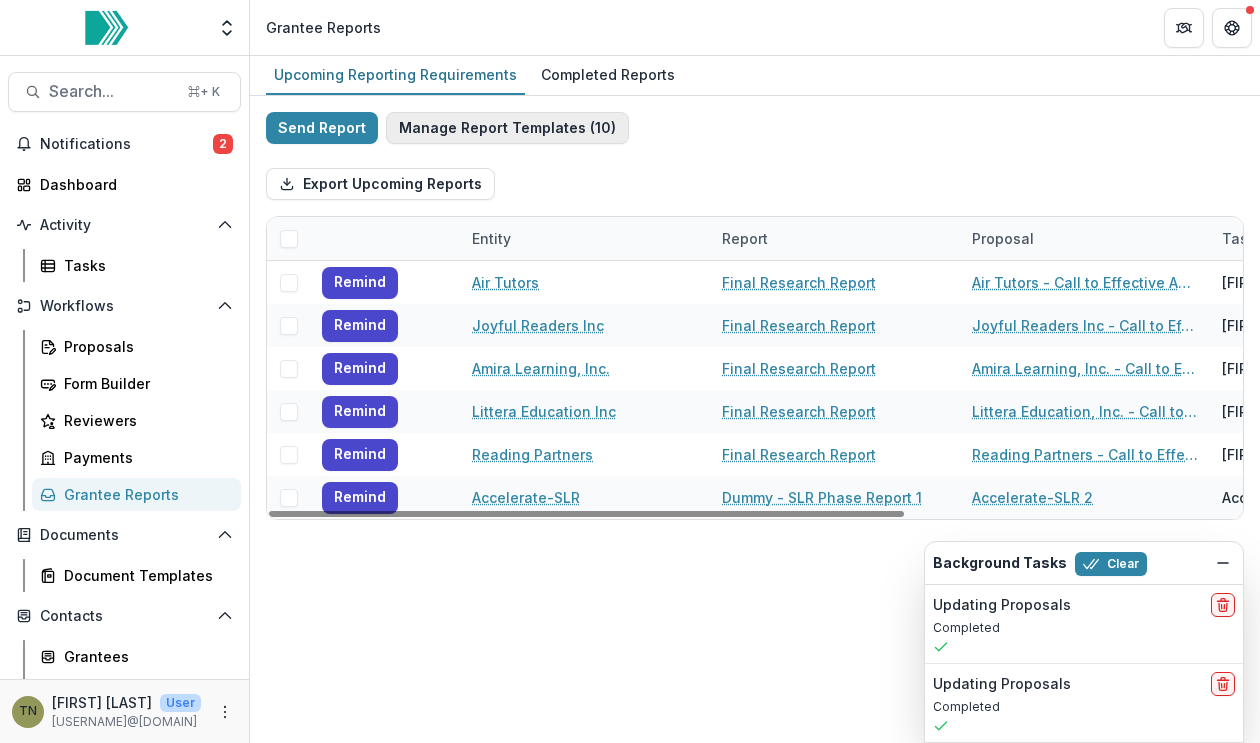 click on "Manage Report Templates ( 10 )" at bounding box center [507, 128] 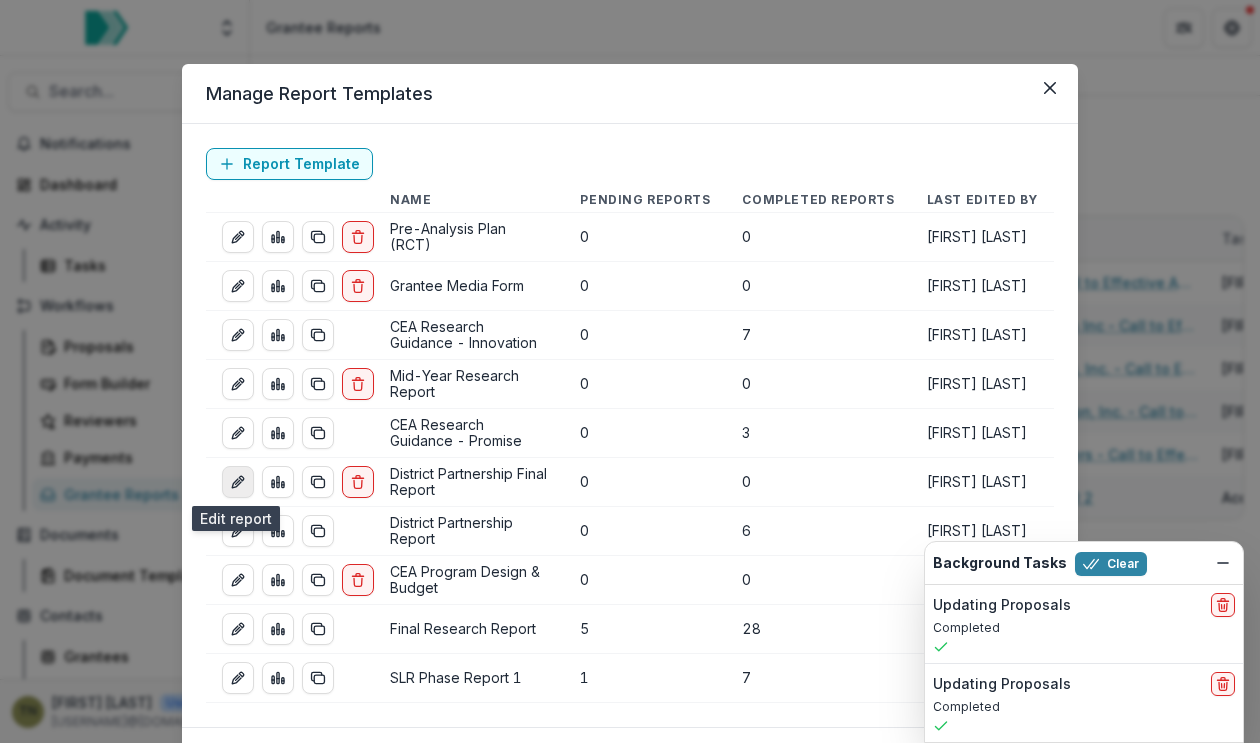 click 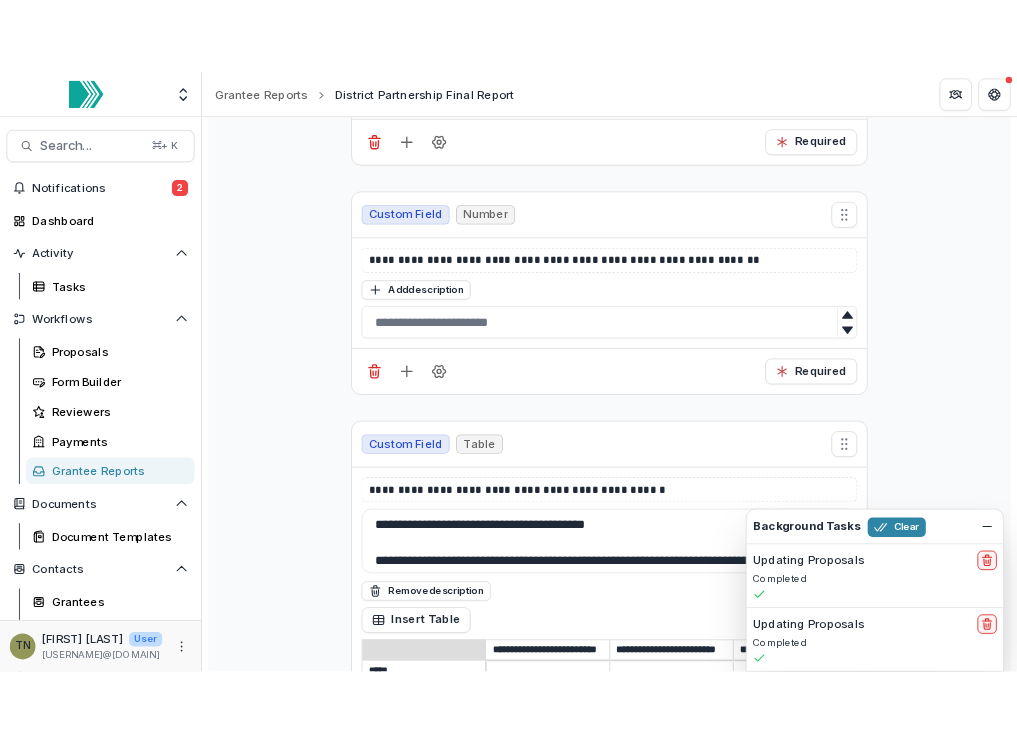 scroll, scrollTop: 3577, scrollLeft: 0, axis: vertical 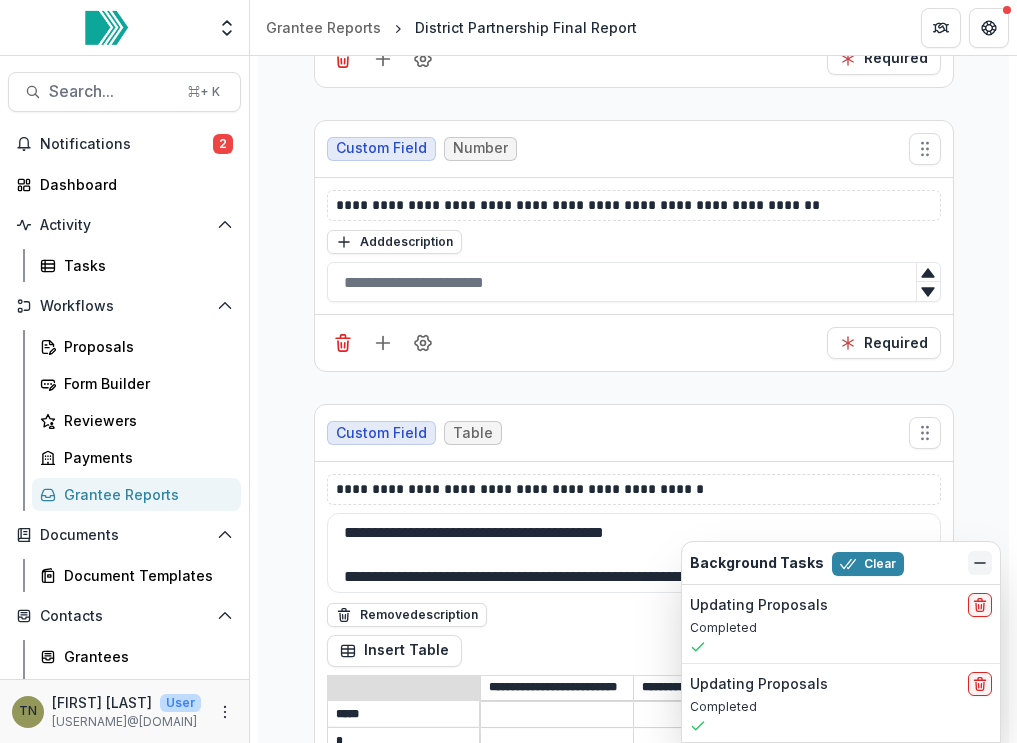 click 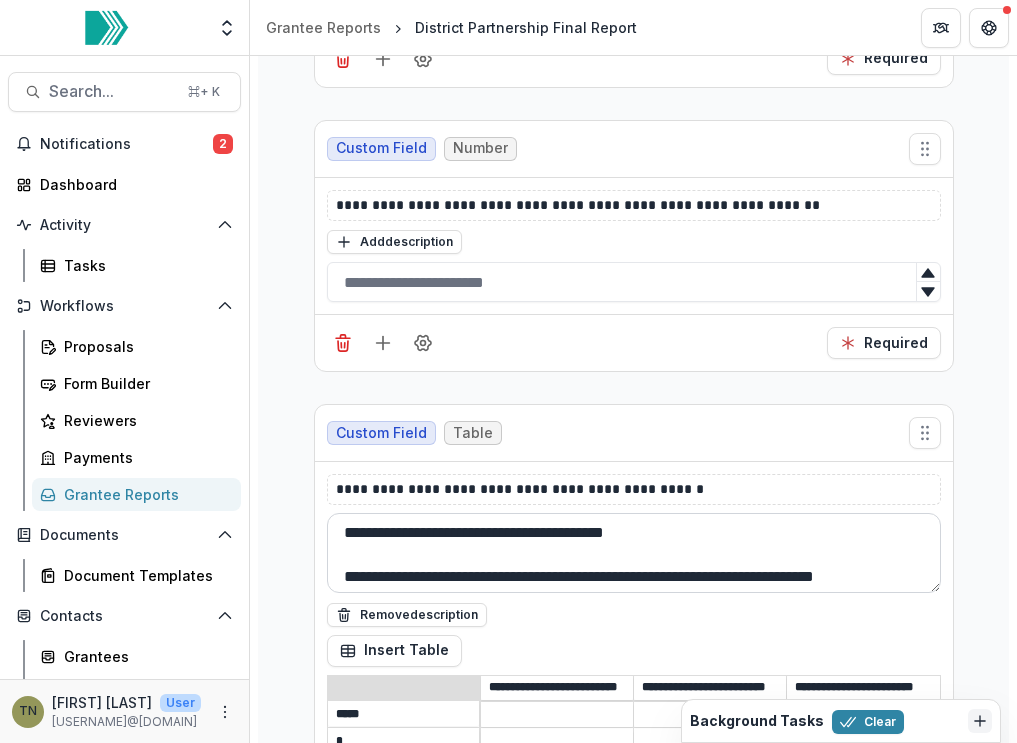 scroll, scrollTop: 26, scrollLeft: 0, axis: vertical 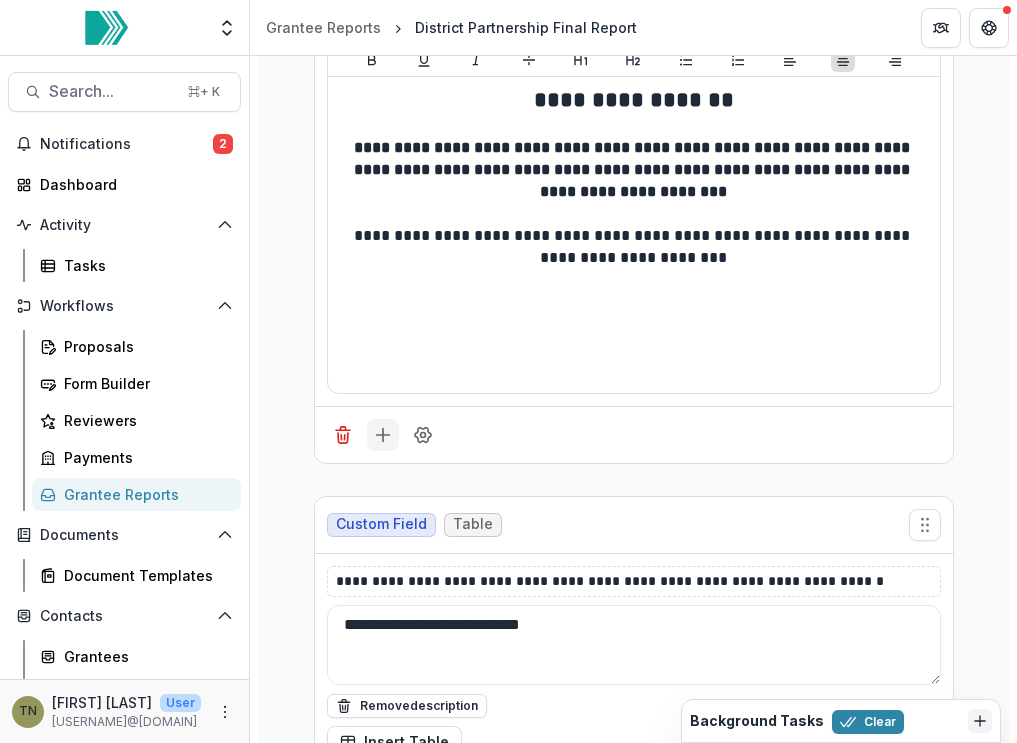 click 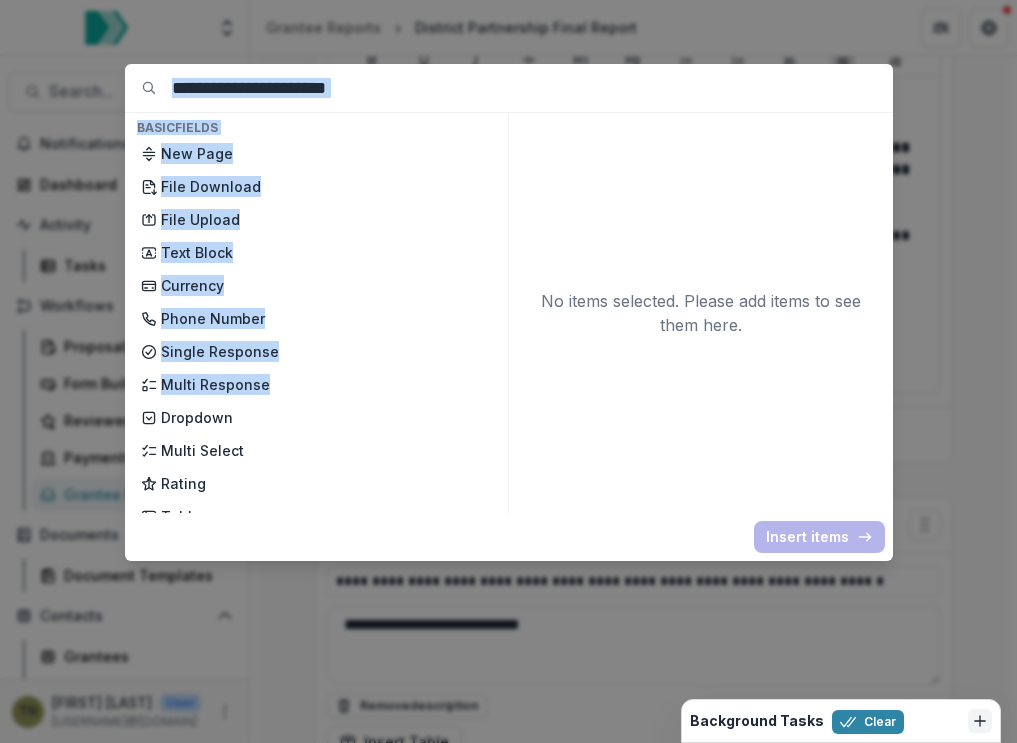drag, startPoint x: 382, startPoint y: 391, endPoint x: 571, endPoint y: 87, distance: 357.96228 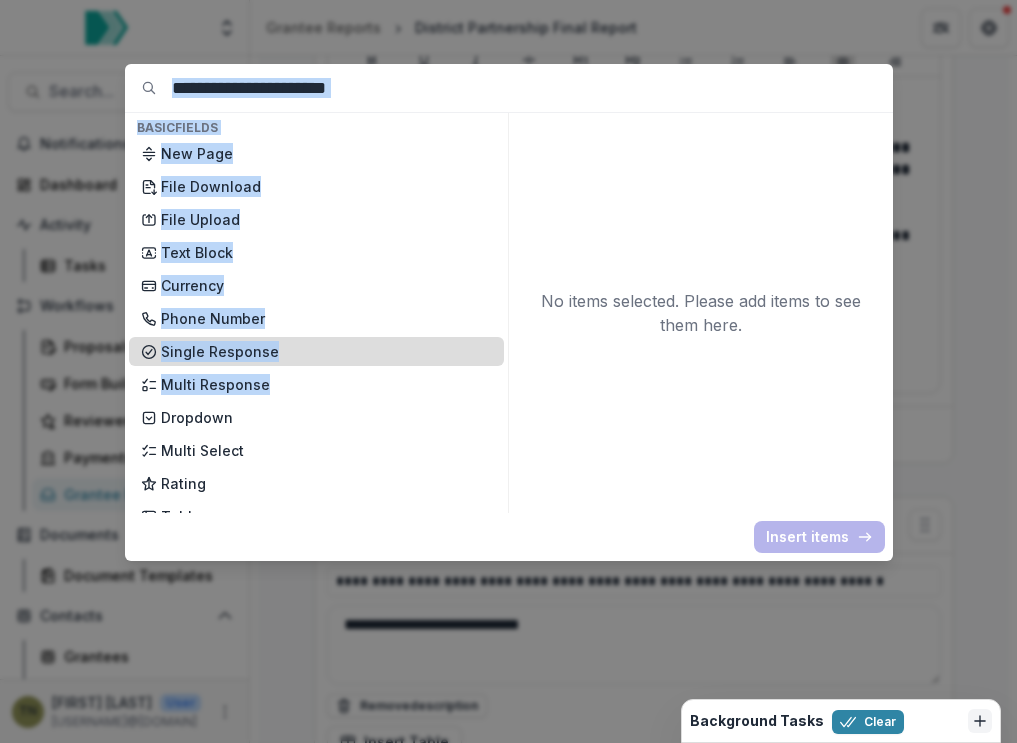 click on "Single Response" at bounding box center (326, 351) 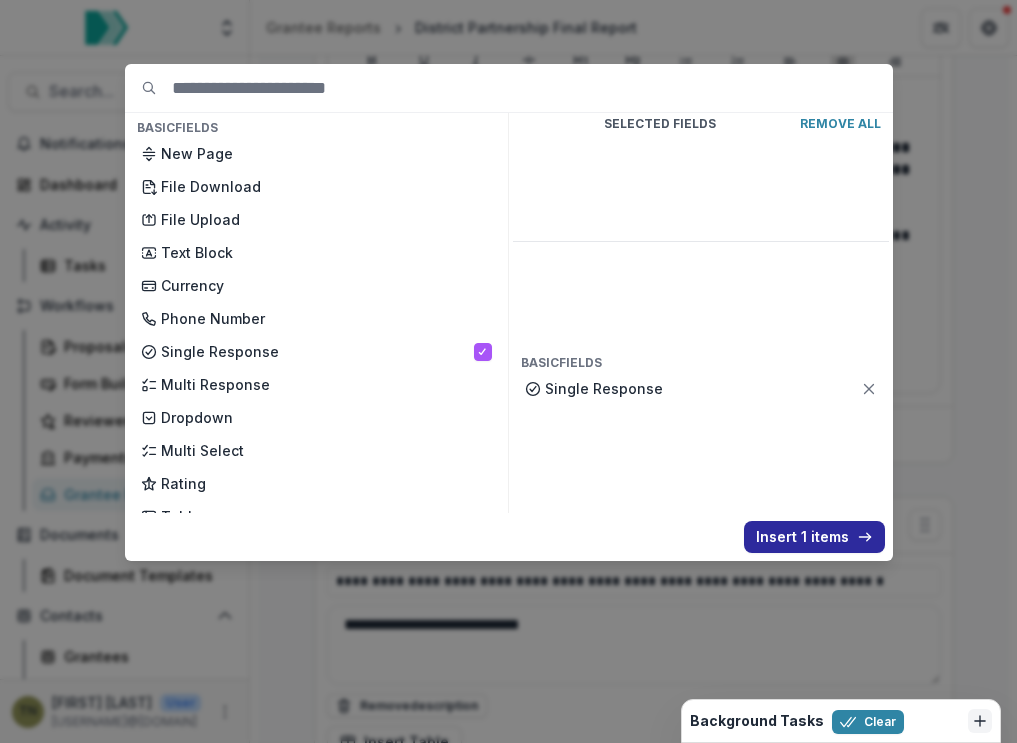 click on "Insert 1 items" at bounding box center [814, 537] 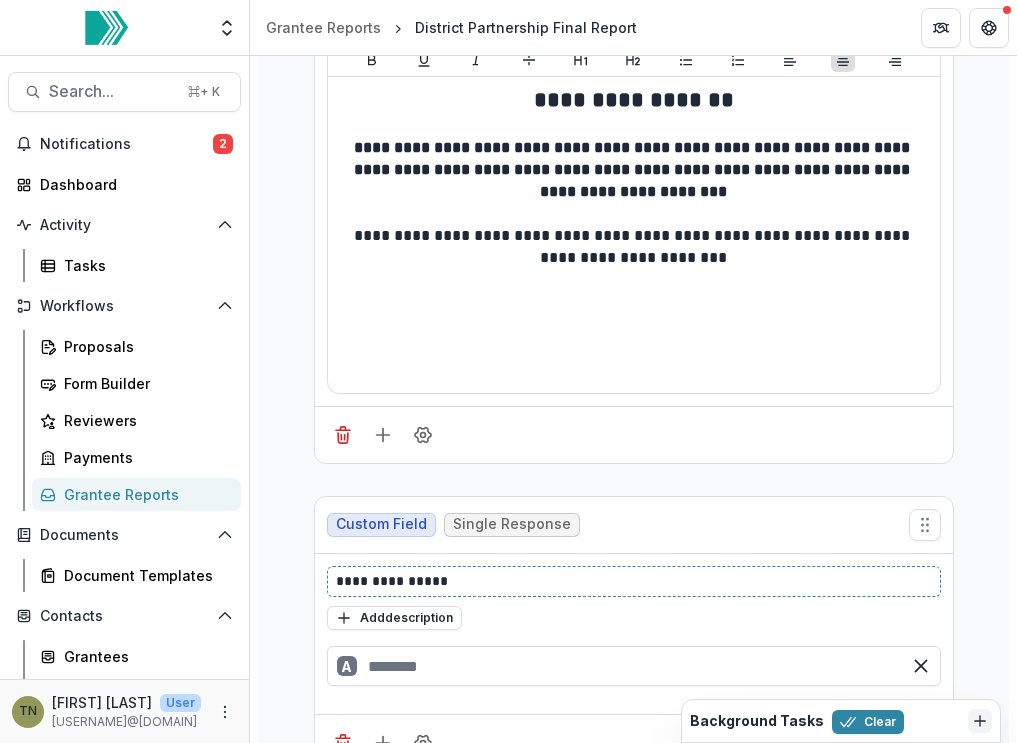 click on "**********" at bounding box center (634, 581) 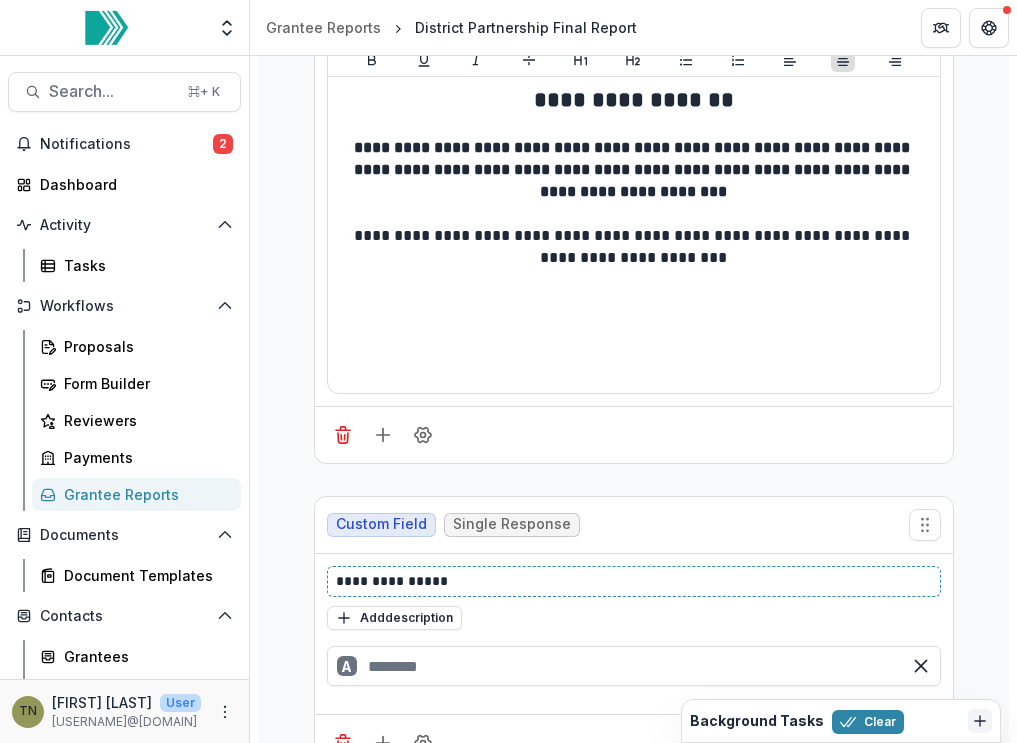 click on "**********" at bounding box center (634, 581) 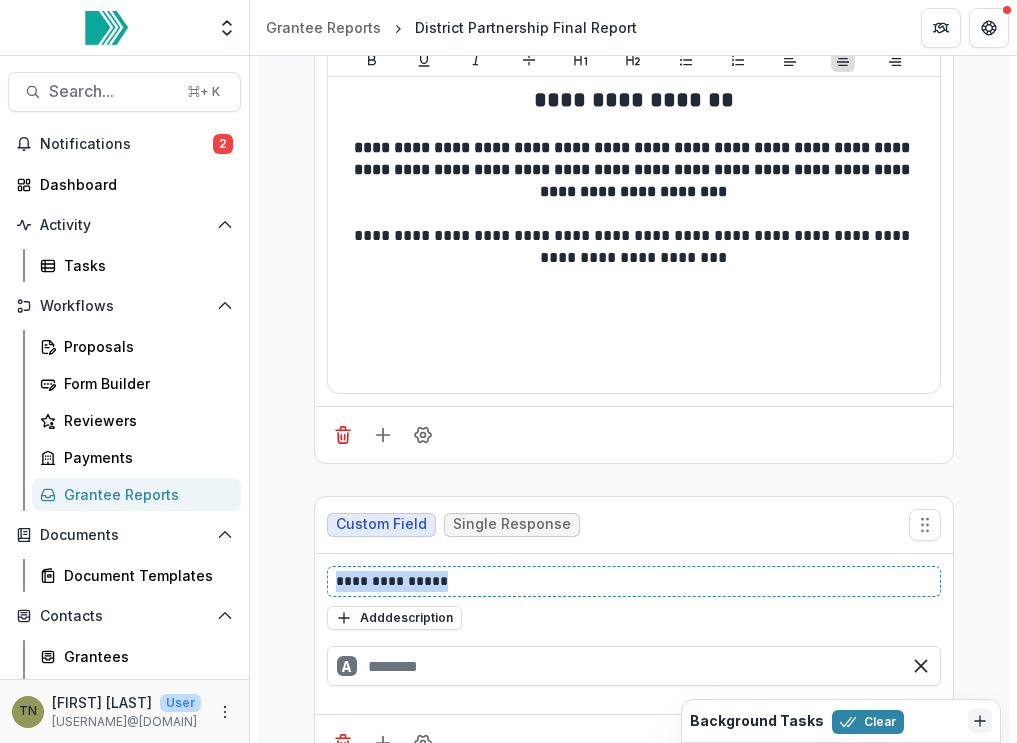 click on "**********" at bounding box center (634, 581) 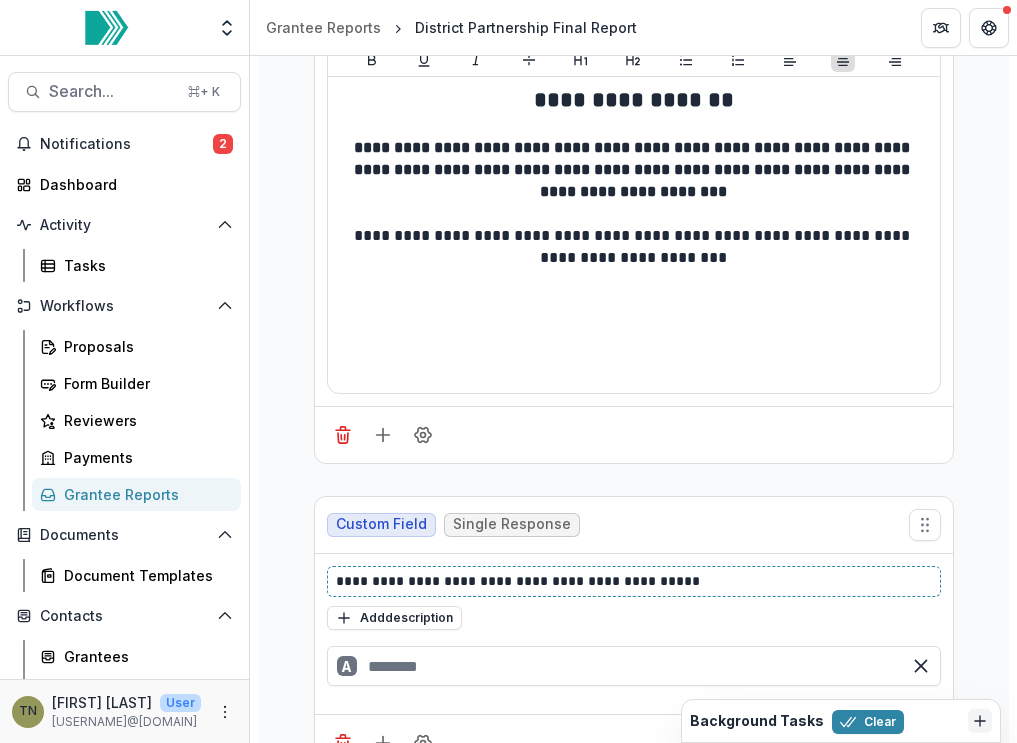 click on "**********" at bounding box center [634, 581] 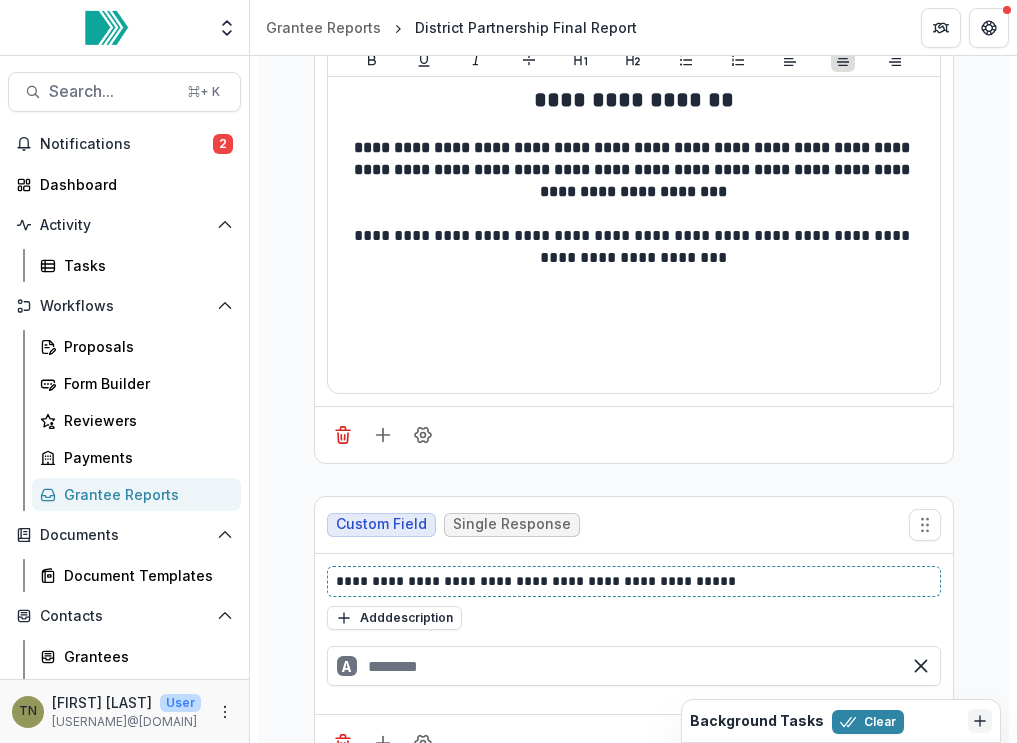 click on "**********" at bounding box center [634, 581] 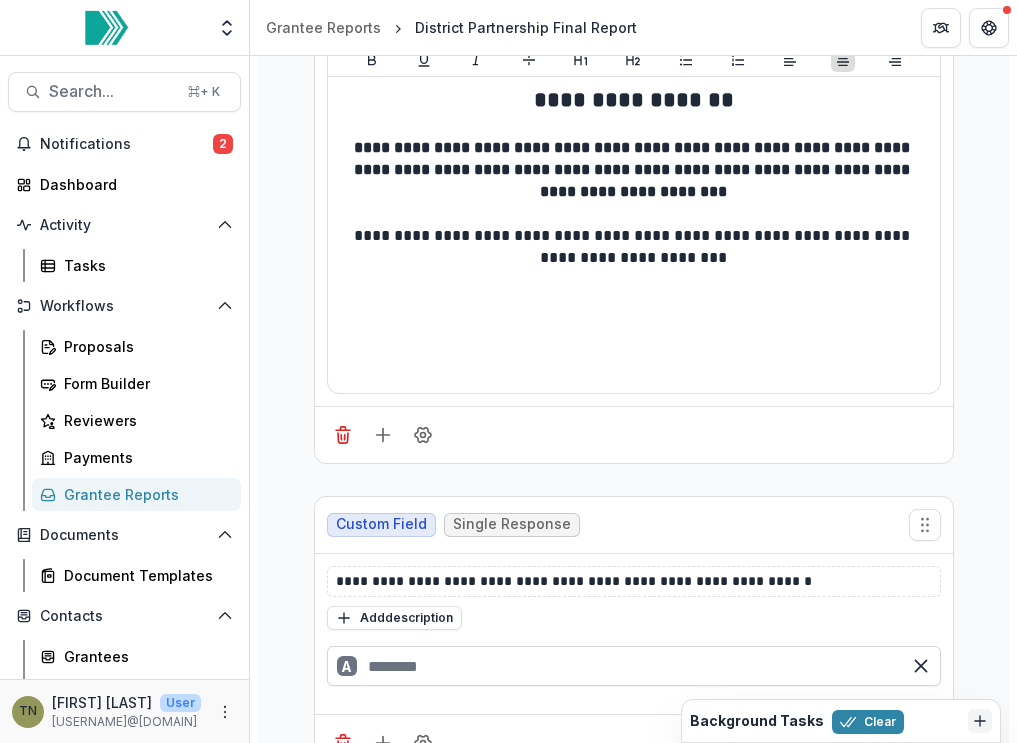 click at bounding box center [634, 666] 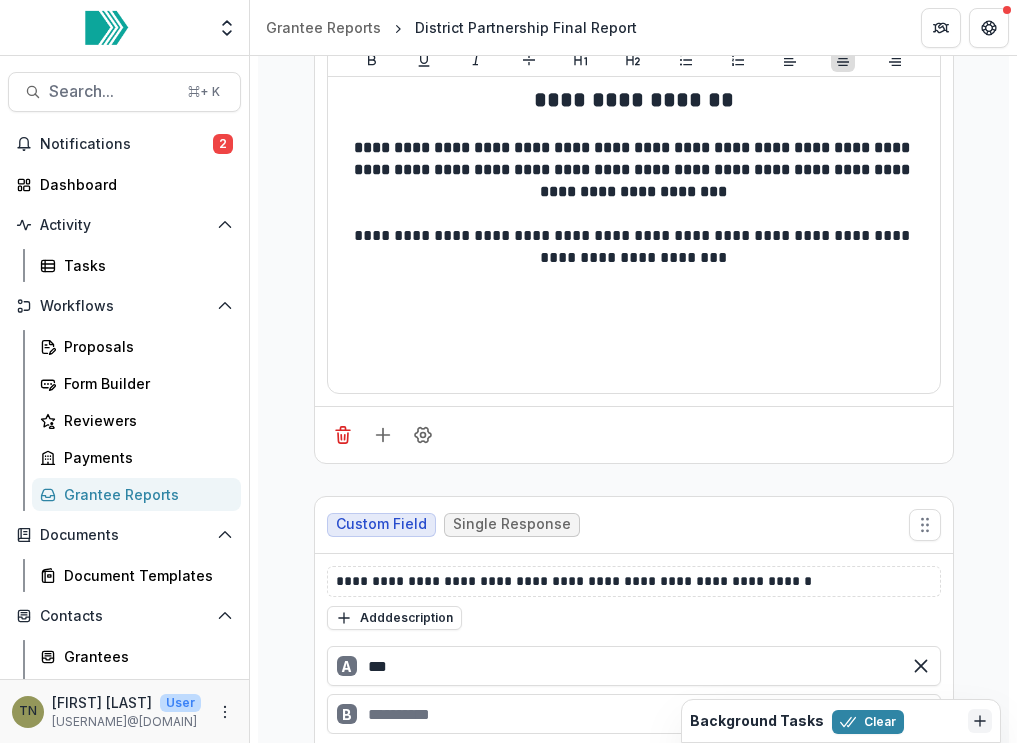 click on "B" at bounding box center [634, 714] 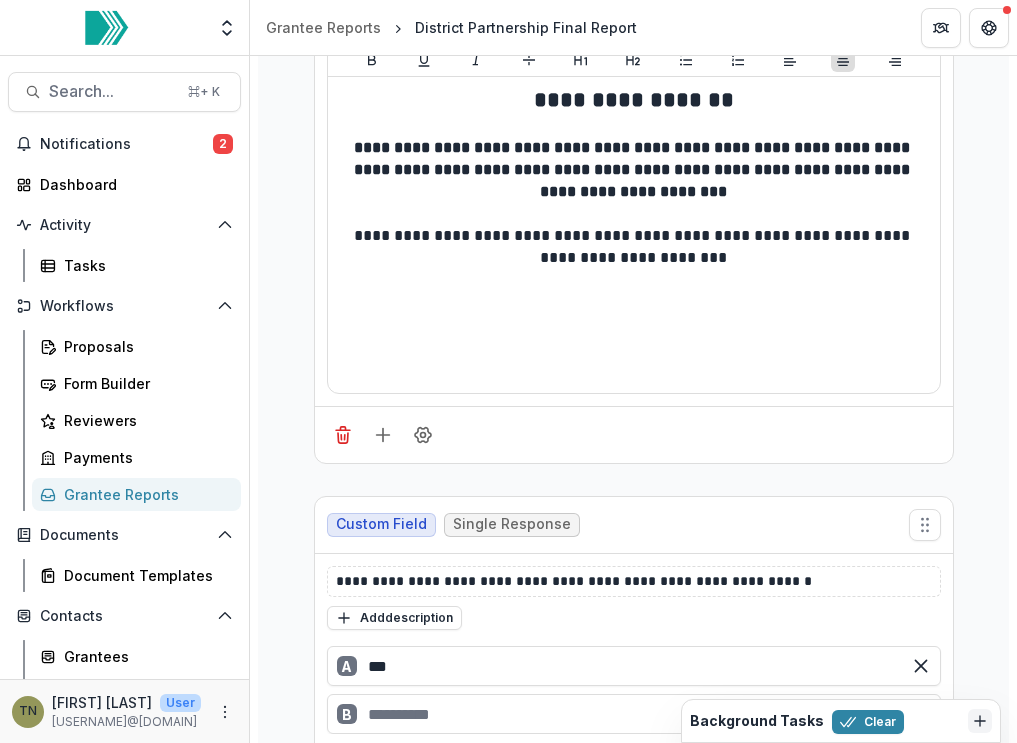 type on "***" 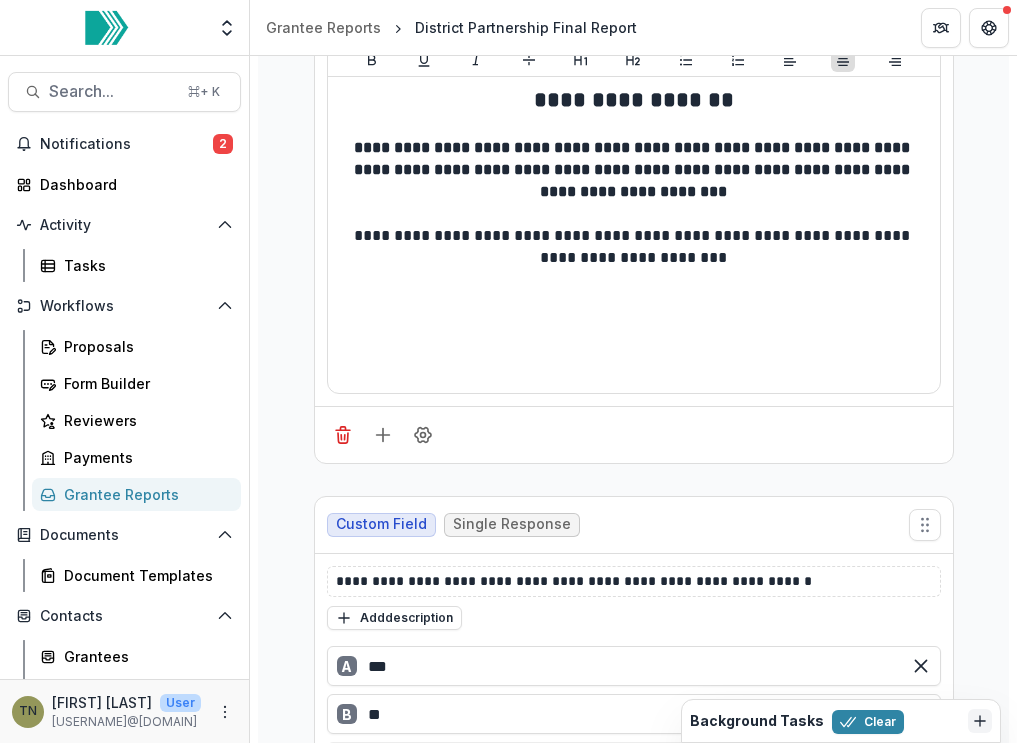 type on "**" 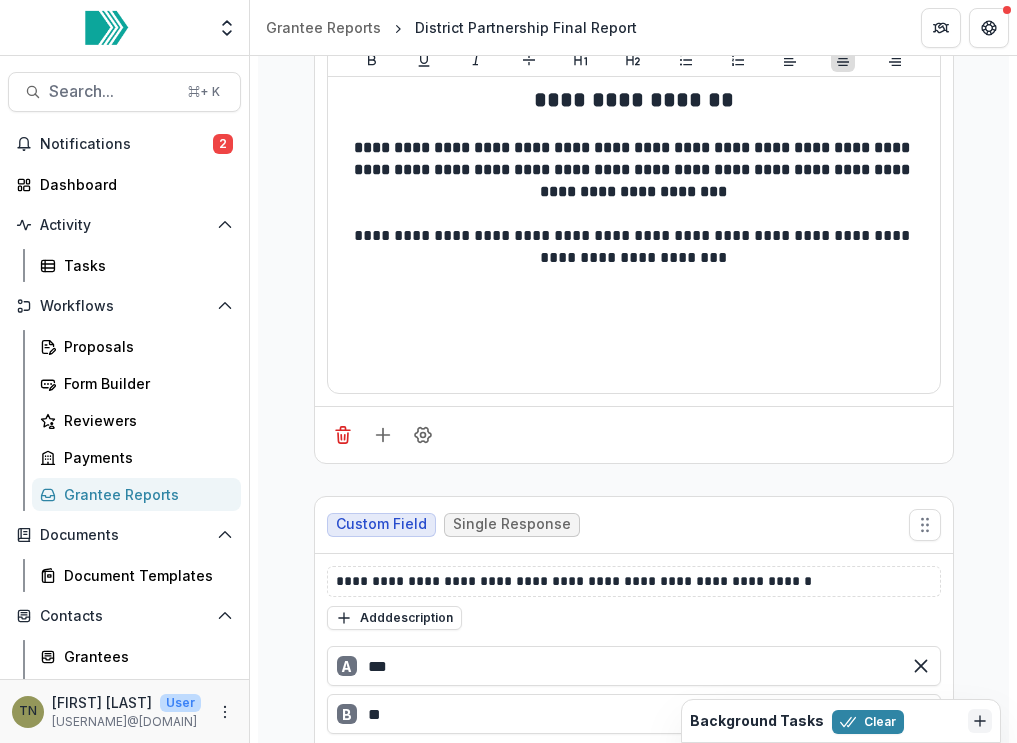 click on "**********" at bounding box center [634, -1196] 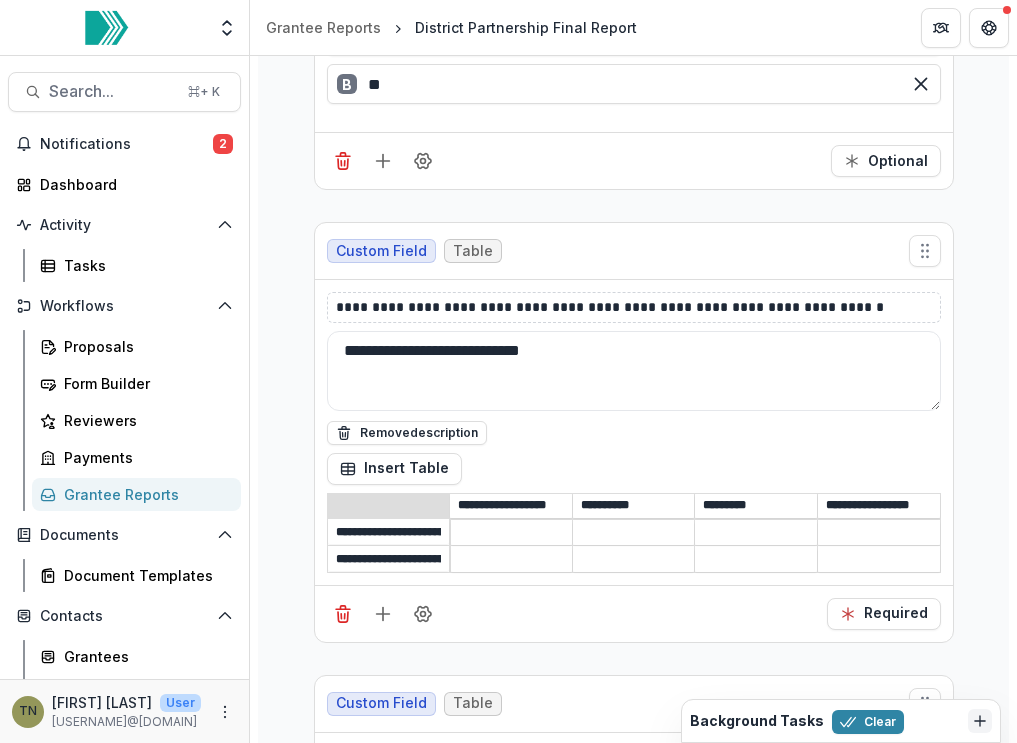 scroll, scrollTop: 6708, scrollLeft: 0, axis: vertical 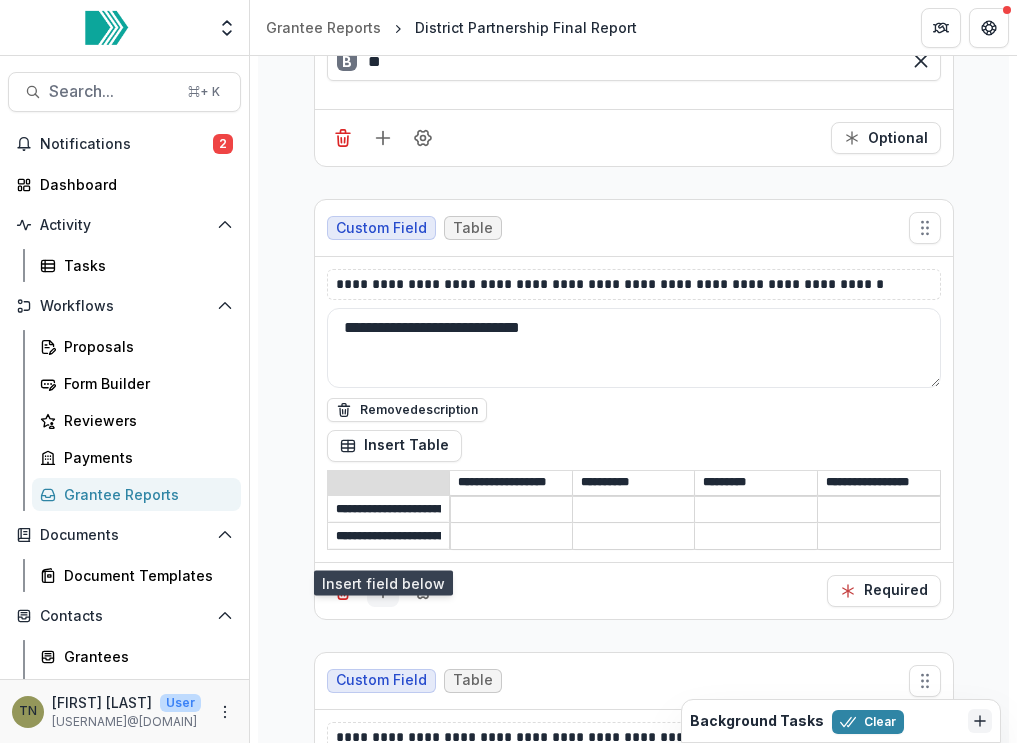 click 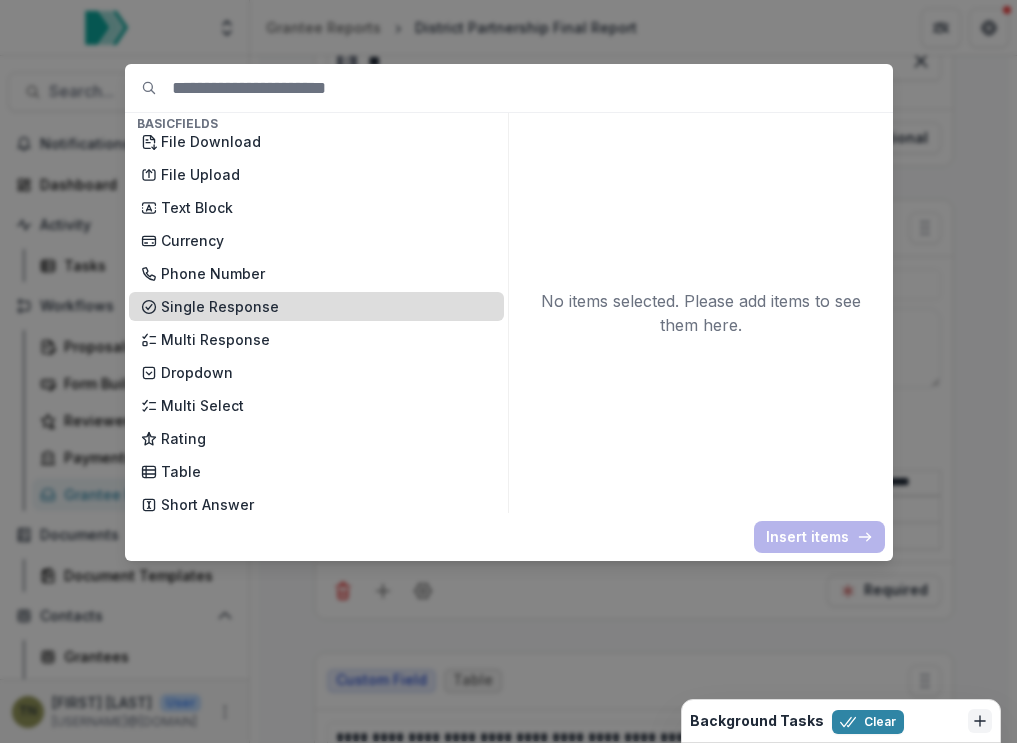 scroll, scrollTop: 38, scrollLeft: 0, axis: vertical 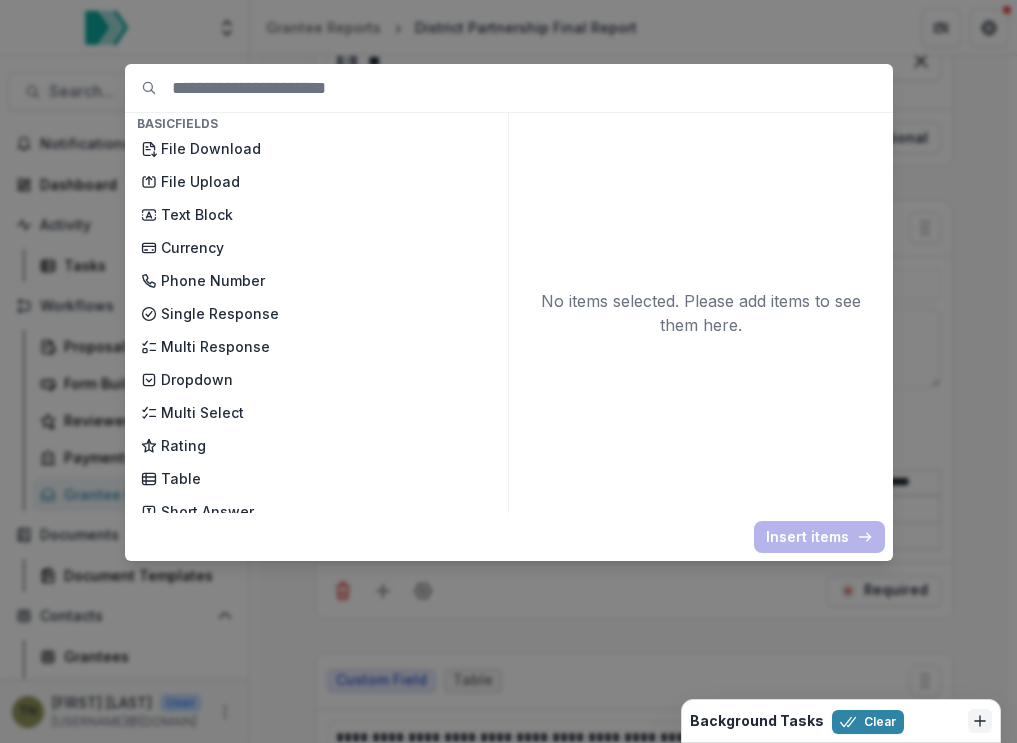 click on "Basic  Fields New Page File Download File Upload Text Block Currency Phone Number Single Response Multi Response Dropdown Multi Select Rating Table Short Answer Number Date Long answer Formatted Text Conditional Dropdown Spreadsheet Temelio  Fields External References Score Card Formula Foundation Users Foundation Tags Foundation Program Areas Grant Types Pre-Analysis Plan (RCT)  Fields Text Block Title of Project Researchers name Researchers Title Researcher Institution External partner institutions Research Questions Project summary Describe the project deliverables What are the study’s primary outcomes? Please describe the outcome(s) of interest in as much detail as possible Will the proposed study examine any secondary or exploratory outcomes?  If, so please describe. In addition to the outcome variables, what other variables will be collected? What is the unit of analysis (e.g., student, school, district) for each variable? How will data quality be assured and data be secured? Grantee Media Form" at bounding box center (508, 371) 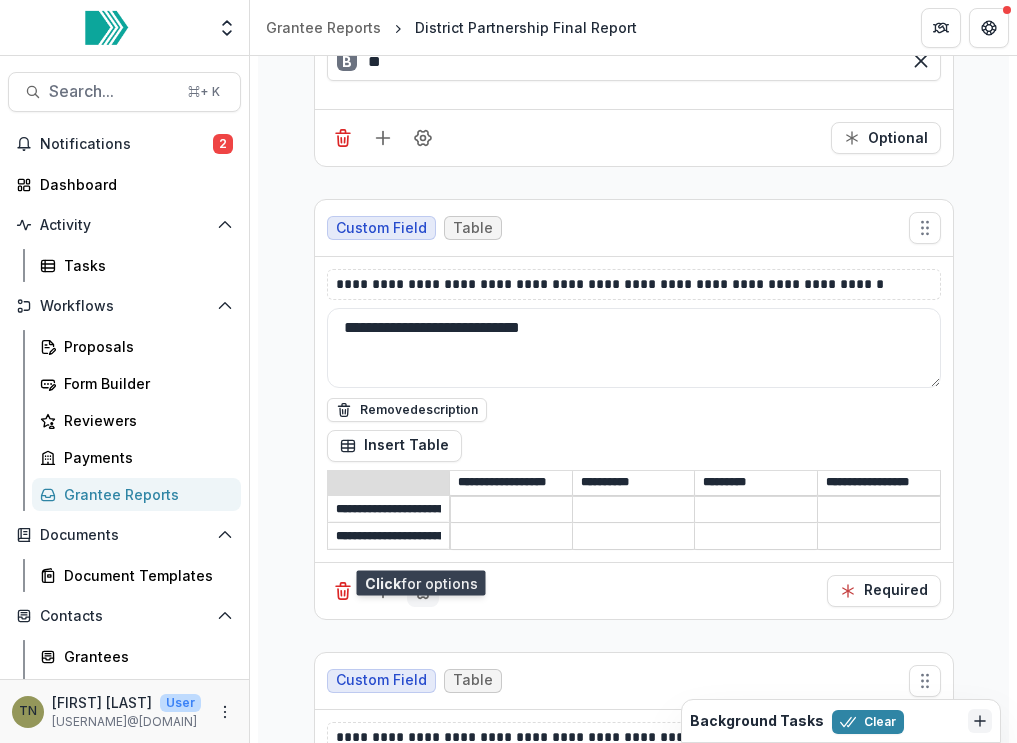 click 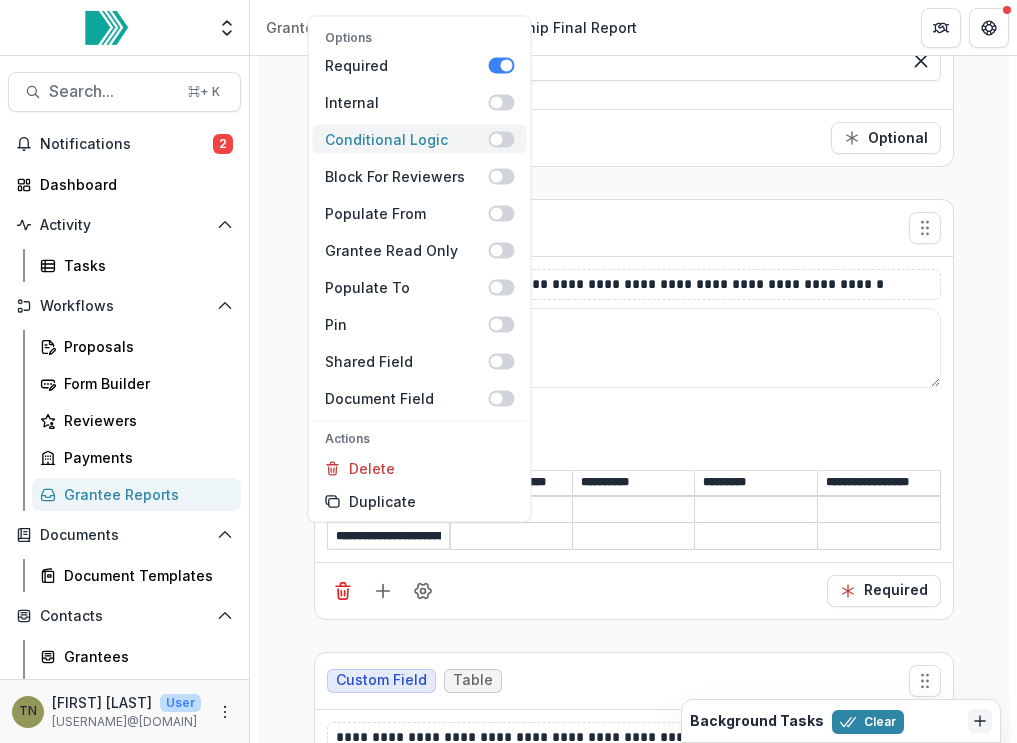 click at bounding box center (502, 139) 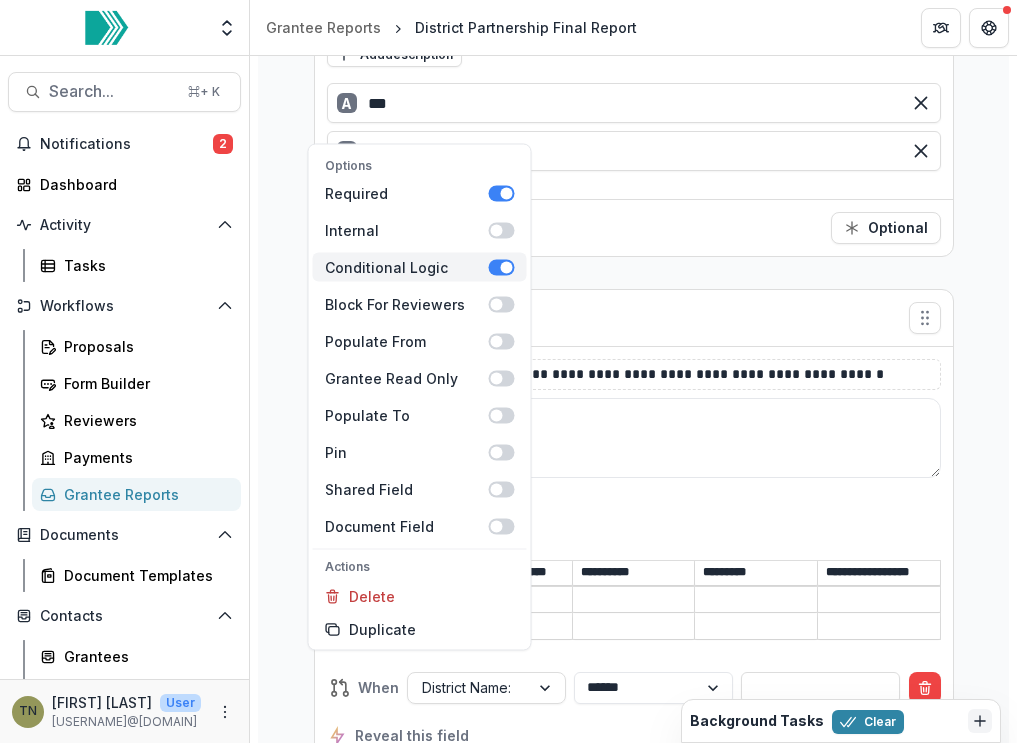 scroll, scrollTop: 6798, scrollLeft: 0, axis: vertical 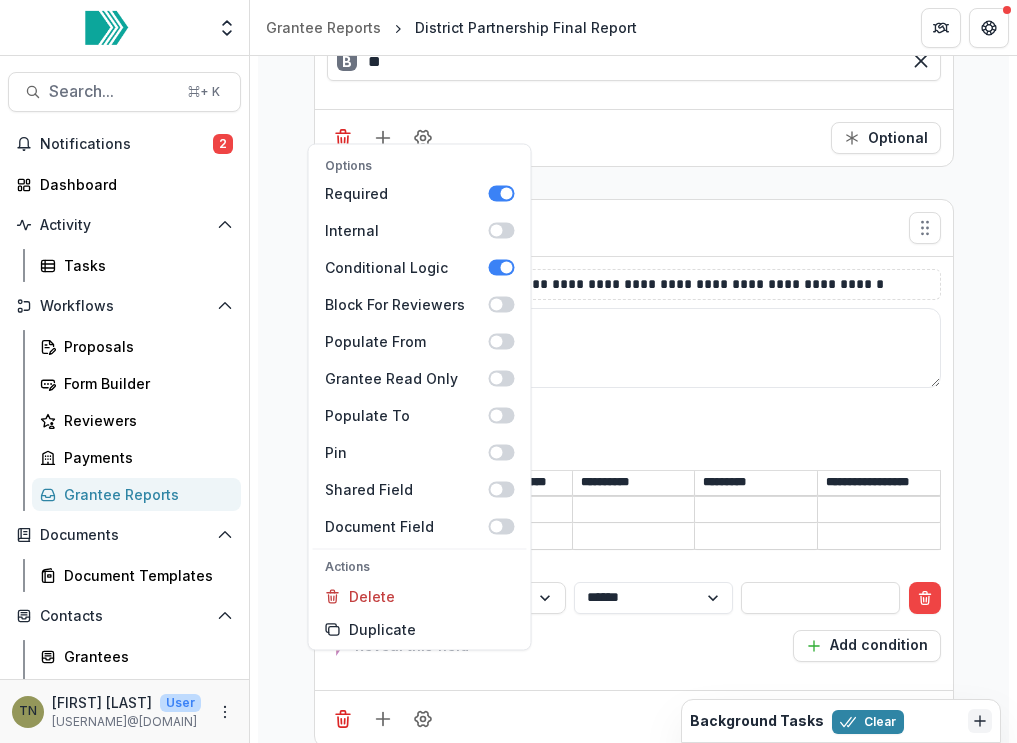click on "When District Name: [DISTRICT_NAME] Reveal this field Add condition" at bounding box center [634, 622] 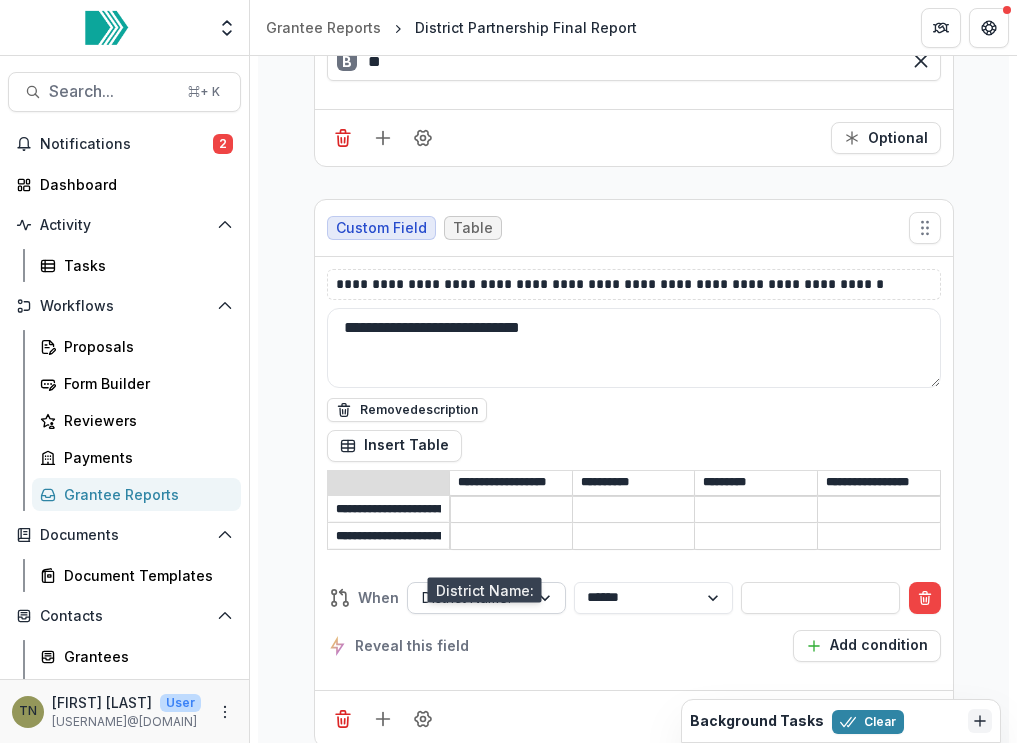 click at bounding box center (468, 597) 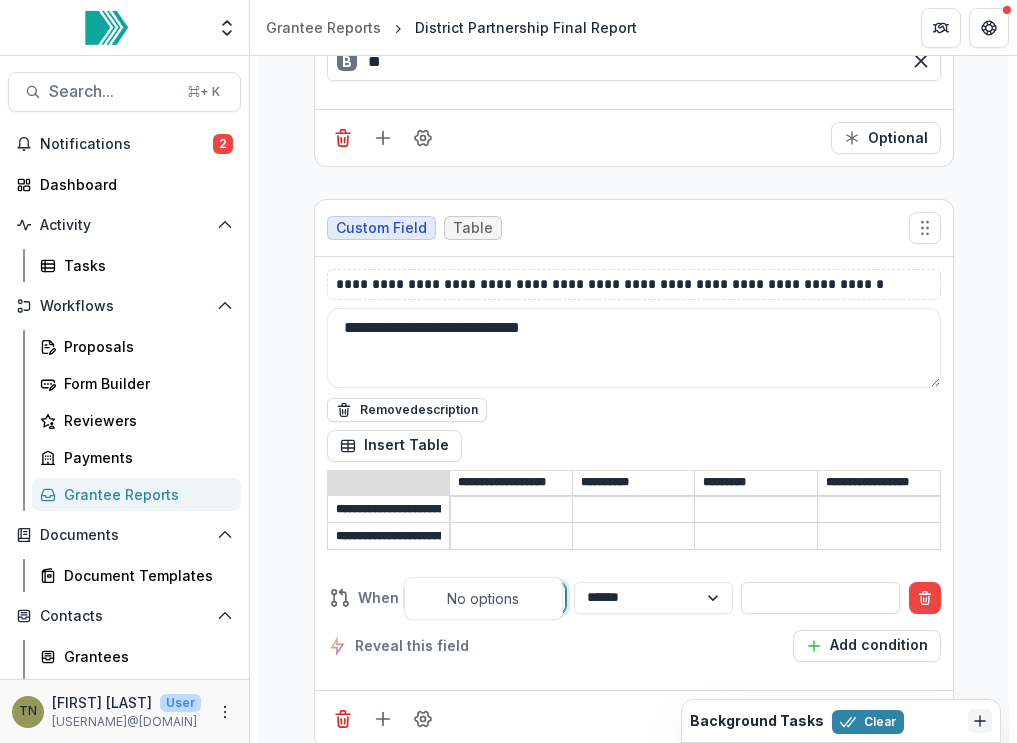 type on "*" 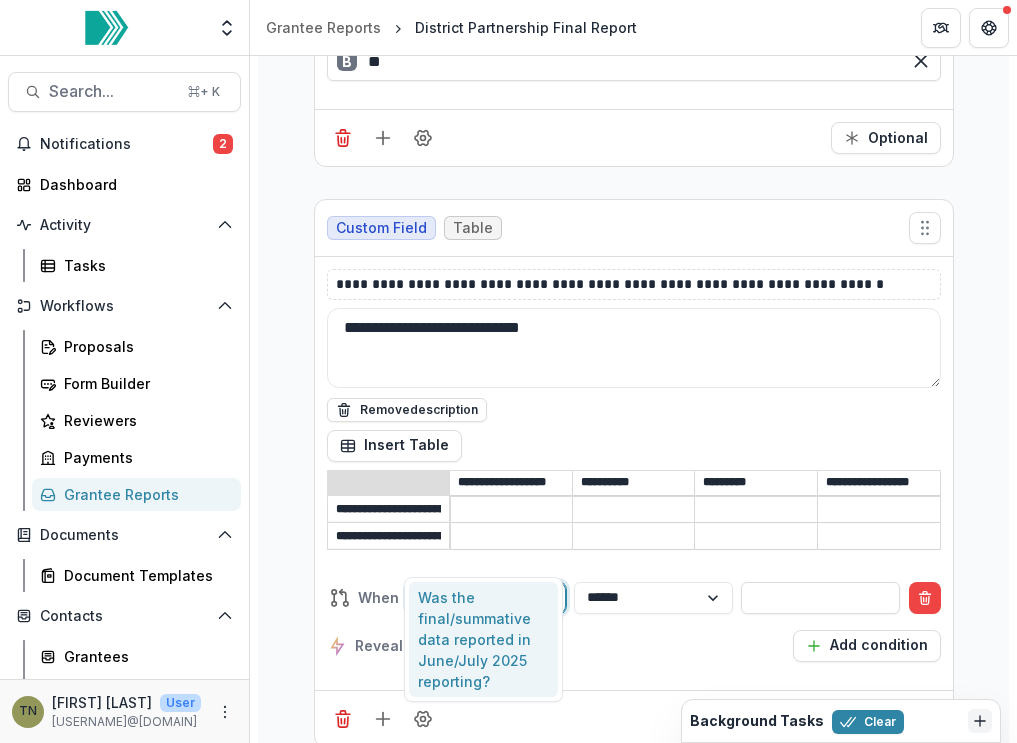 type on "***" 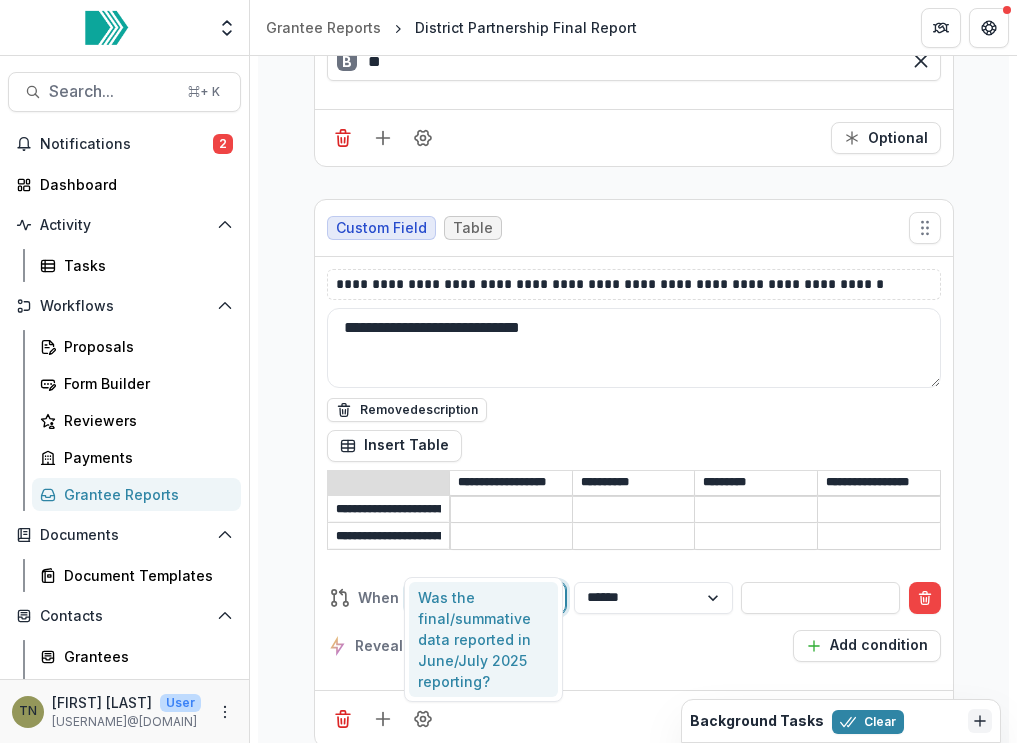 click on "Was the final/summative data reported in June/July 2025 reporting?" at bounding box center [483, 639] 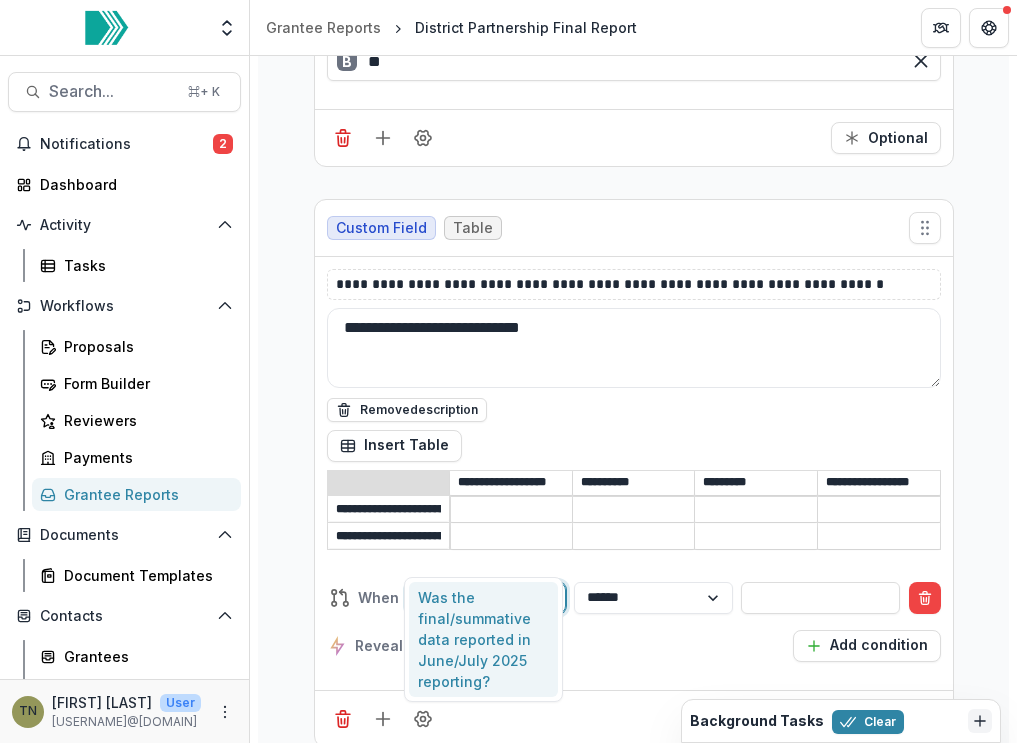 type 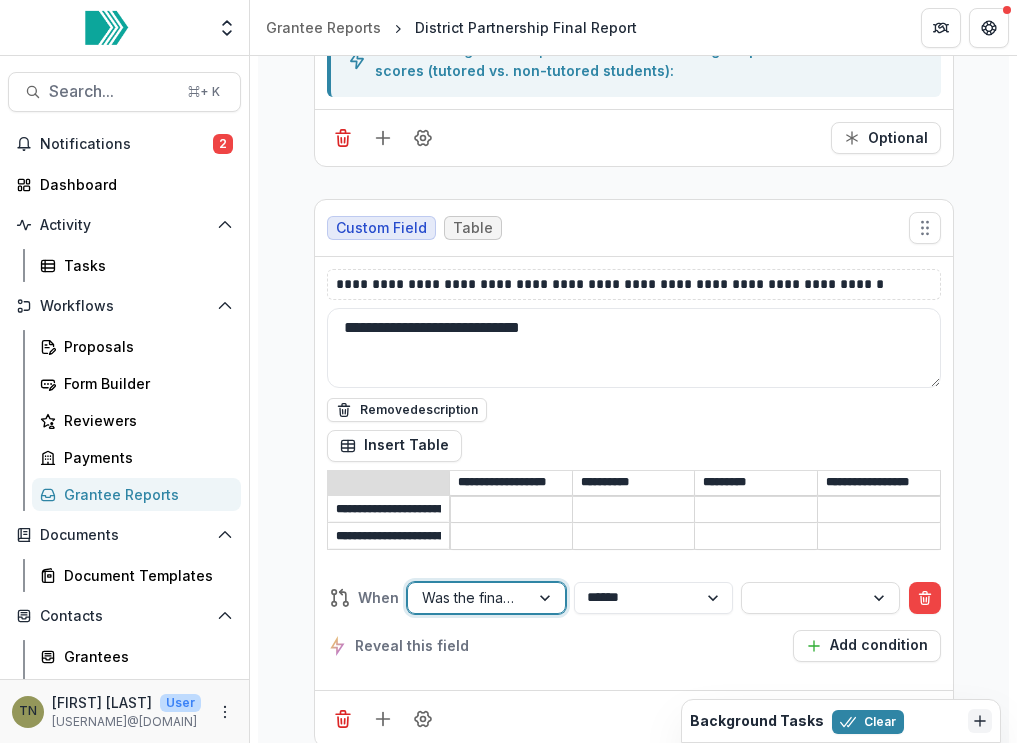 scroll, scrollTop: 6708, scrollLeft: 0, axis: vertical 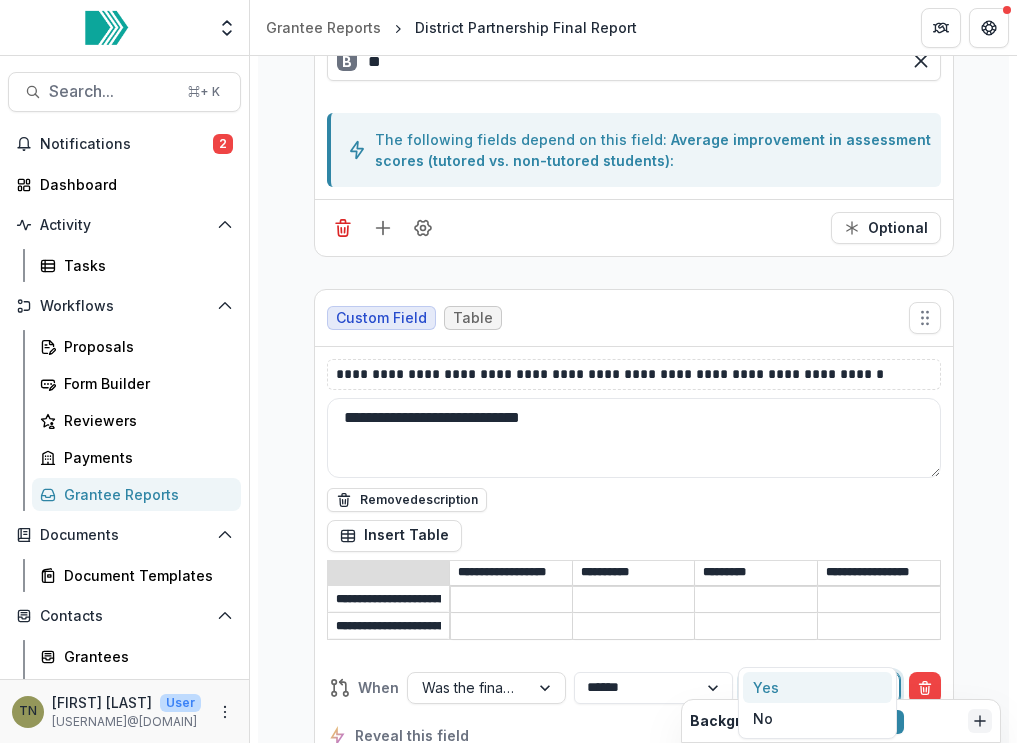 click at bounding box center (802, 687) 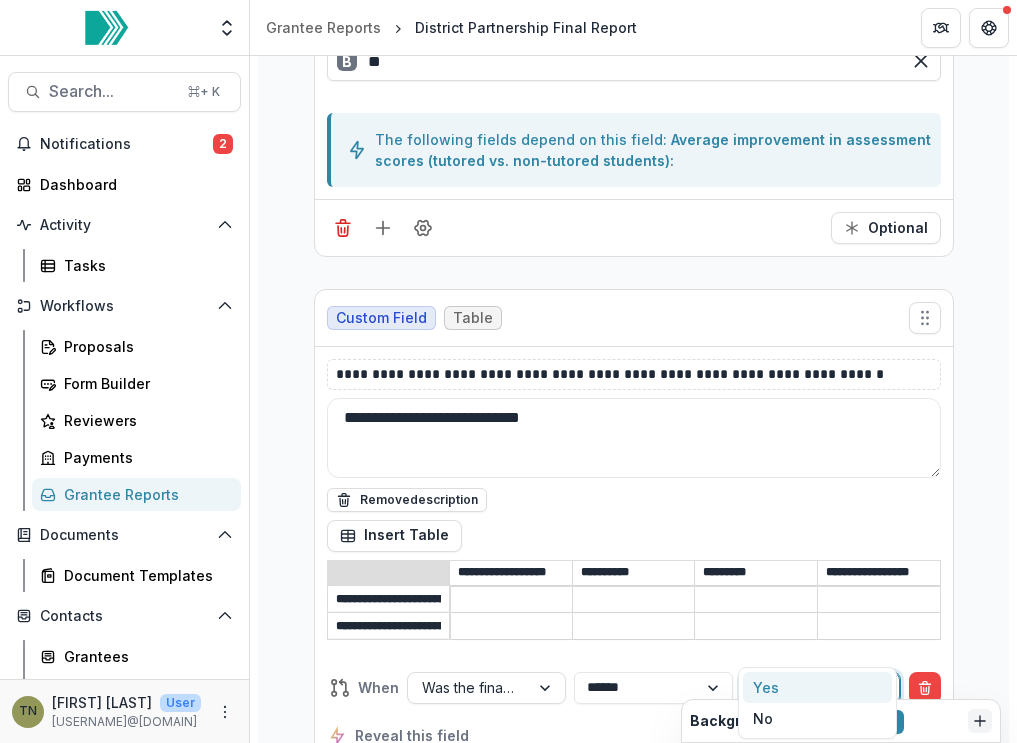click on "Yes" at bounding box center (817, 687) 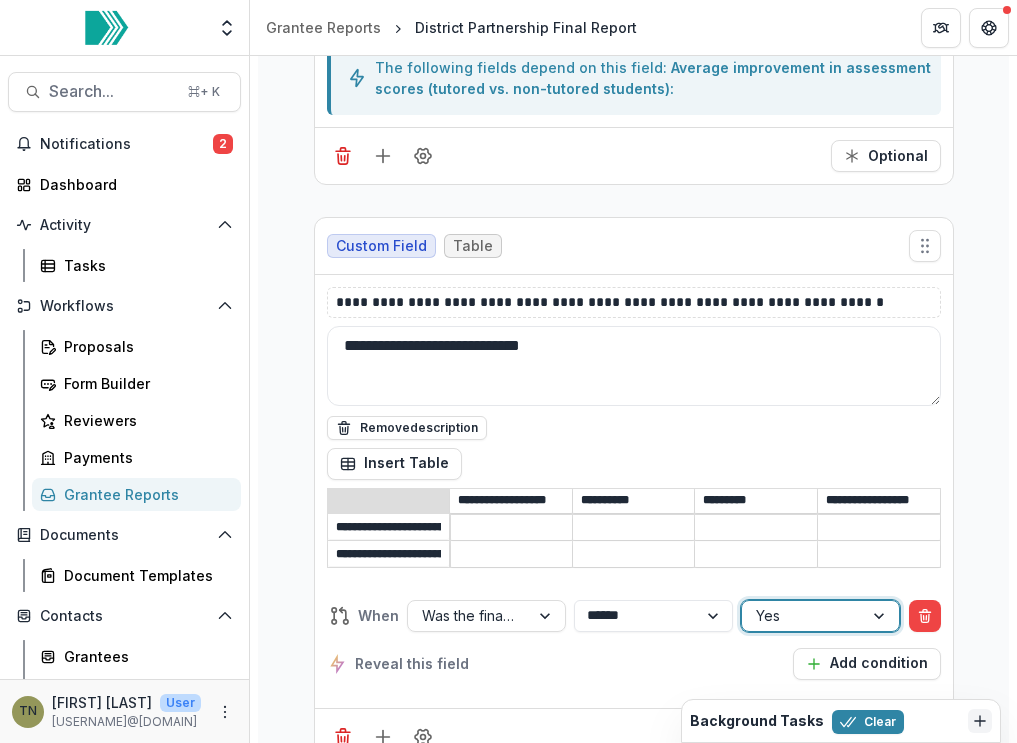 scroll, scrollTop: 6782, scrollLeft: 0, axis: vertical 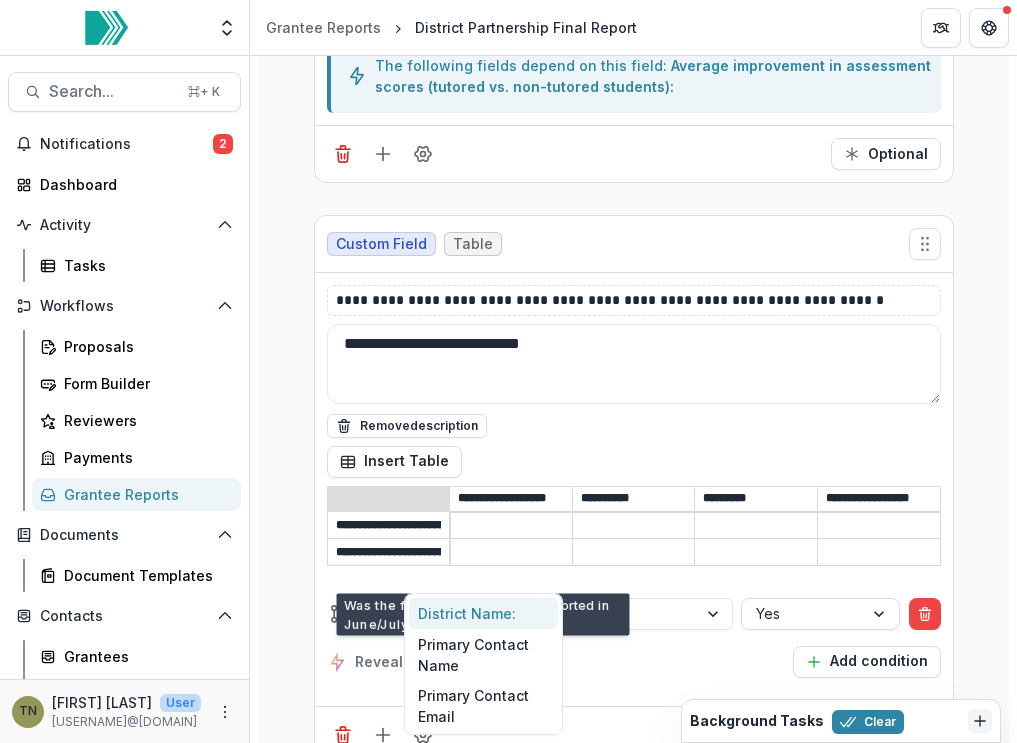 drag, startPoint x: 513, startPoint y: 566, endPoint x: 590, endPoint y: 591, distance: 80.95678 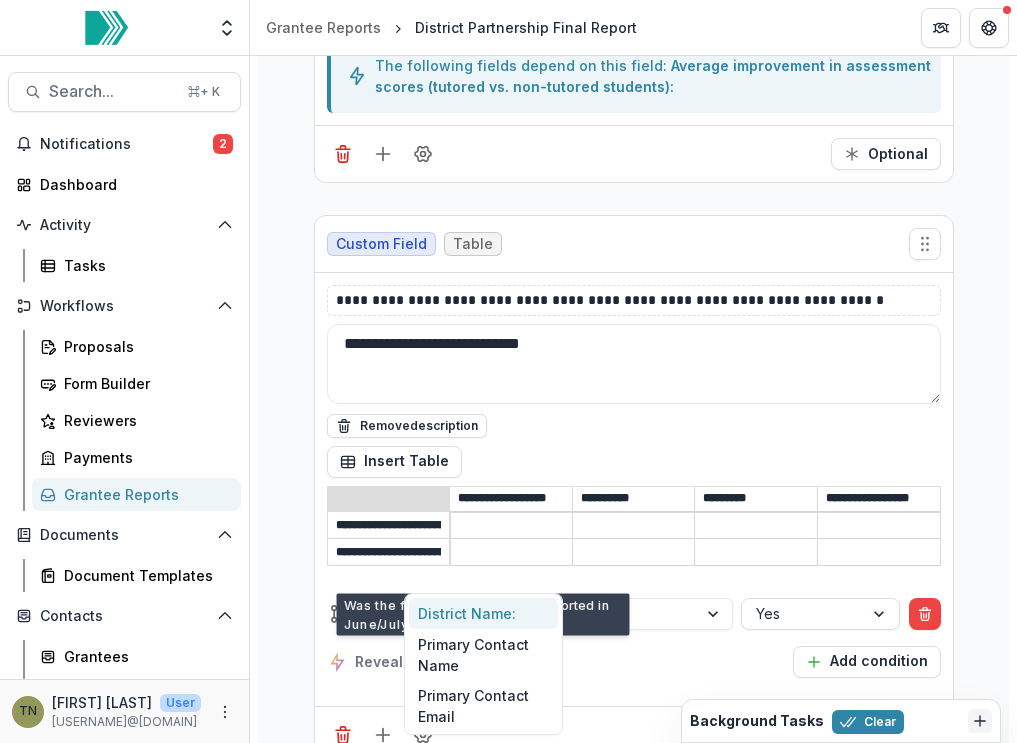 click on "When District Name:, 1 of 10. 10 results available. Use Up and Down to choose options, press Enter to select the currently focused option, press Escape to exit the menu, press Tab to select the option and exit the menu. Was the final/summative data reported in June/July 2025 reporting? [DISTRICT_NAME] Yes Reveal this field Add condition" at bounding box center [634, 638] 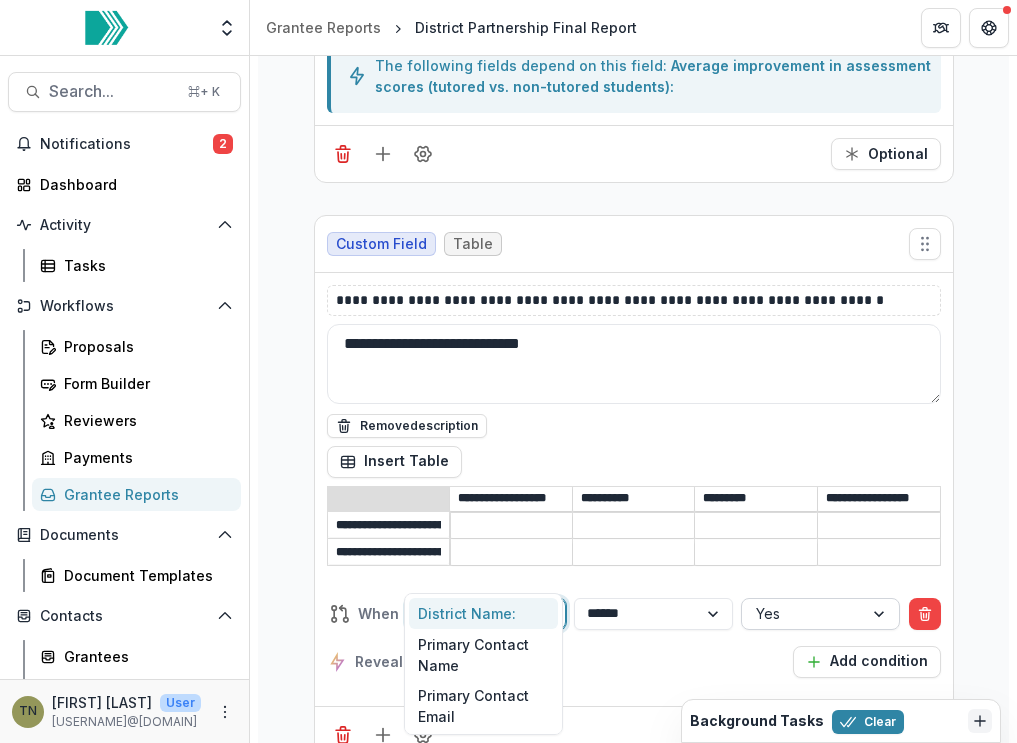 click at bounding box center (802, 613) 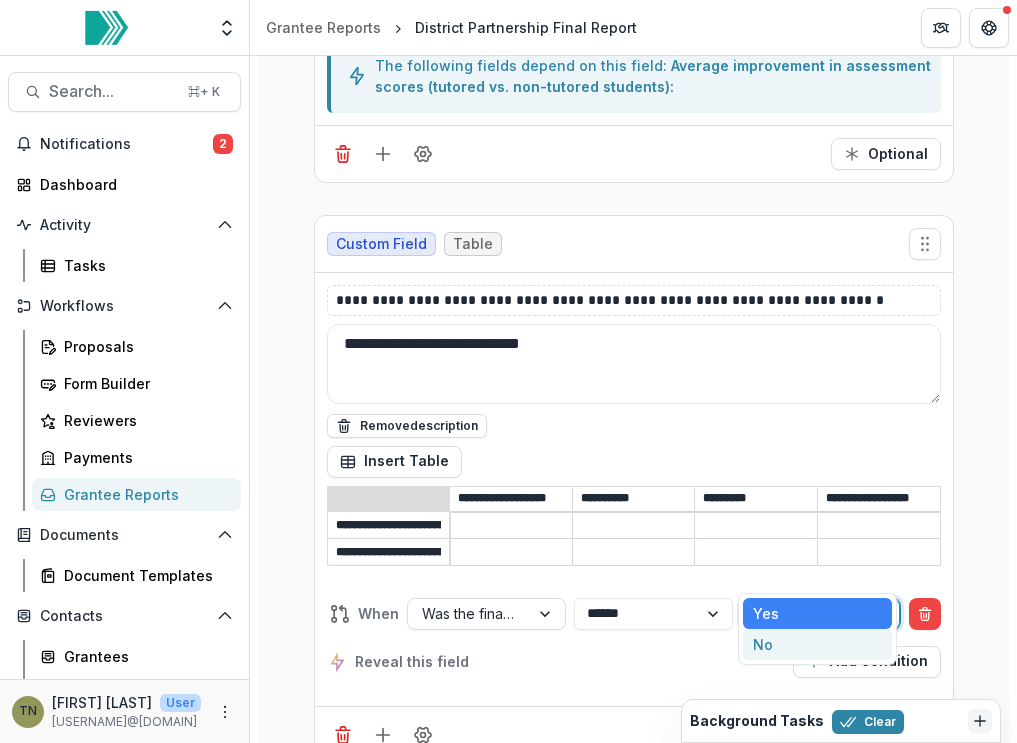 click on "No" at bounding box center (817, 644) 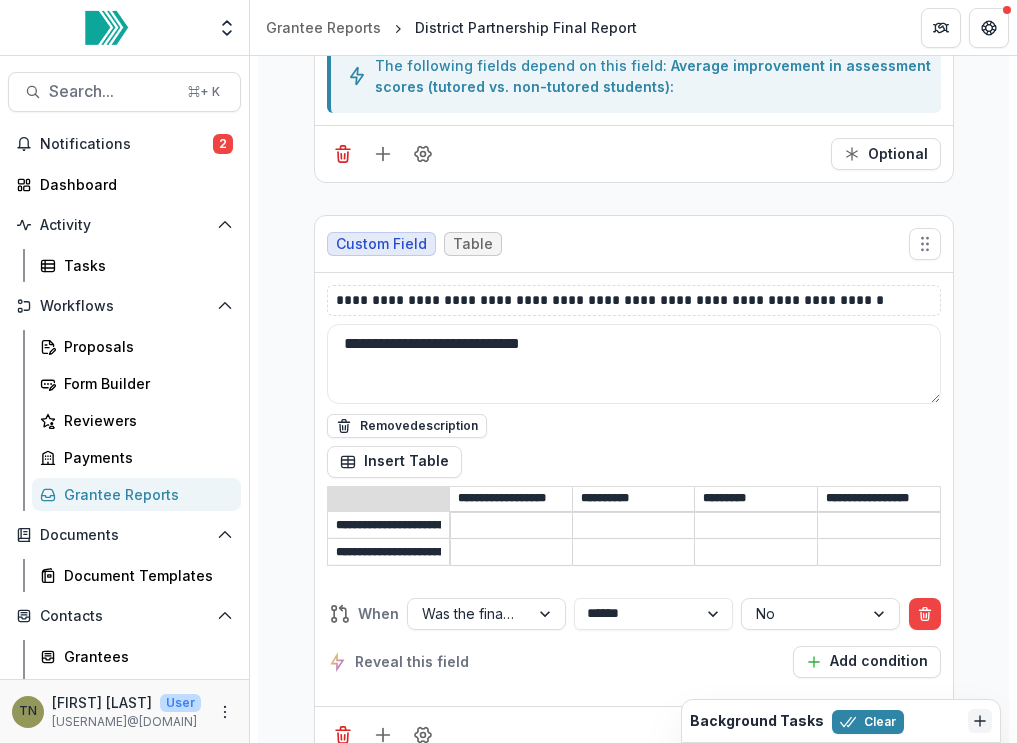 click on "Reveal this field Add condition" at bounding box center (634, 662) 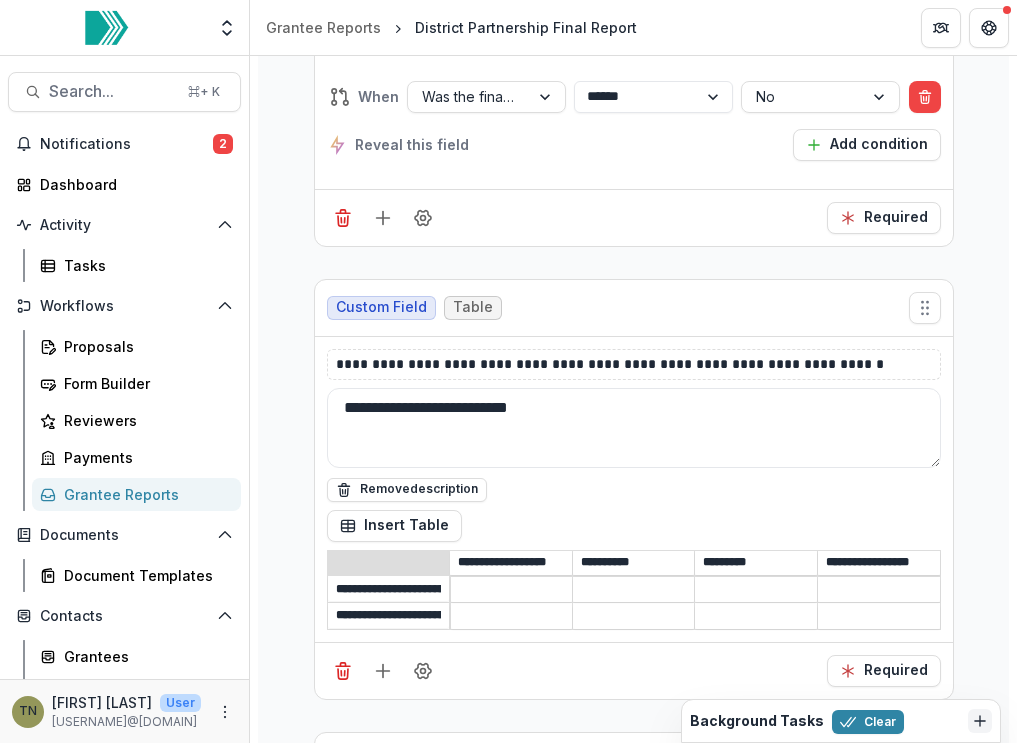 scroll, scrollTop: 7300, scrollLeft: 0, axis: vertical 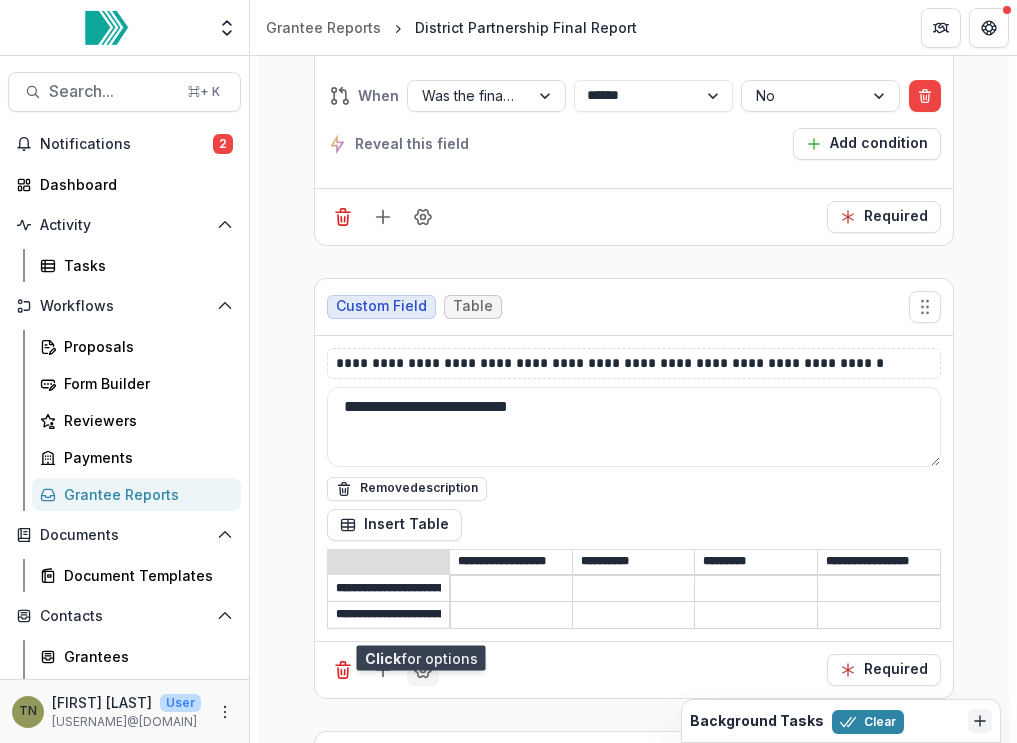 click 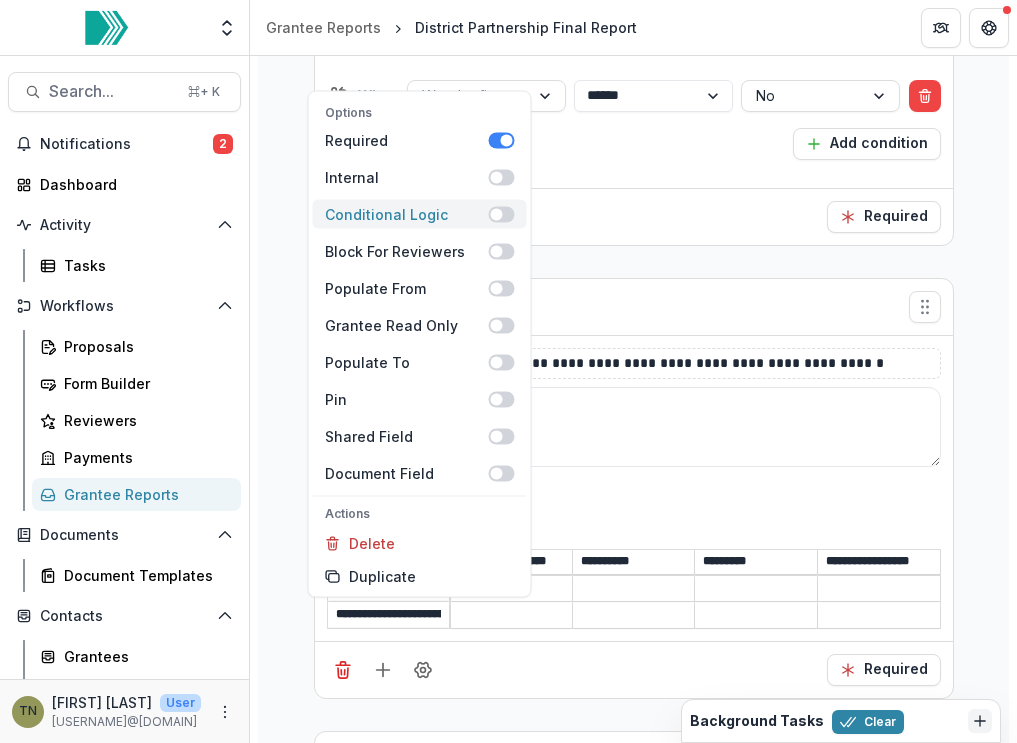 click at bounding box center [502, 214] 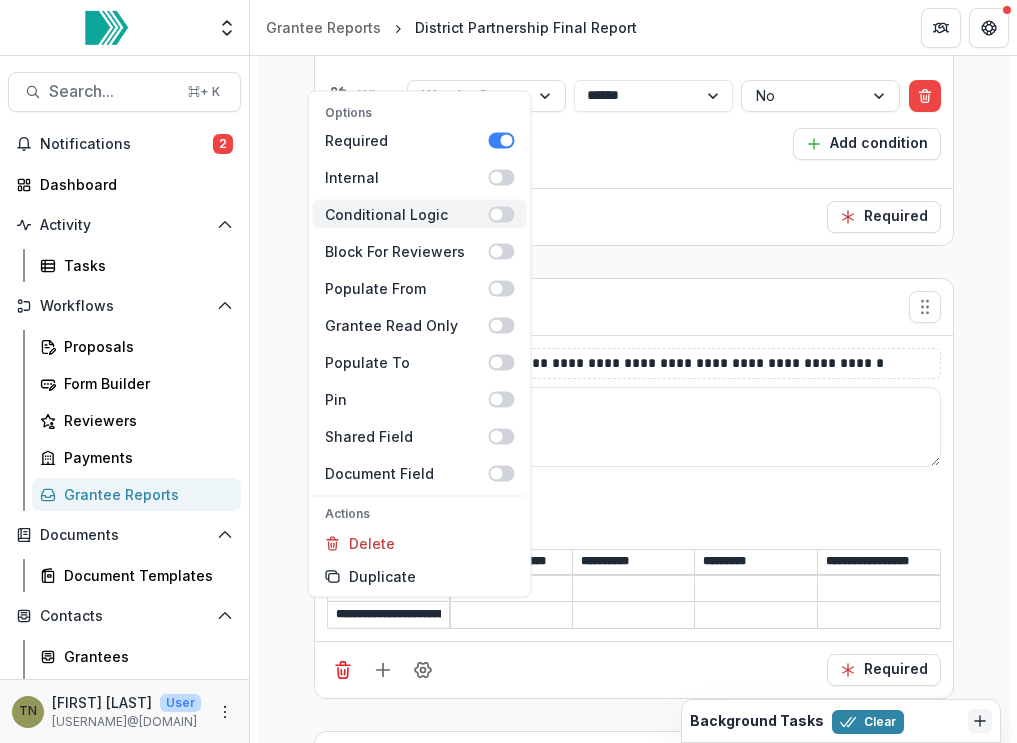 scroll, scrollTop: 7390, scrollLeft: 0, axis: vertical 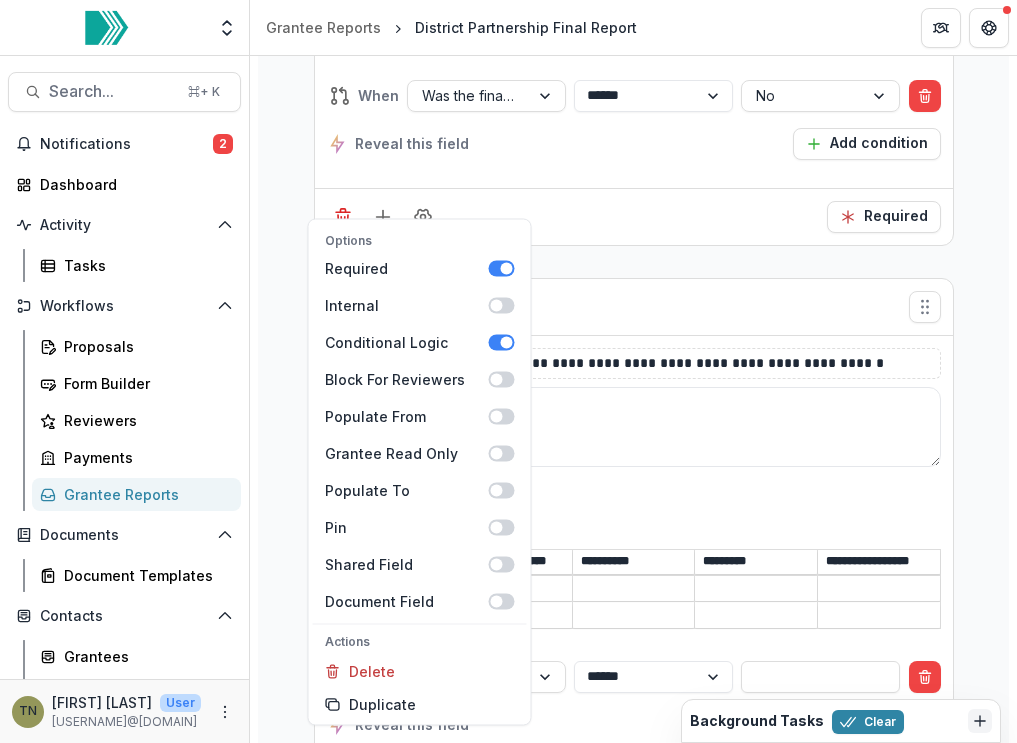 click on "Reveal this field Add condition" at bounding box center [634, 725] 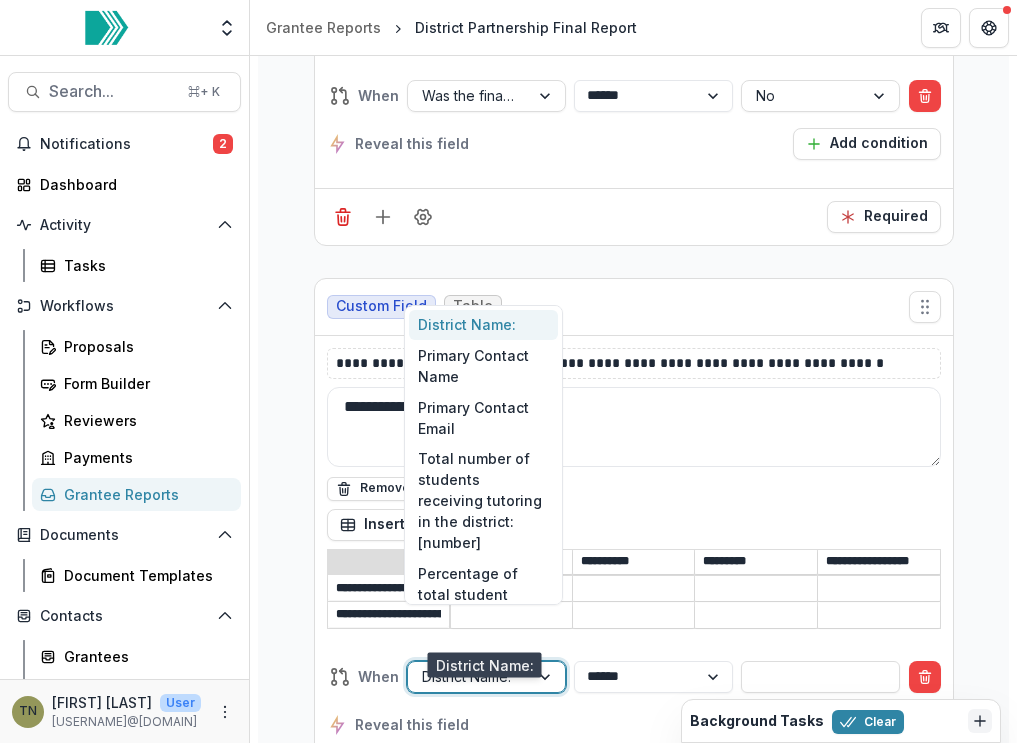 click on "District Name:" at bounding box center (468, 676) 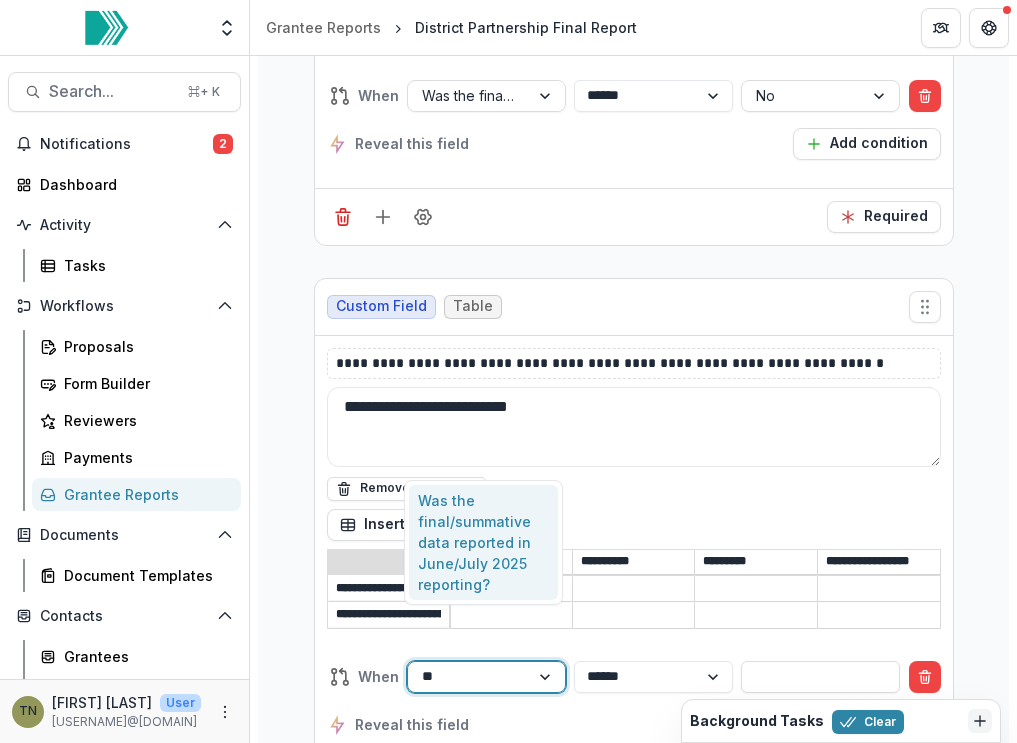 type on "***" 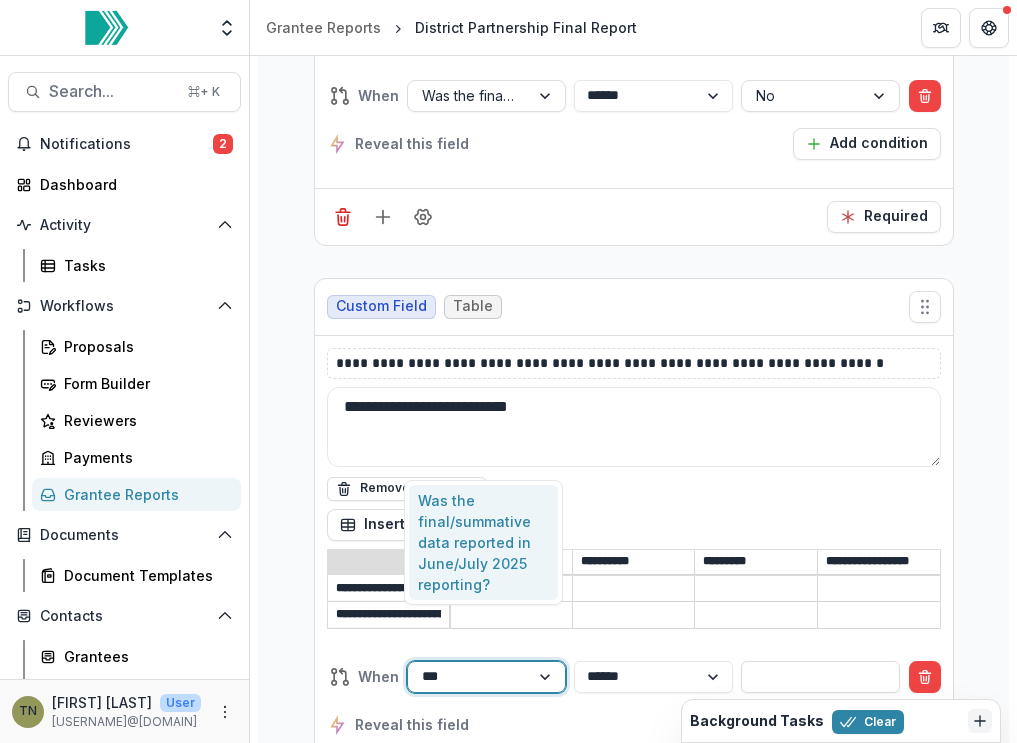 click on "Was the final/summative data reported in June/July 2025 reporting?" at bounding box center (483, 542) 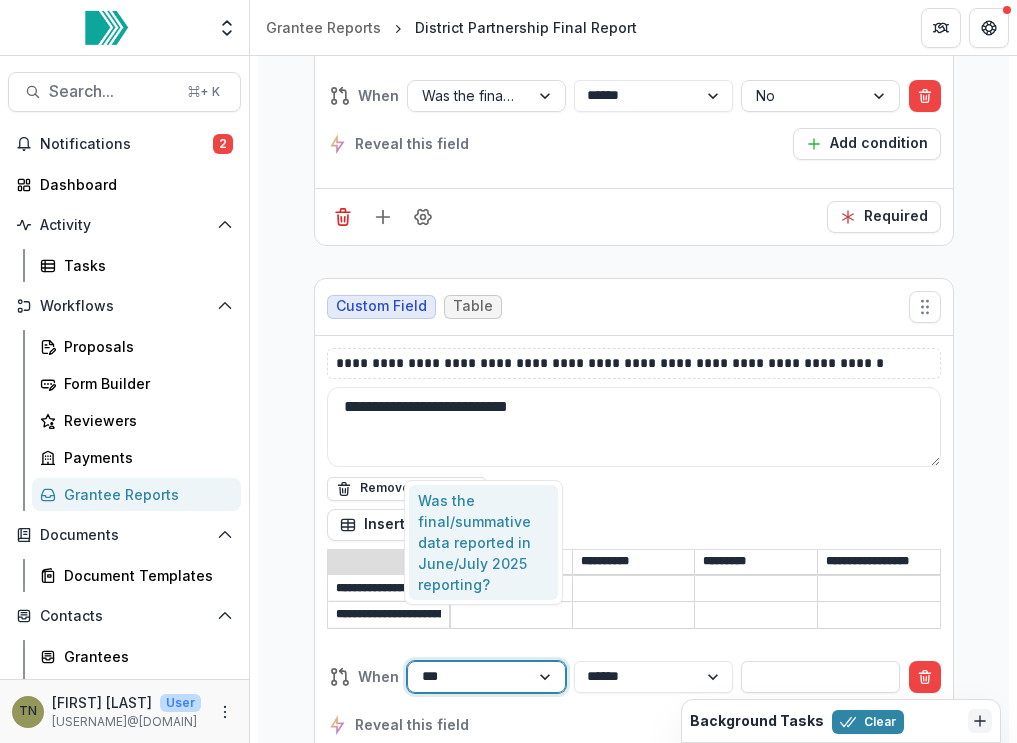 type 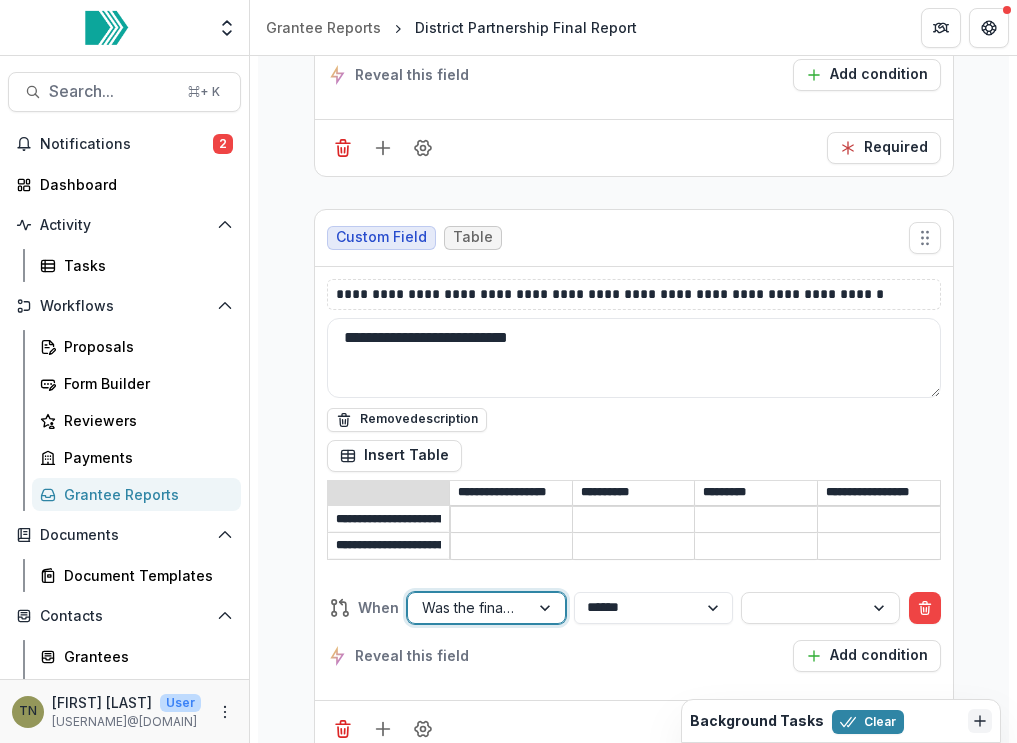 scroll, scrollTop: 7321, scrollLeft: 0, axis: vertical 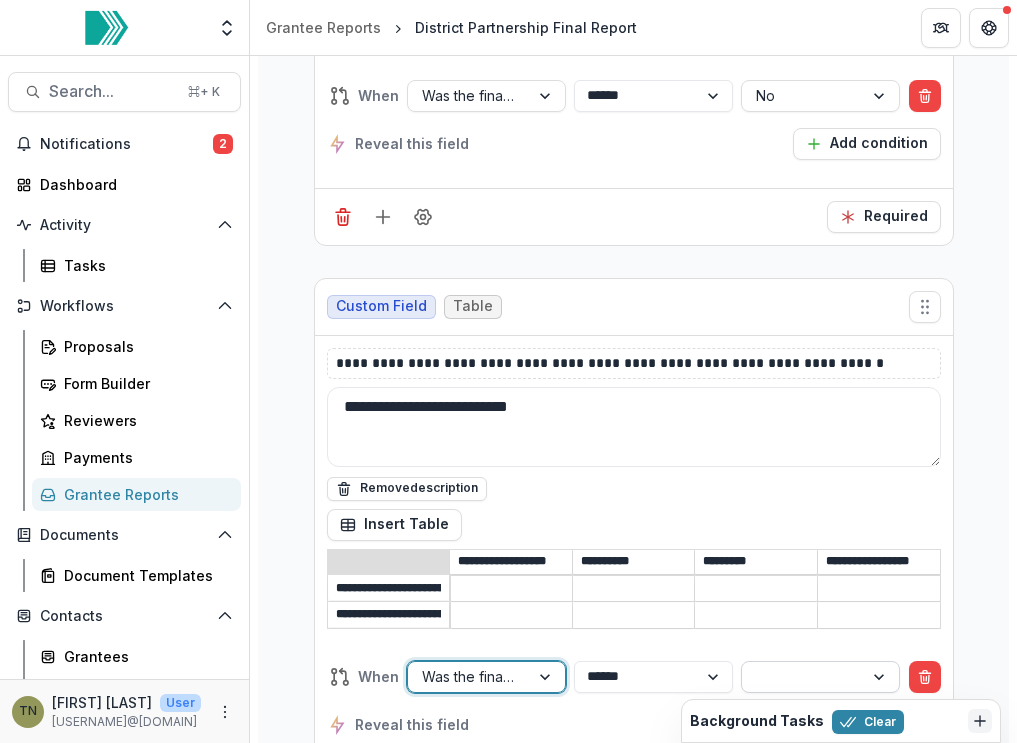 click at bounding box center (802, 676) 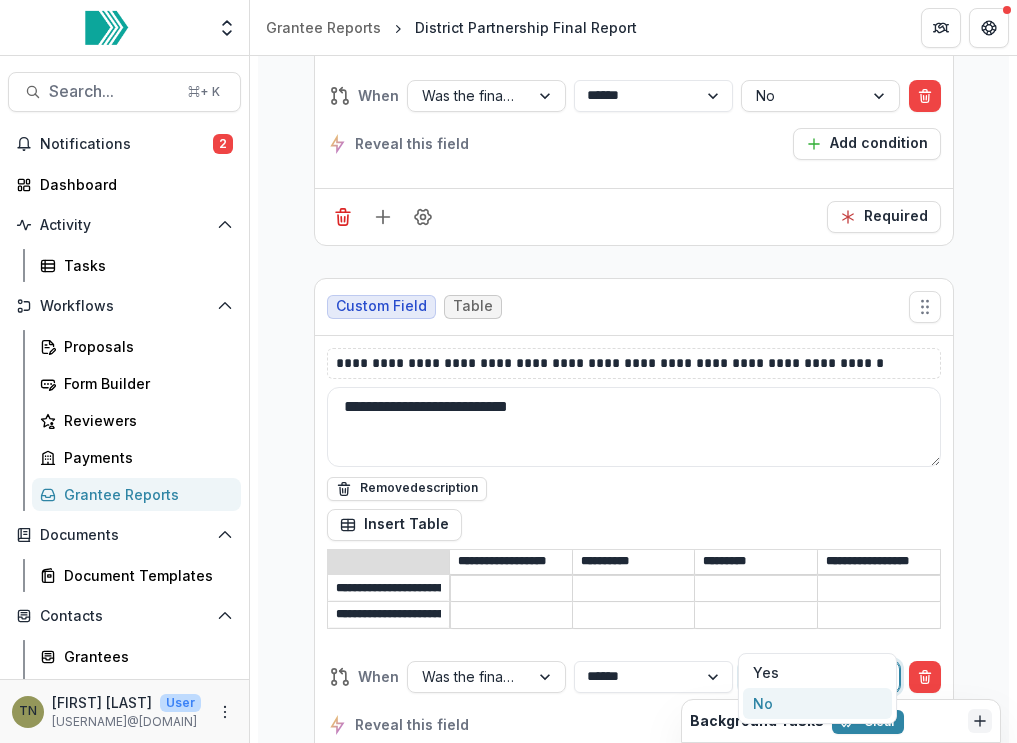 click on "No" at bounding box center [817, 703] 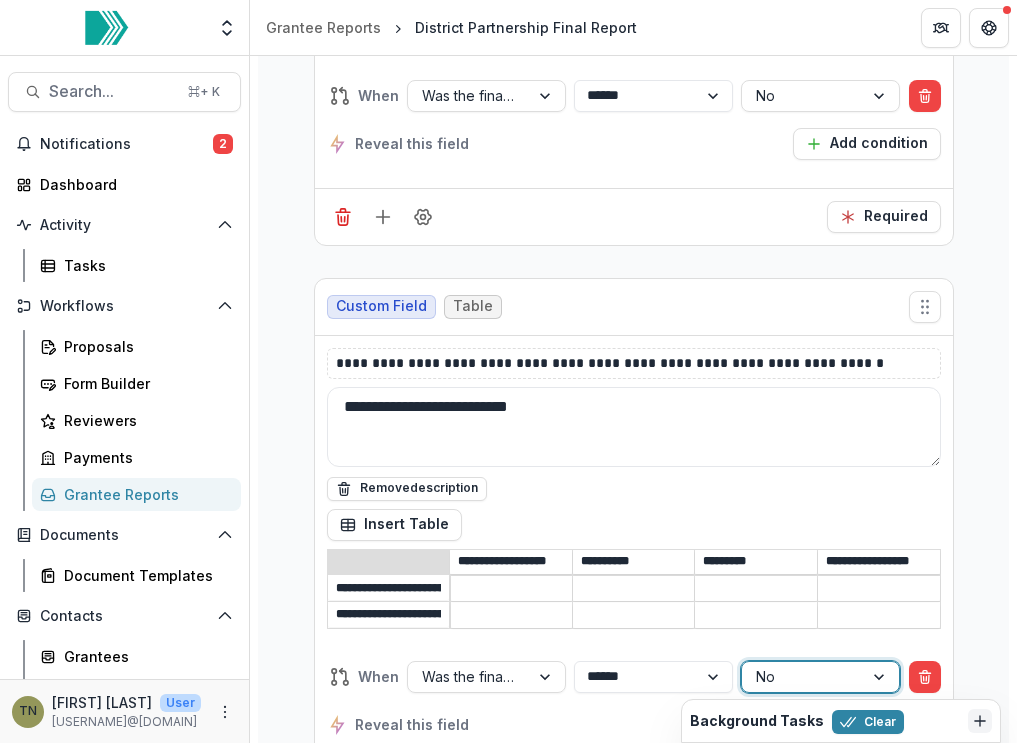 click on "Reveal this field Add condition" at bounding box center (634, 725) 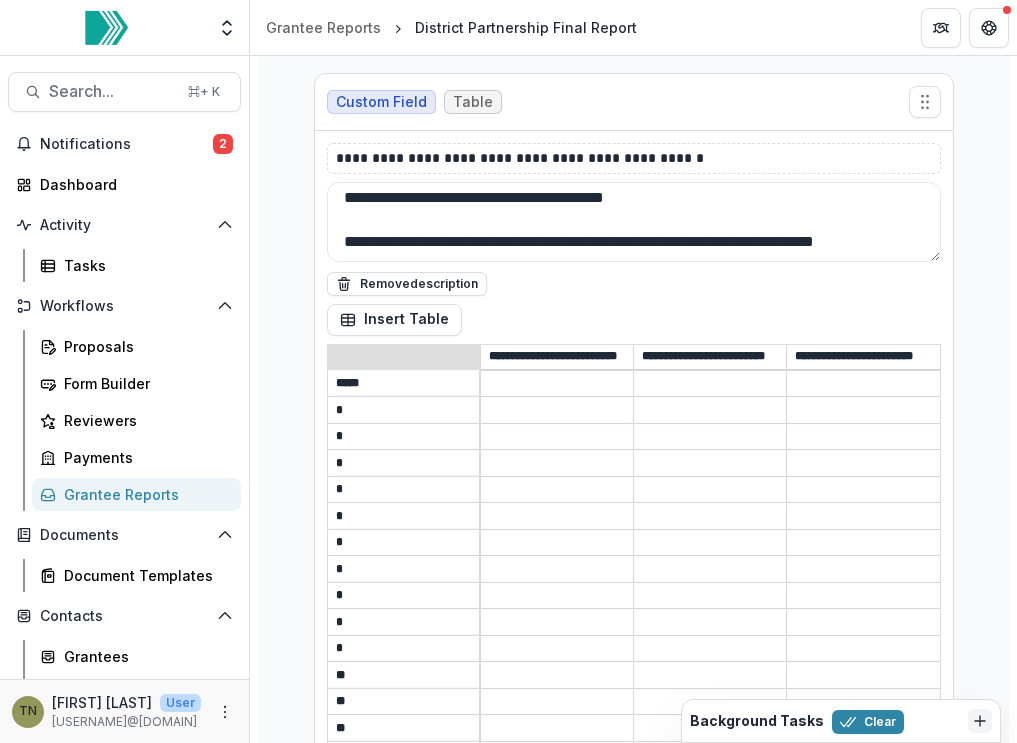 scroll, scrollTop: 3717, scrollLeft: 0, axis: vertical 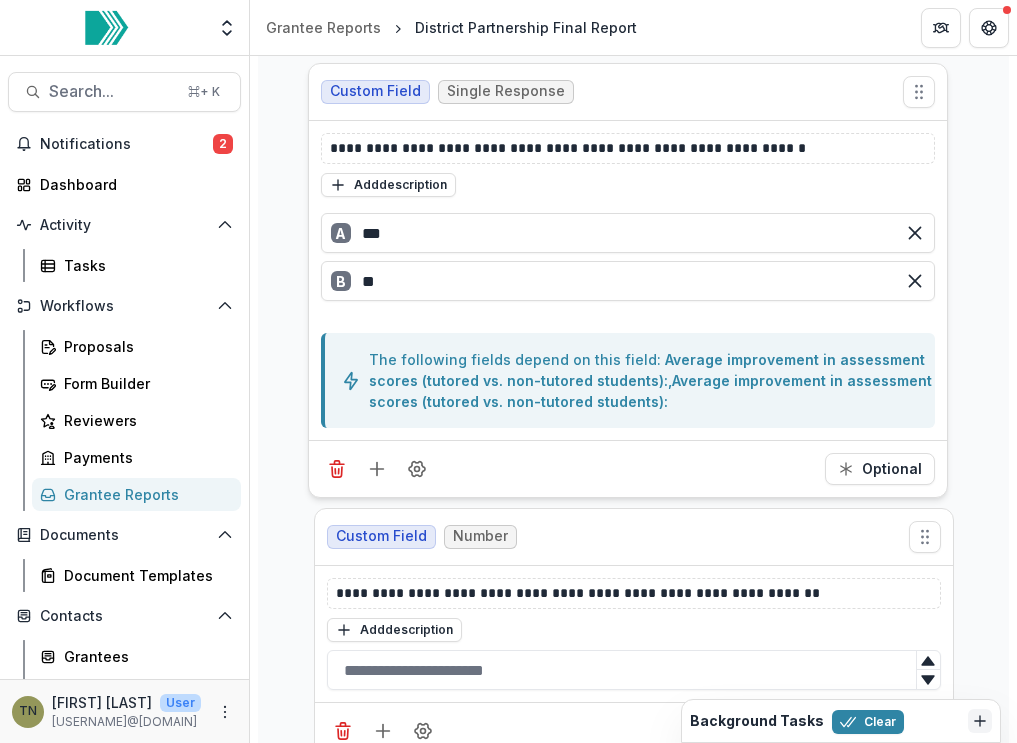 drag, startPoint x: 918, startPoint y: 359, endPoint x: 912, endPoint y: 35, distance: 324.05554 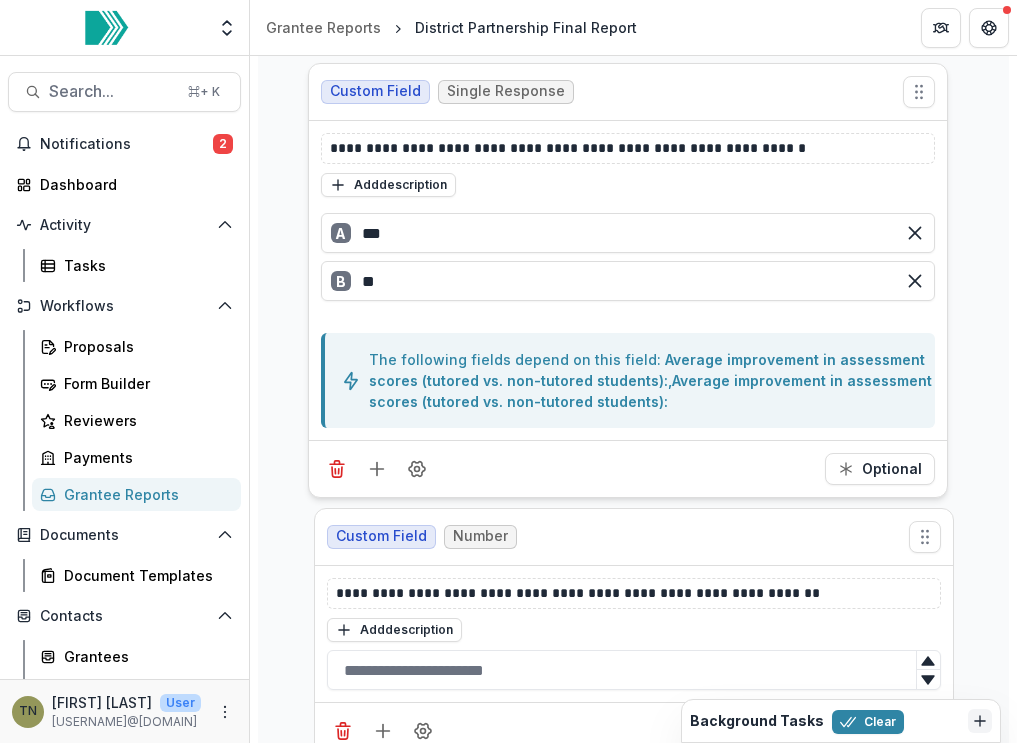 click on "**********" at bounding box center [508, 371] 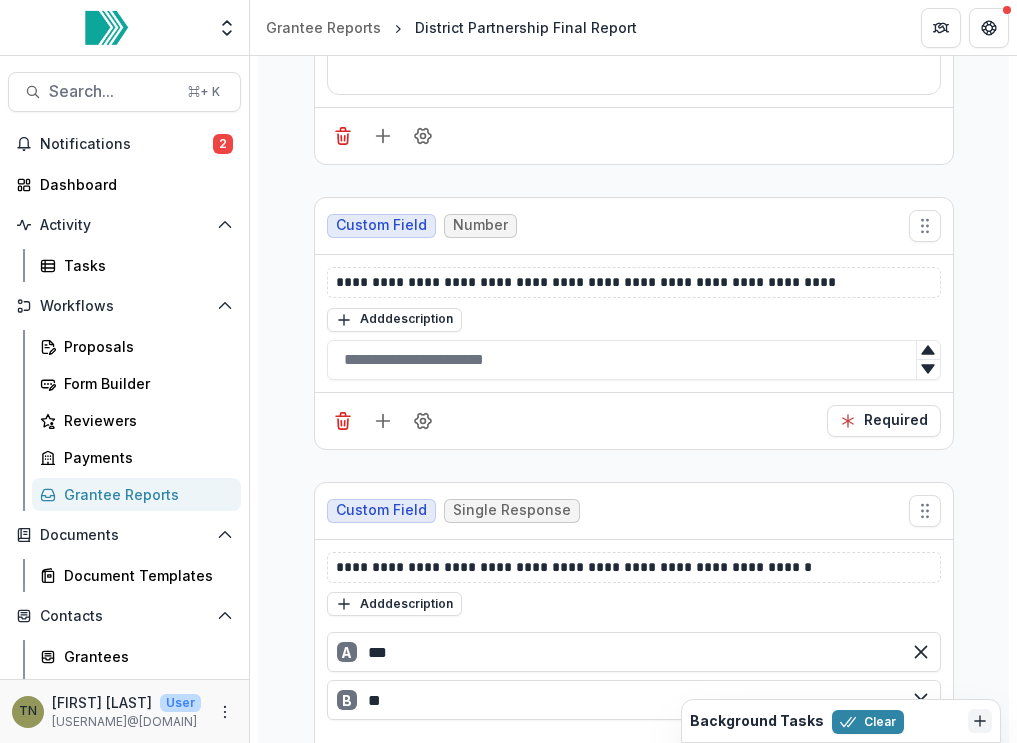scroll, scrollTop: 3205, scrollLeft: 0, axis: vertical 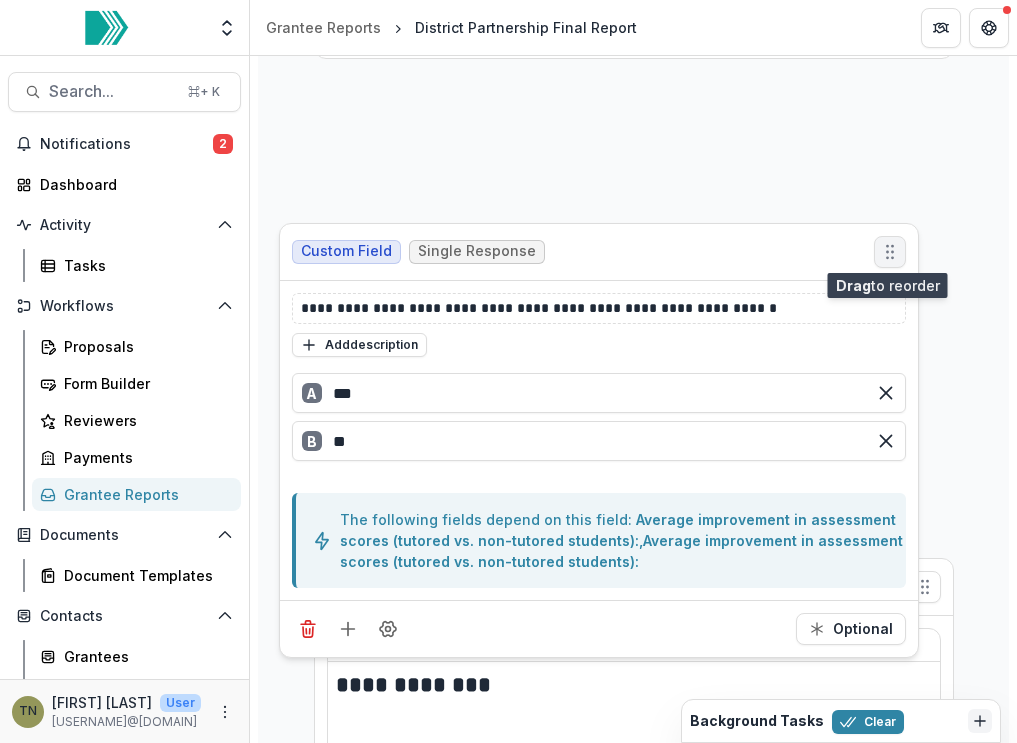 drag, startPoint x: 921, startPoint y: 516, endPoint x: 886, endPoint y: 247, distance: 271.2674 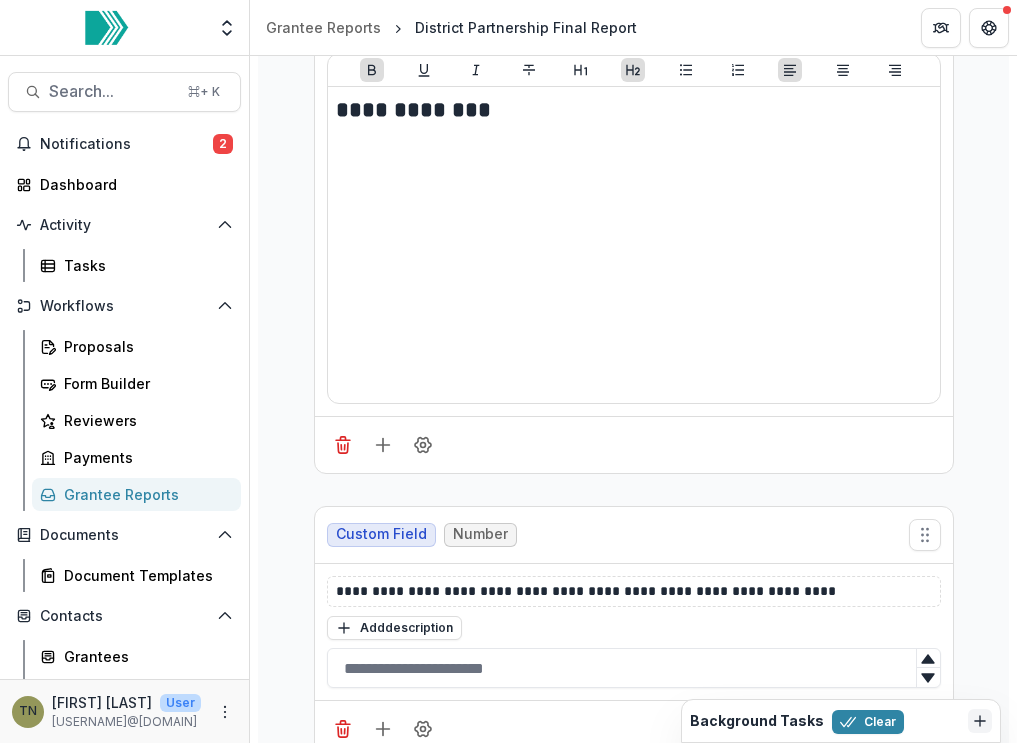 scroll, scrollTop: 3383, scrollLeft: 0, axis: vertical 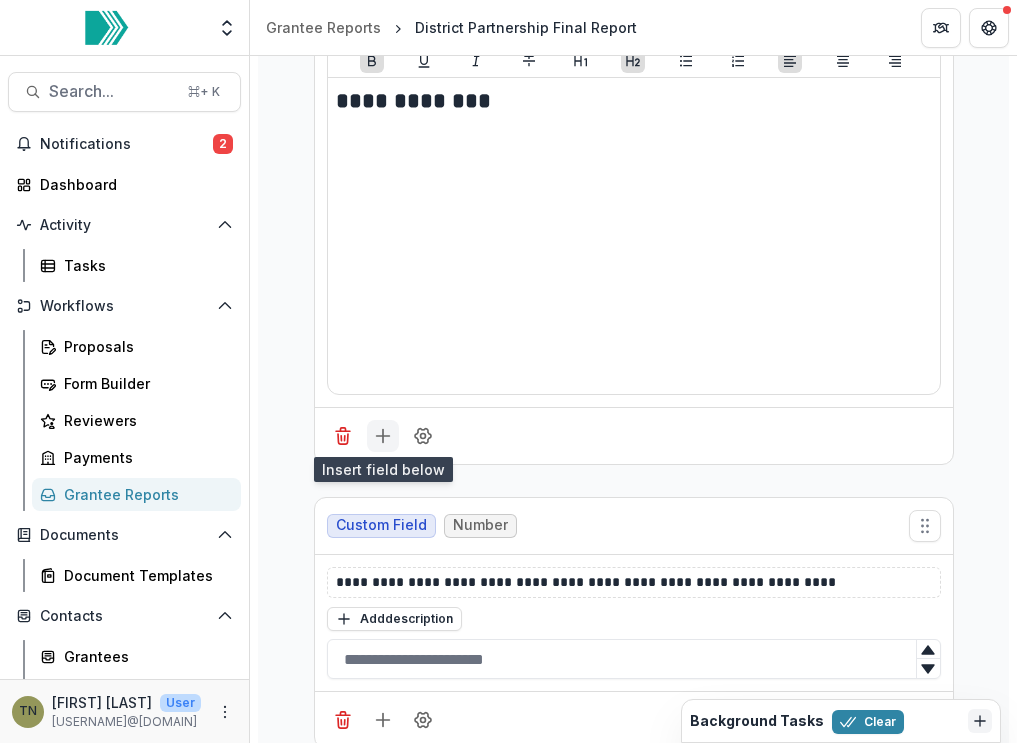 click 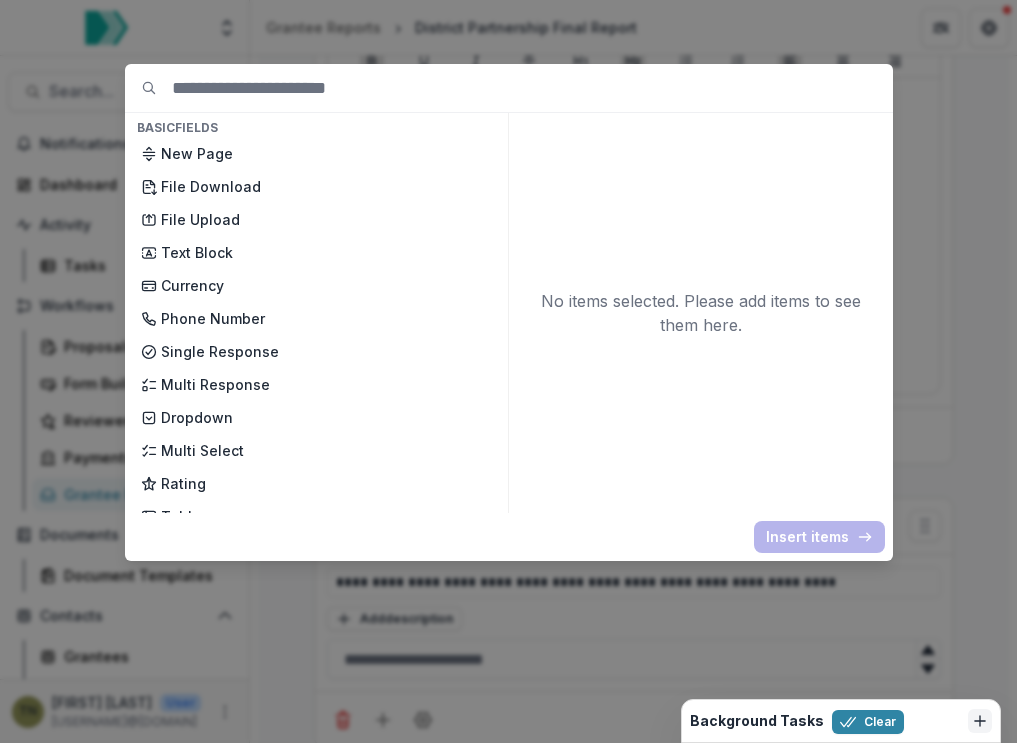 click on "Basic  Fields New Page File Download File Upload Text Block Currency Phone Number Single Response Multi Response Dropdown Multi Select Rating Table Short Answer Number Date Long answer Formatted Text Conditional Dropdown Spreadsheet Temelio  Fields External References Score Card Formula Foundation Users Foundation Tags Foundation Program Areas Grant Types Pre-Analysis Plan (RCT)  Fields Text Block Title of Project Researchers name Researchers Title Researcher Institution External partner institutions Research Questions Project summary Describe the project deliverables What are the study’s primary outcomes? Please describe the outcome(s) of interest in as much detail as possible Will the proposed study examine any secondary or exploratory outcomes?  If, so please describe. In addition to the outcome variables, what other variables will be collected? What is the unit of analysis (e.g., student, school, district) for each variable? How will data quality be assured and data be secured? Grantee Media Form" at bounding box center [508, 371] 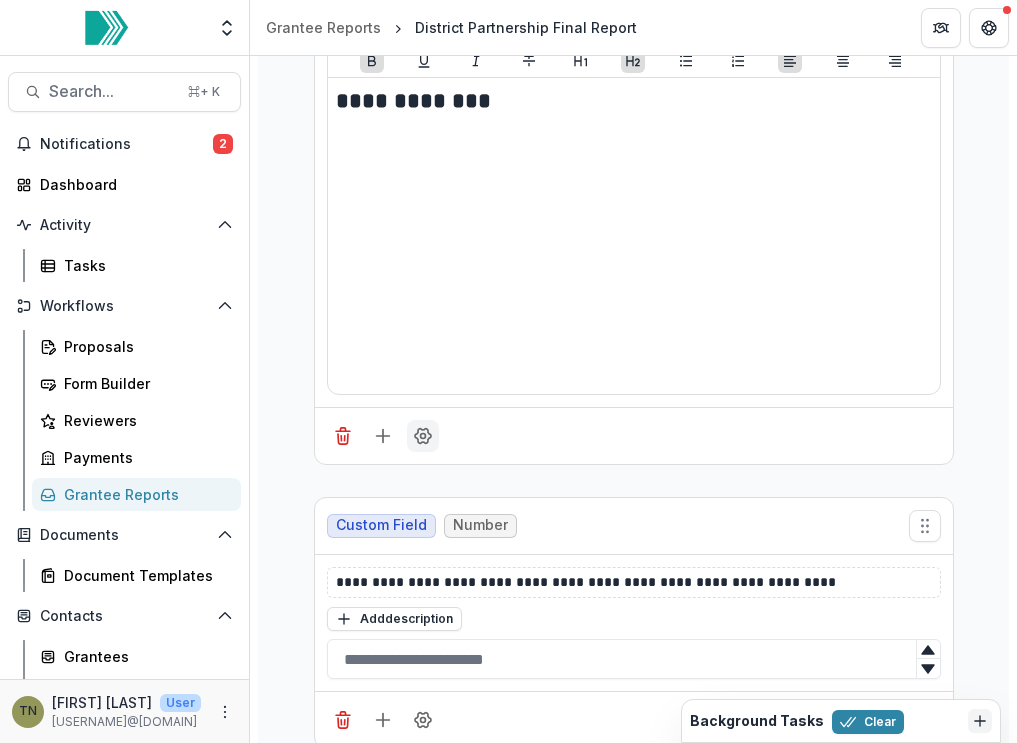 click 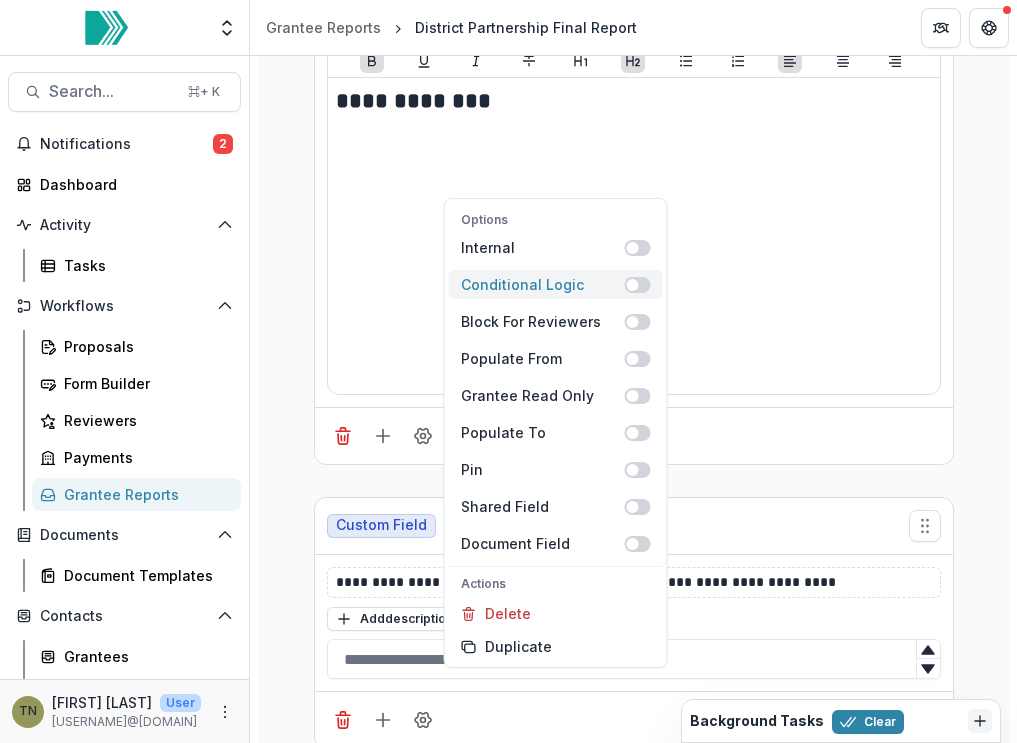 click at bounding box center (638, 285) 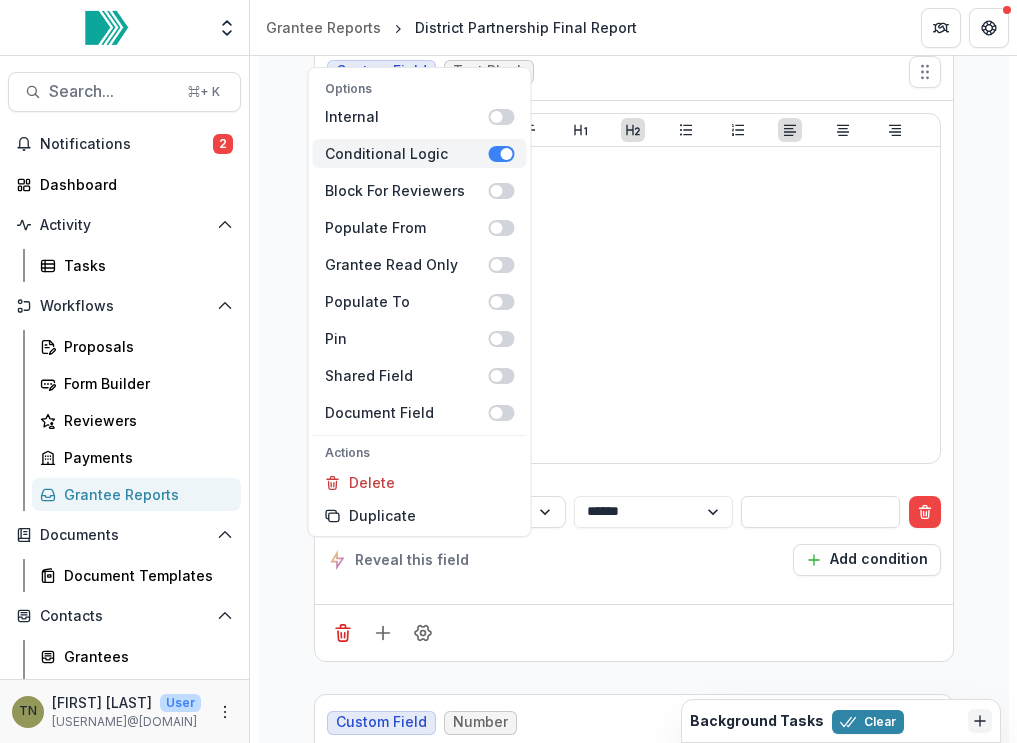 scroll, scrollTop: 3452, scrollLeft: 0, axis: vertical 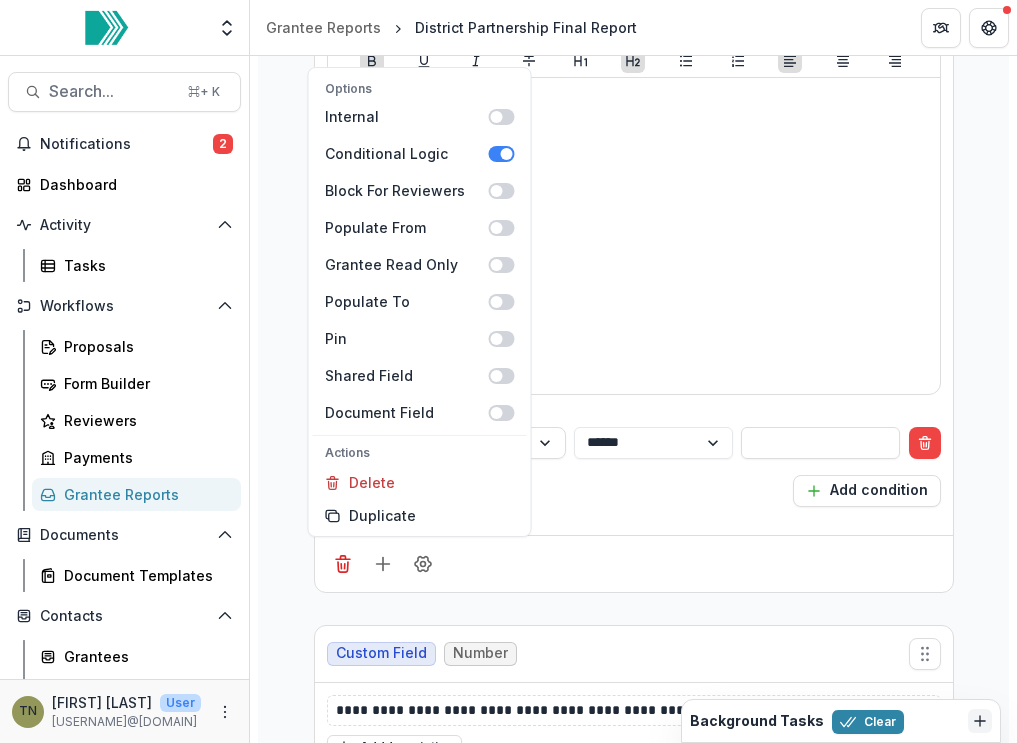 click at bounding box center [634, 563] 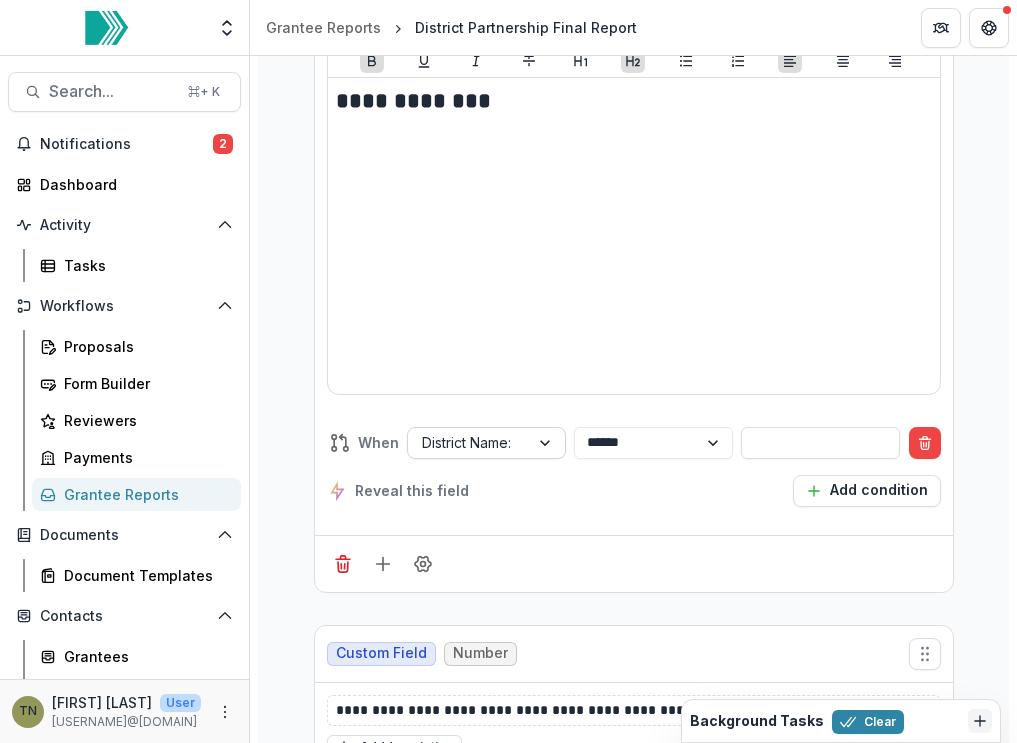 click at bounding box center (547, 443) 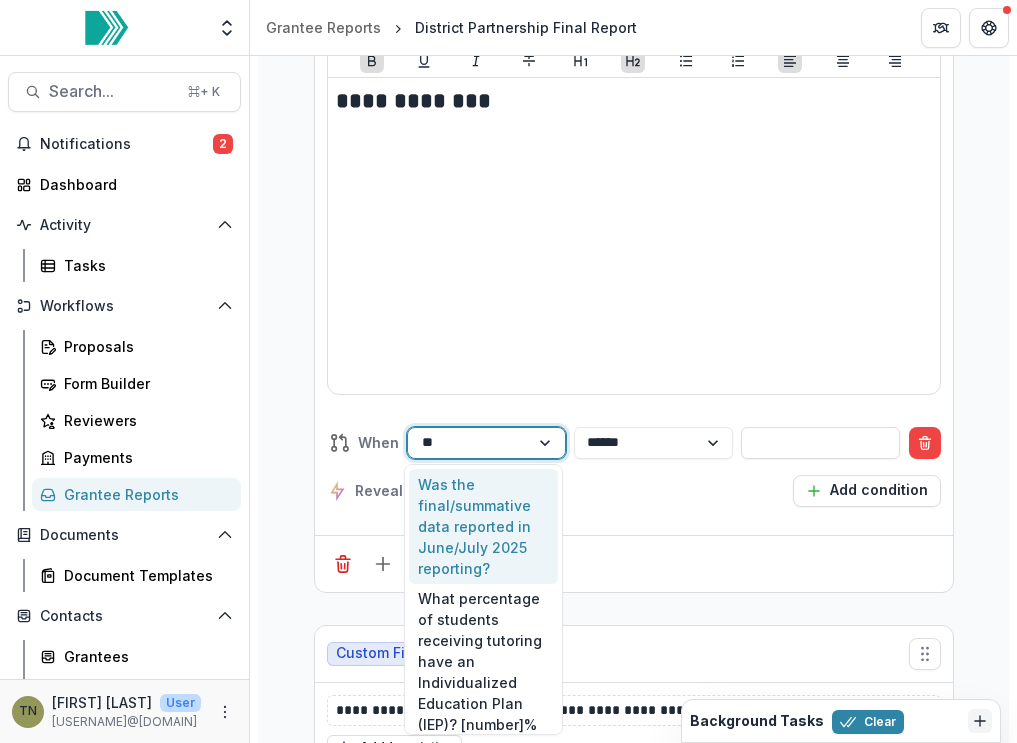 type on "***" 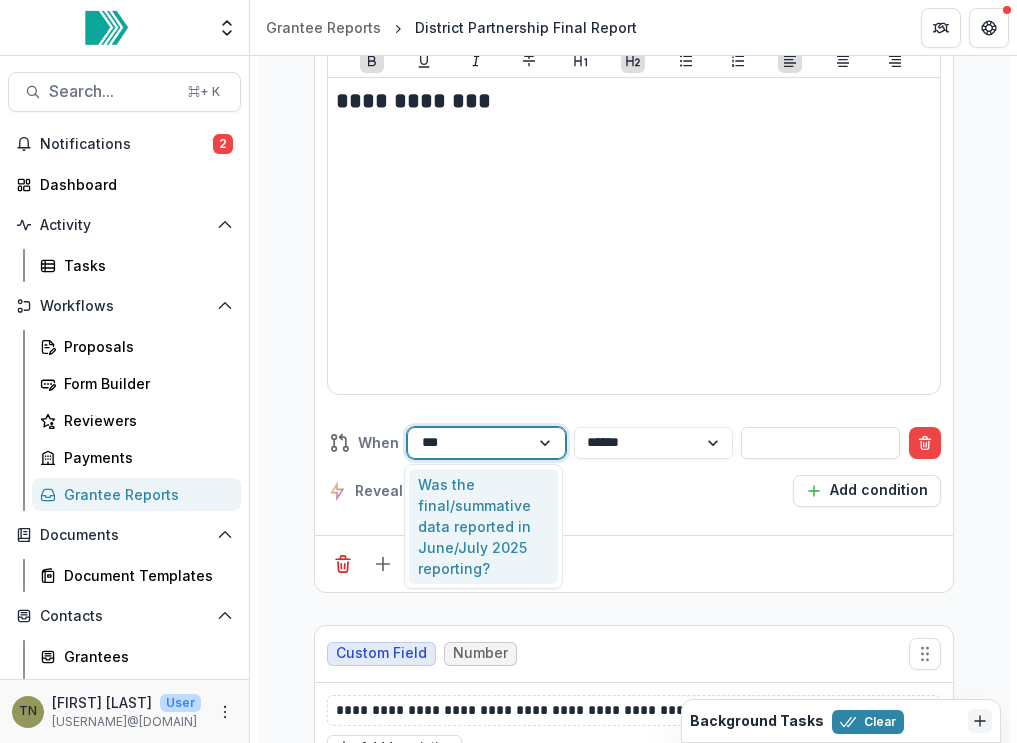 click on "Was the final/summative data reported in June/July 2025 reporting?" at bounding box center [483, 526] 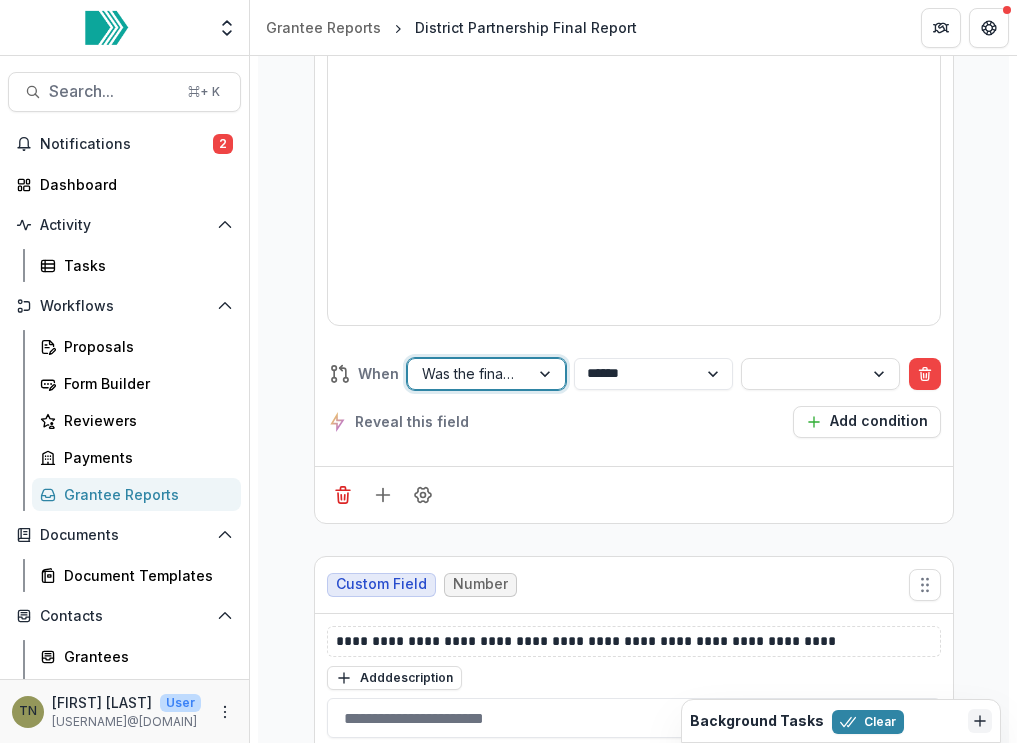 scroll, scrollTop: 3383, scrollLeft: 0, axis: vertical 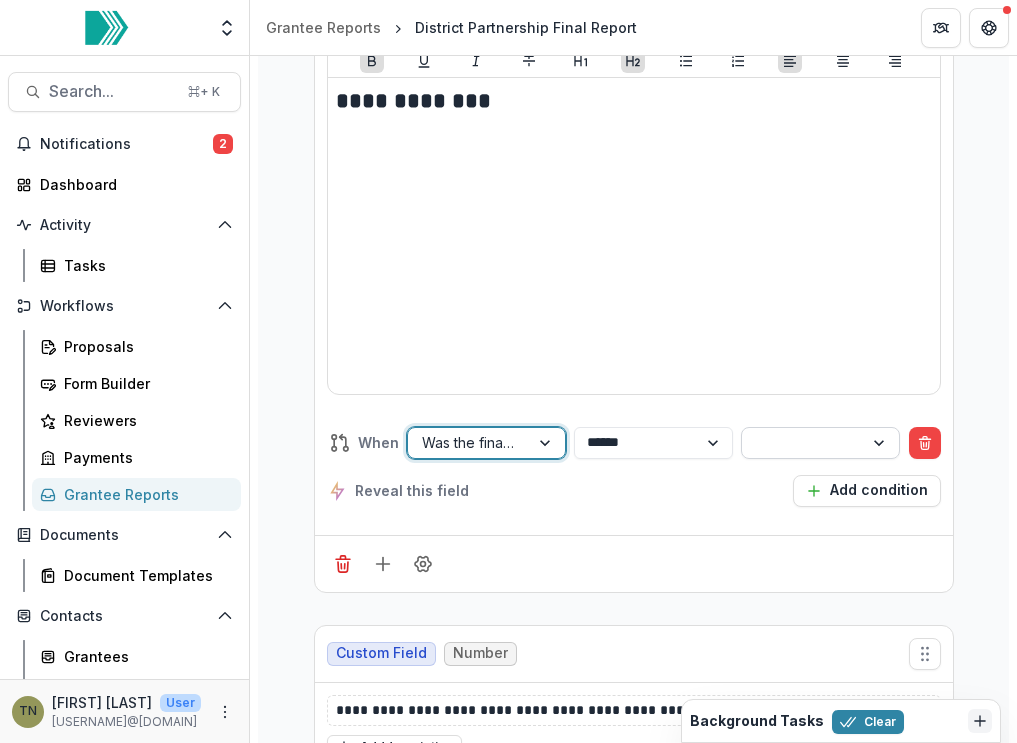 click at bounding box center [802, 442] 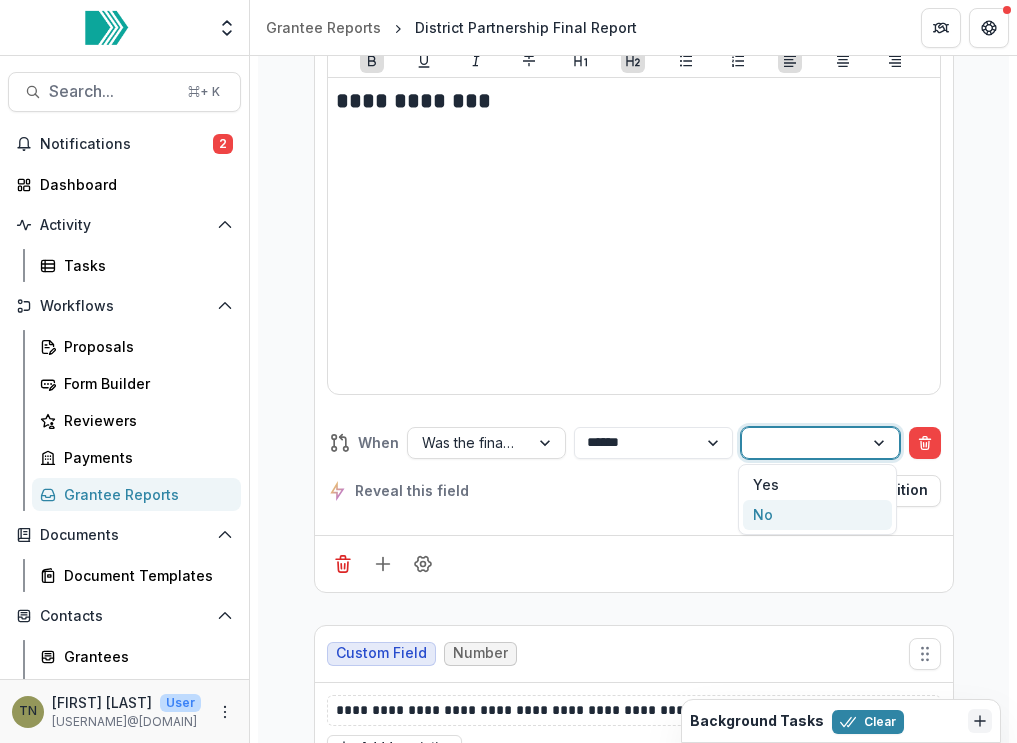 click on "No" at bounding box center [817, 515] 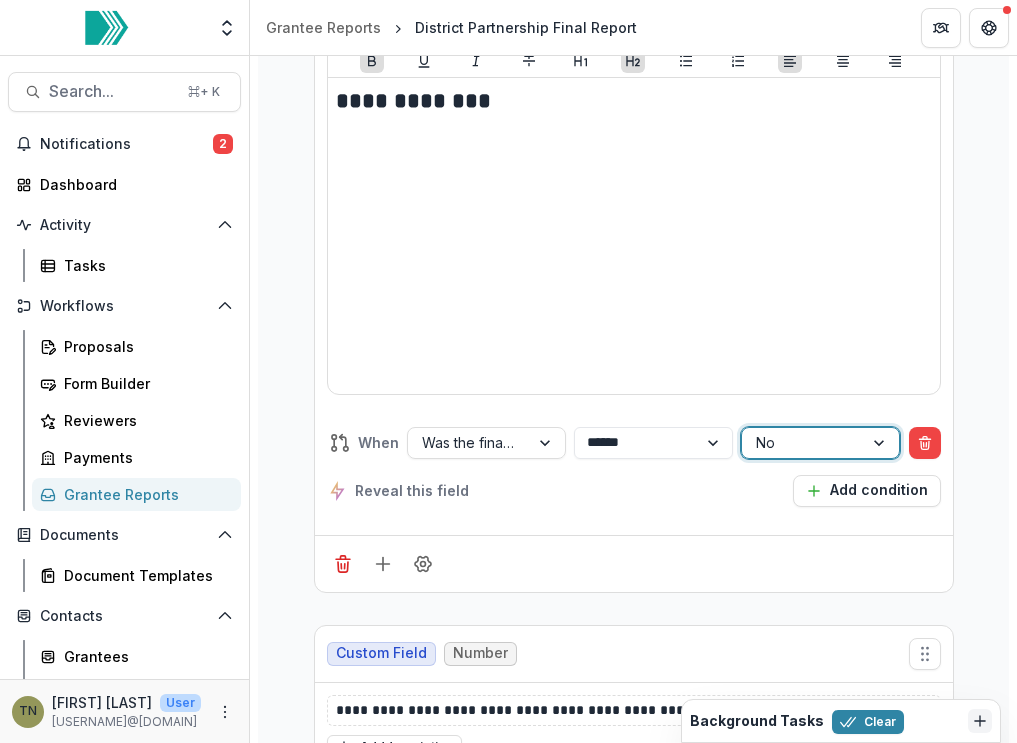 click at bounding box center [634, 563] 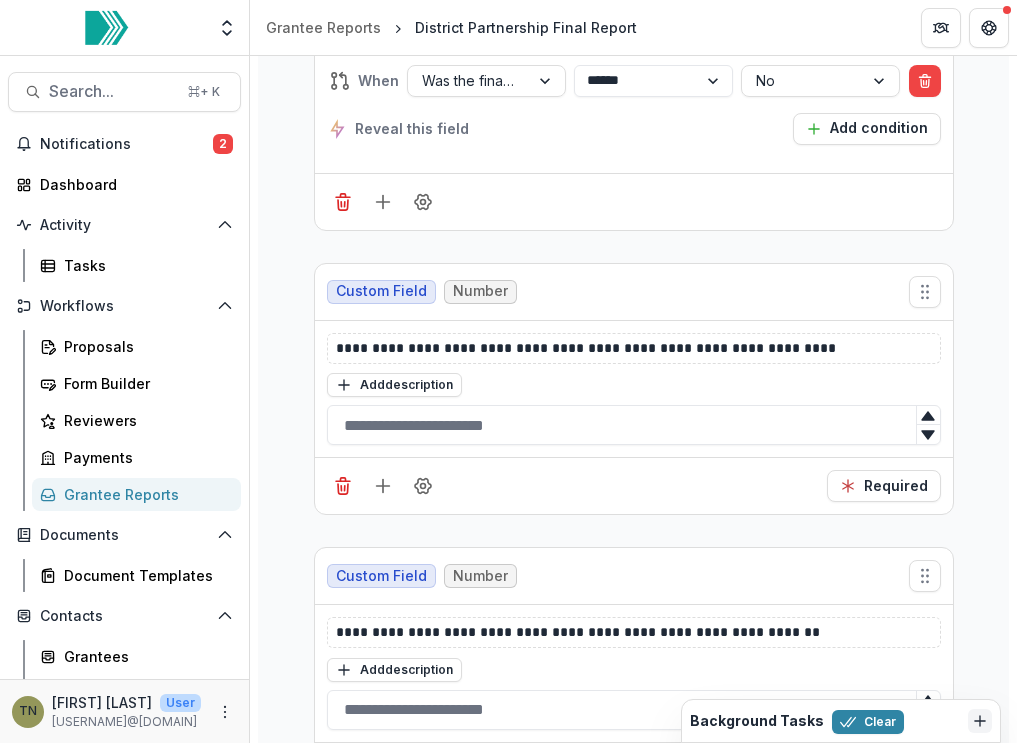 scroll, scrollTop: 3776, scrollLeft: 0, axis: vertical 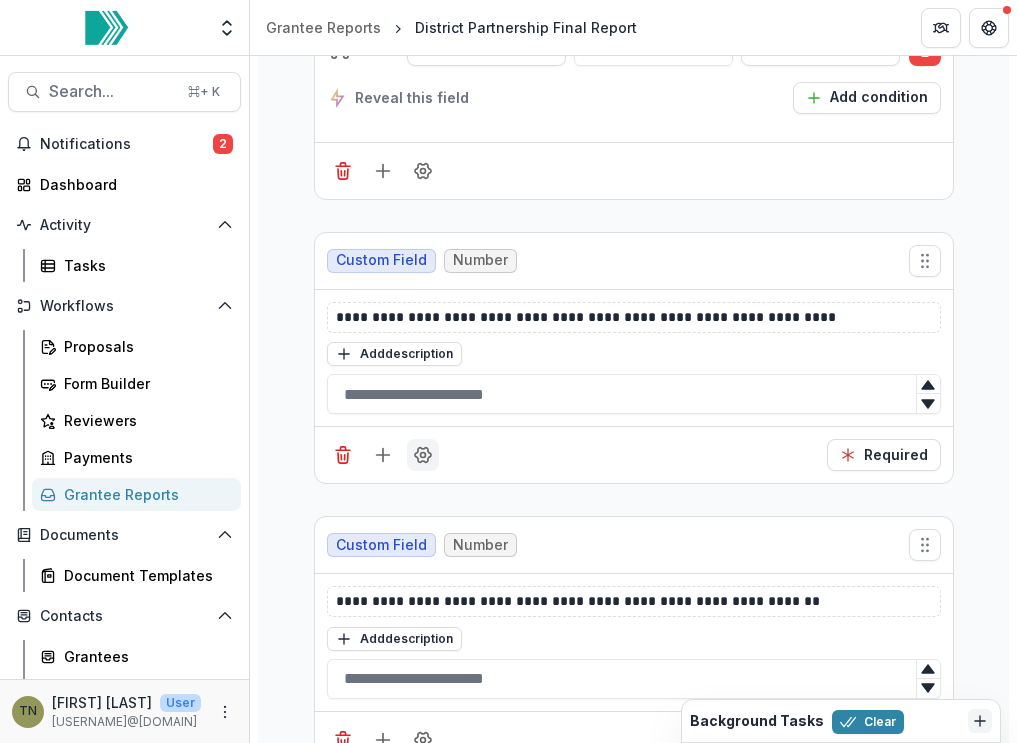 click 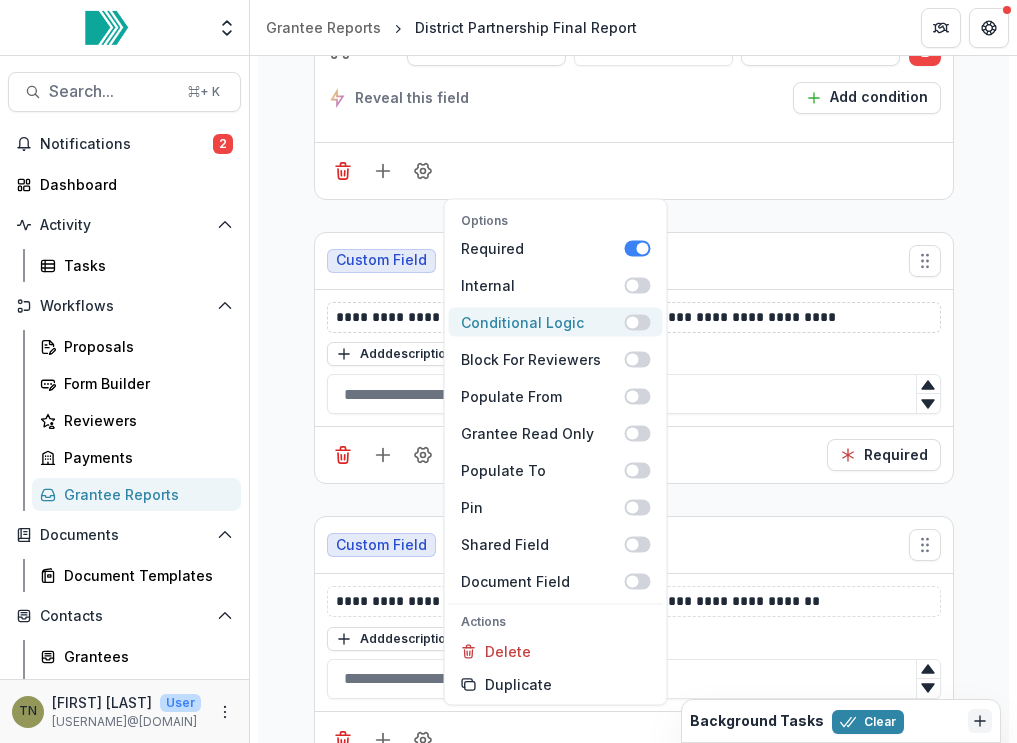 click at bounding box center (638, 322) 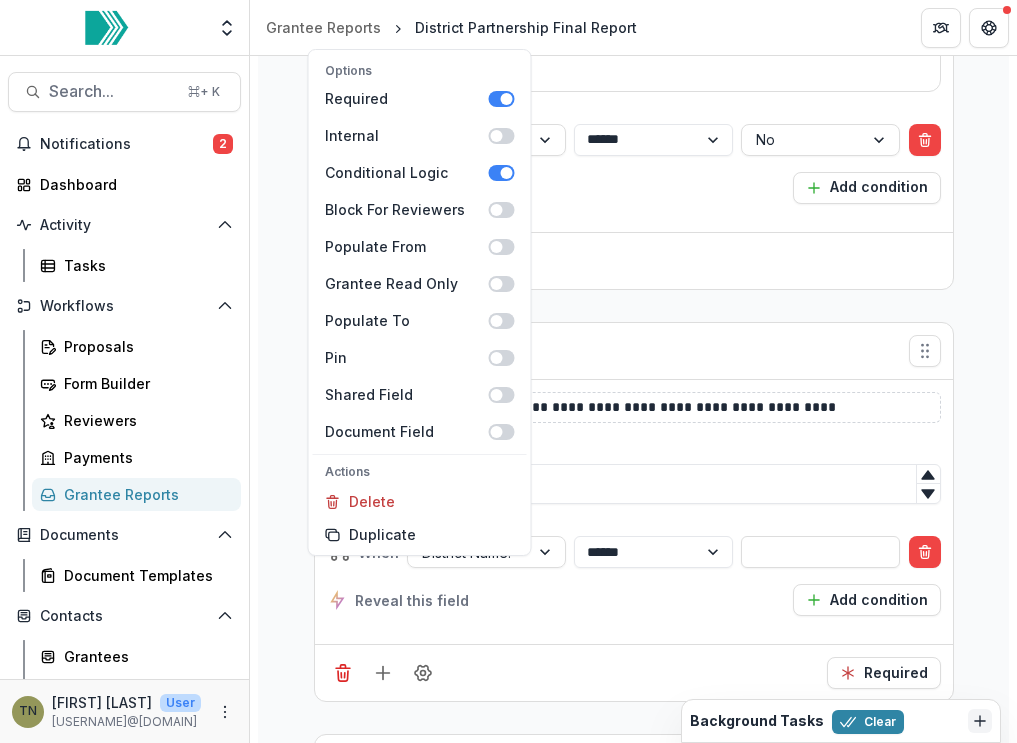 scroll, scrollTop: 3866, scrollLeft: 0, axis: vertical 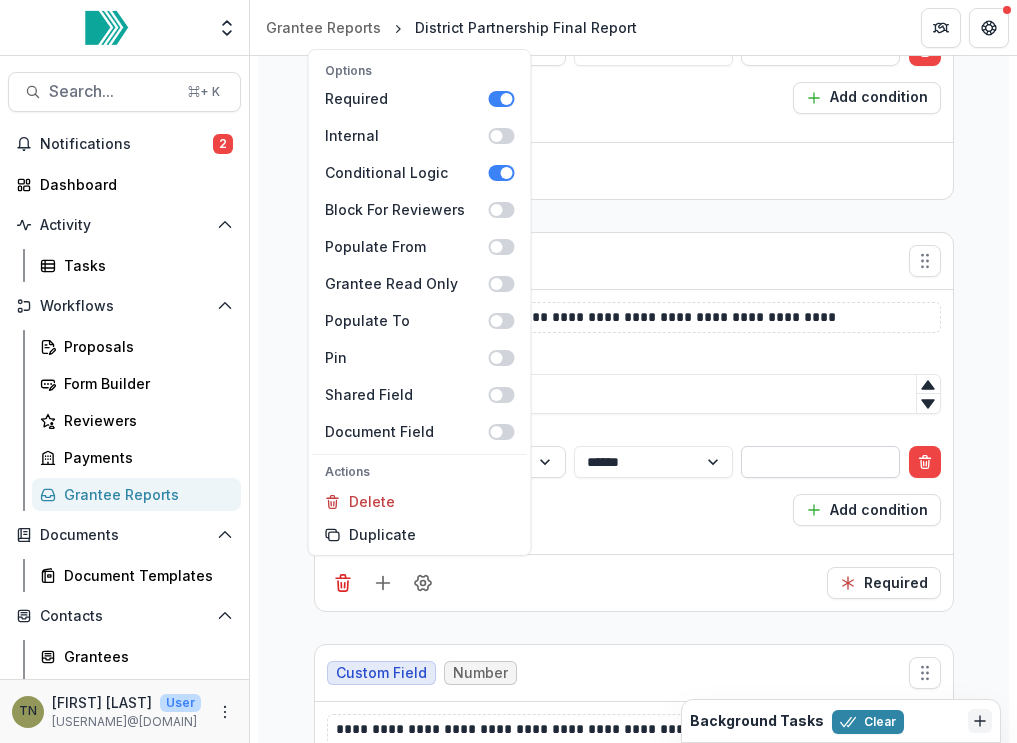 click at bounding box center (820, 462) 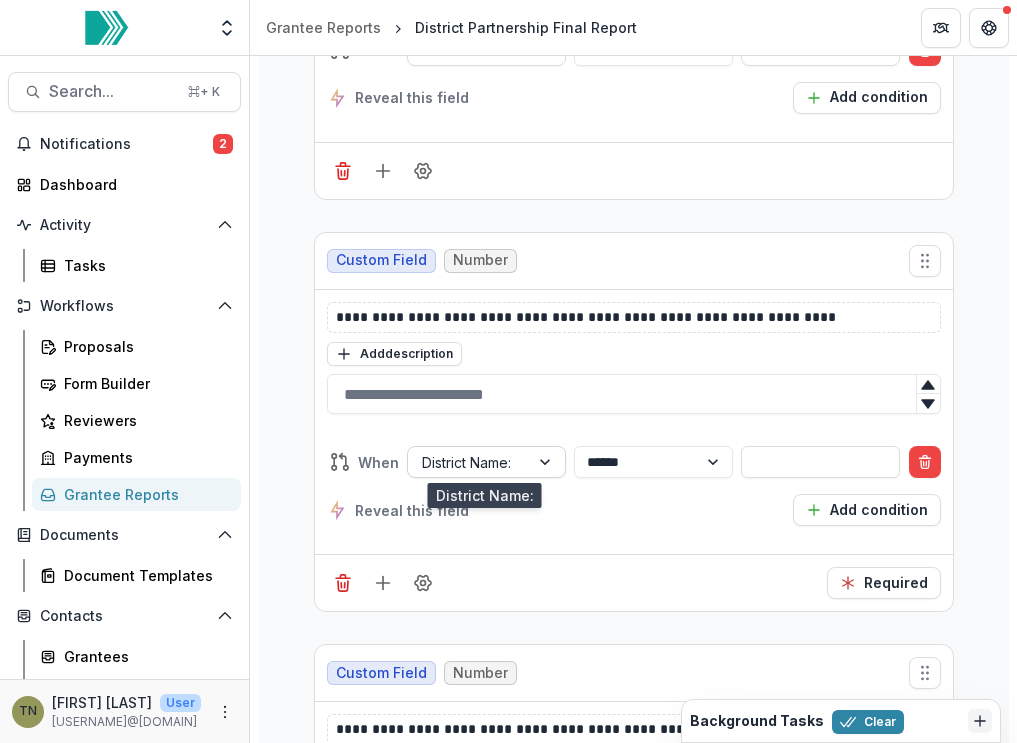 click at bounding box center [547, 462] 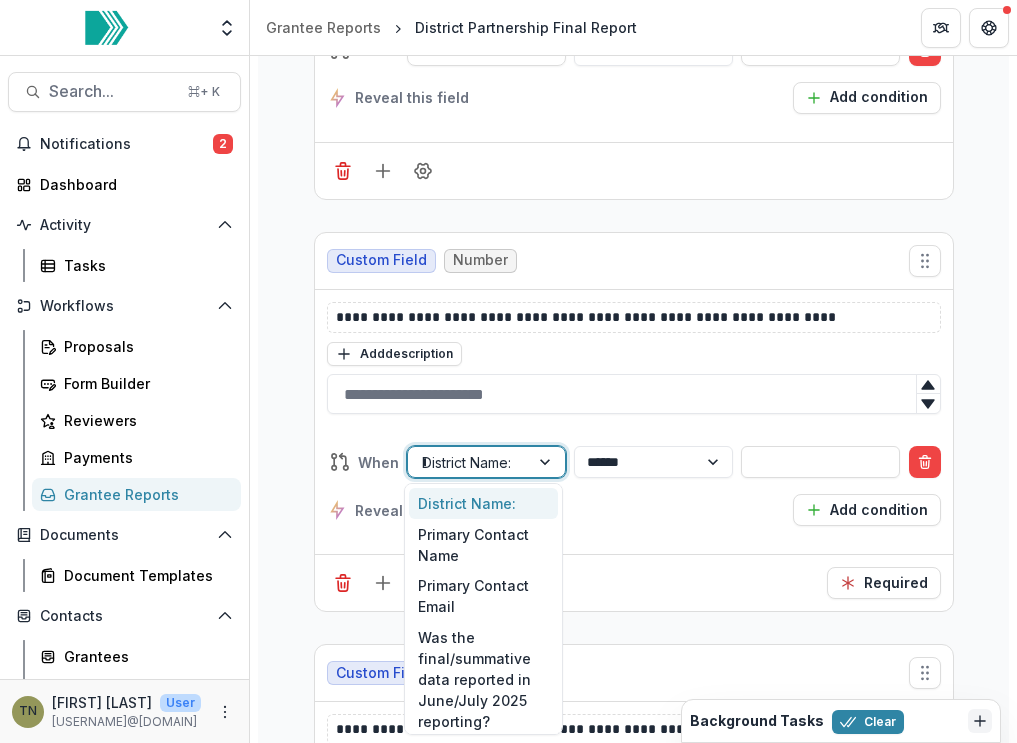 type on "***" 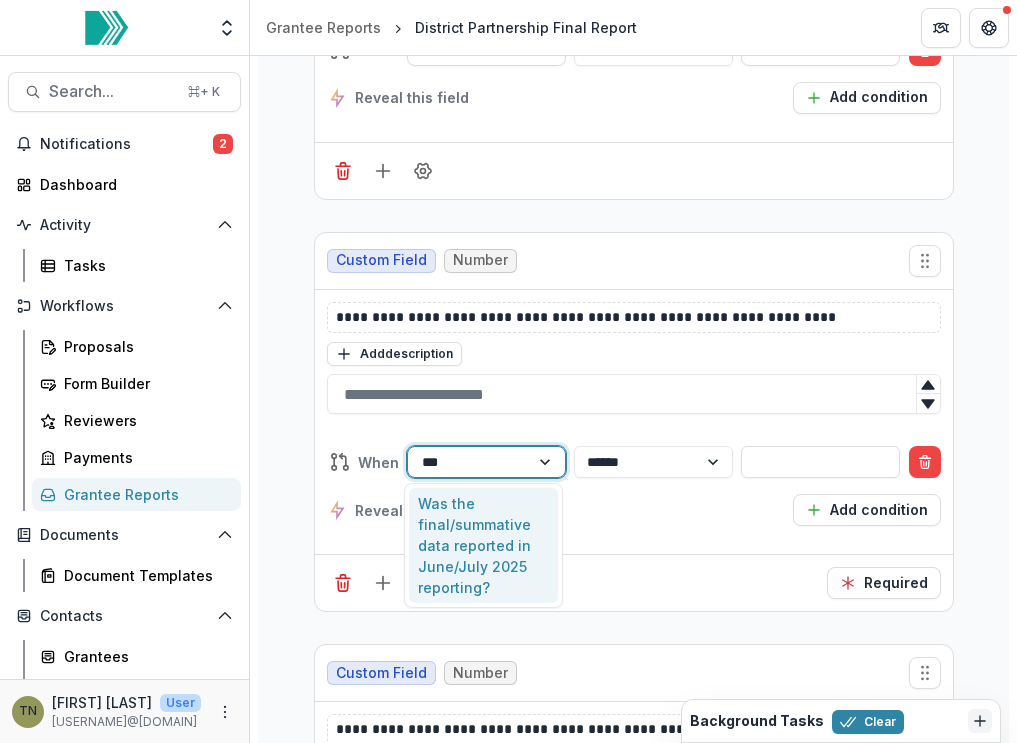 click on "Was the final/summative data reported in June/July 2025 reporting?" at bounding box center (483, 545) 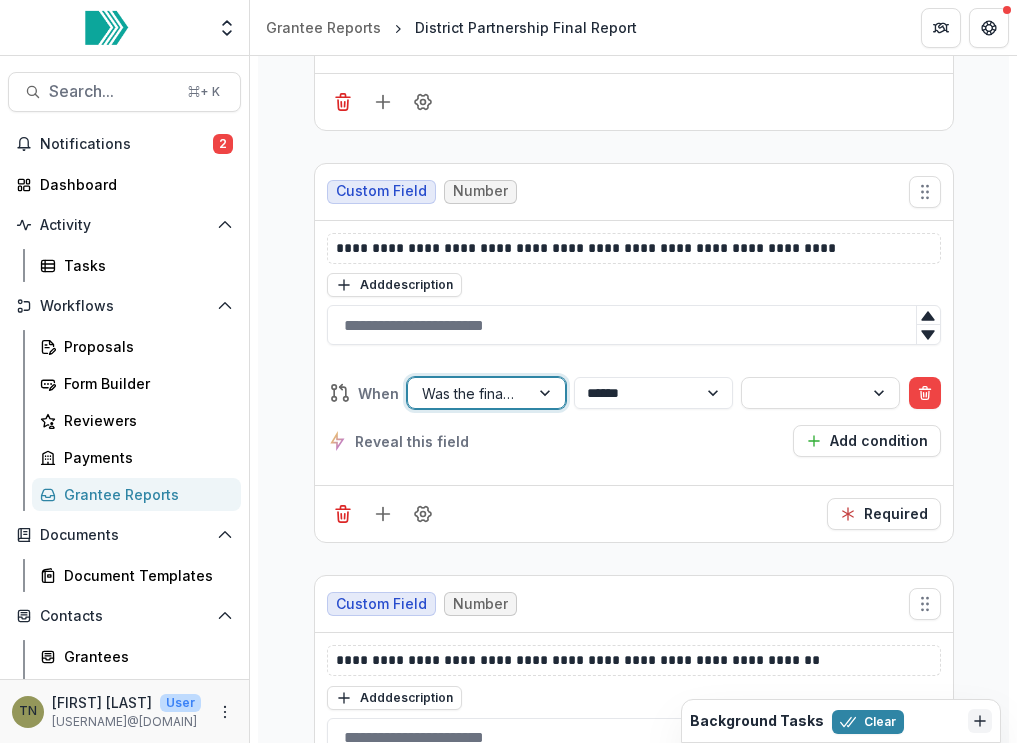 scroll, scrollTop: 3797, scrollLeft: 0, axis: vertical 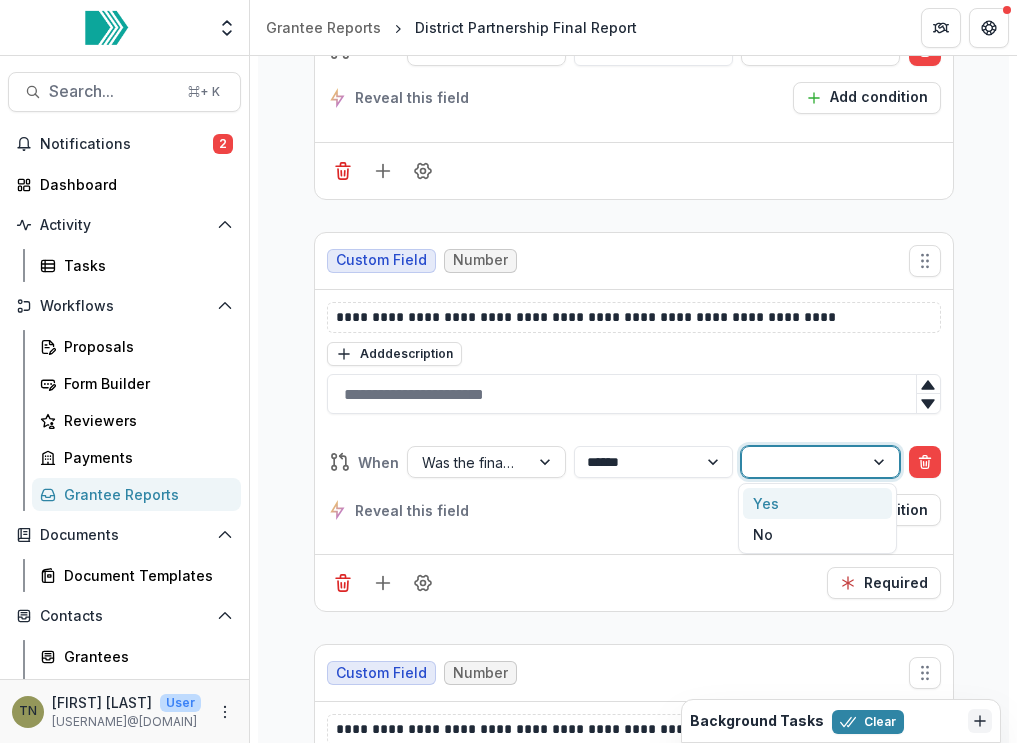 click at bounding box center [802, 462] 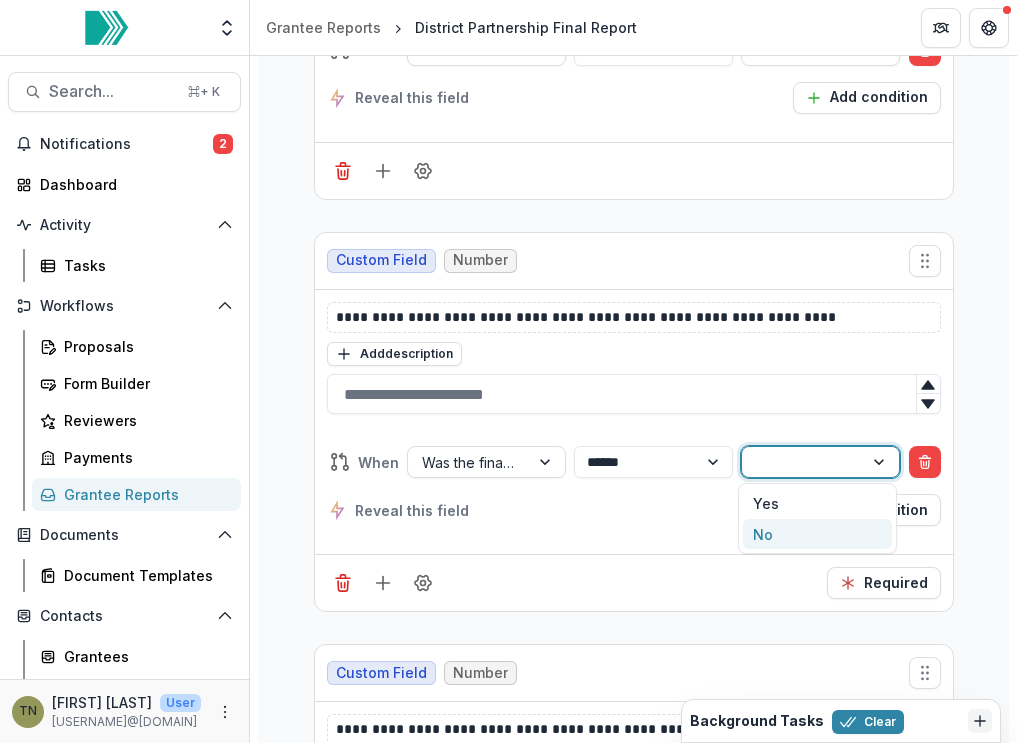 click on "No" at bounding box center [817, 534] 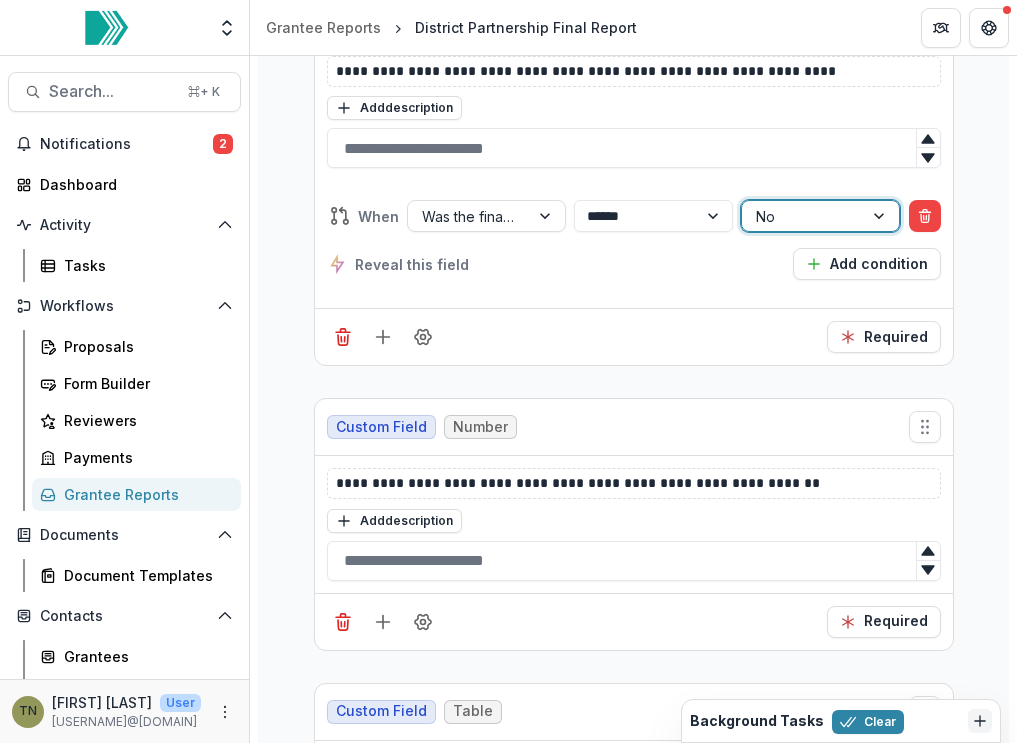 scroll, scrollTop: 4178, scrollLeft: 0, axis: vertical 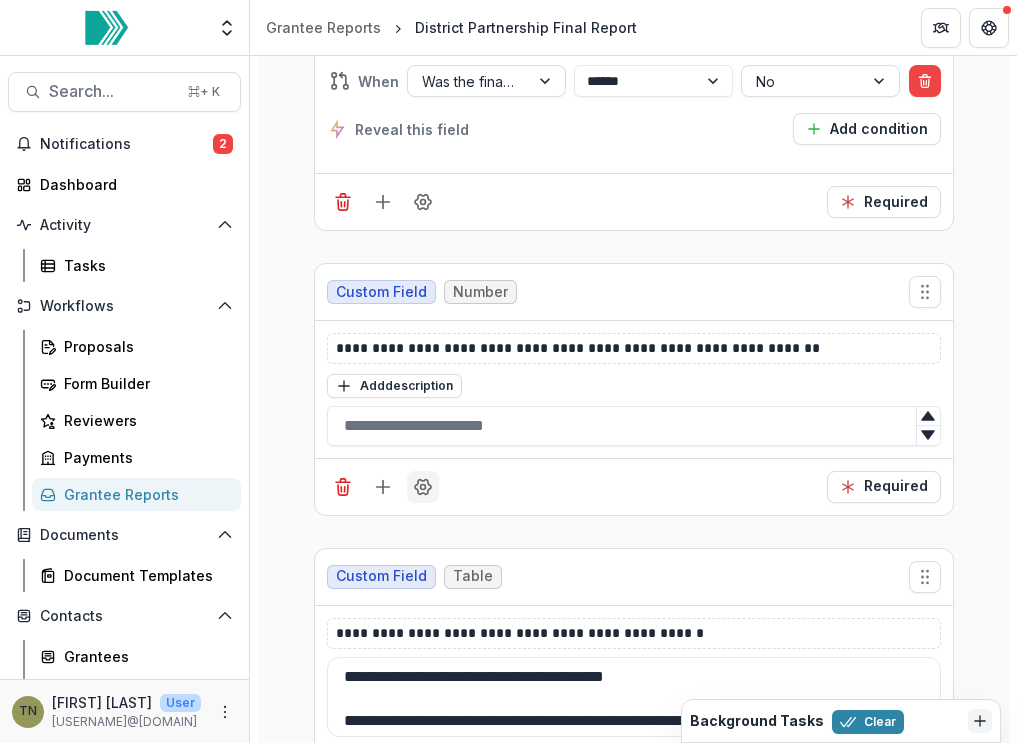 click 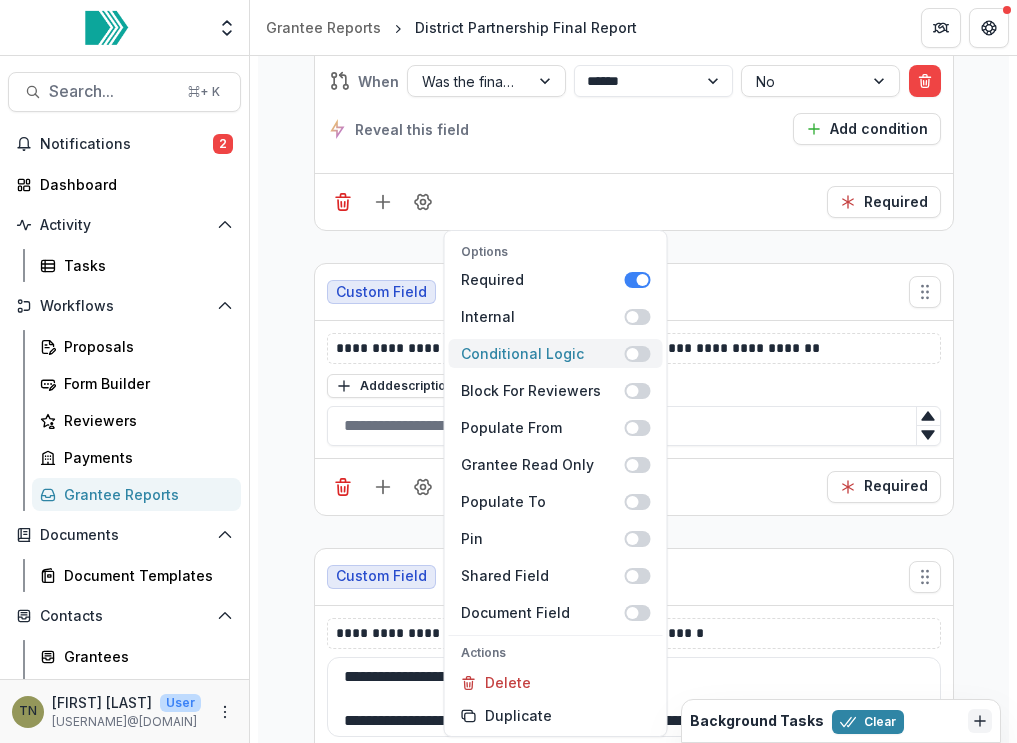click at bounding box center (638, 354) 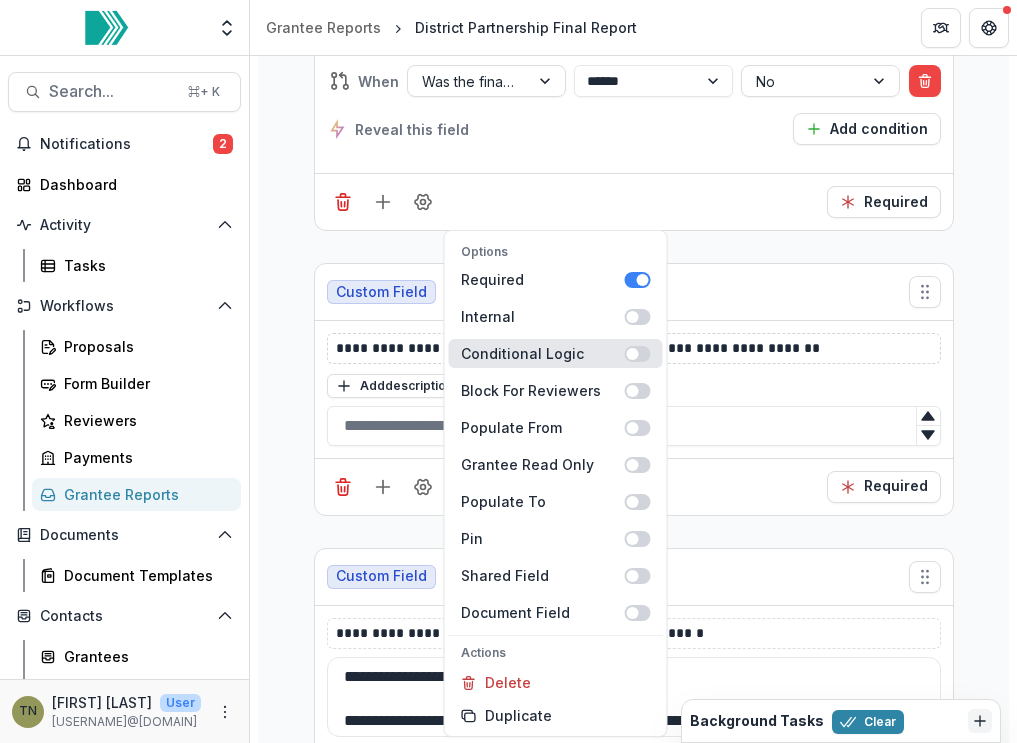 scroll, scrollTop: 4268, scrollLeft: 0, axis: vertical 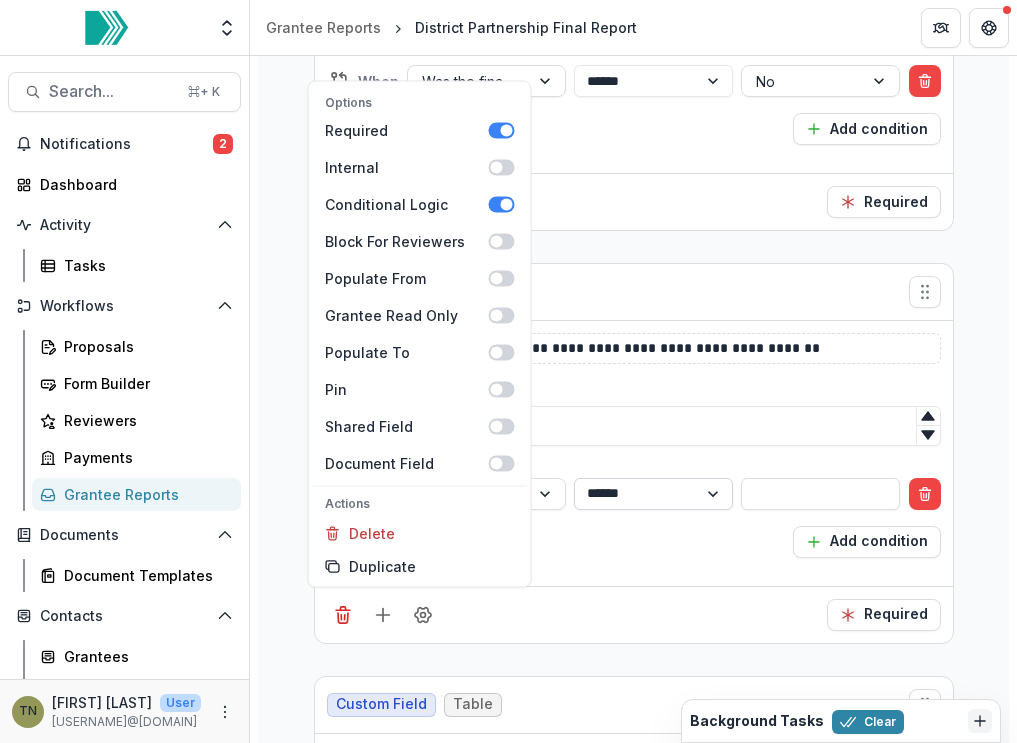 click on "**********" at bounding box center (653, 494) 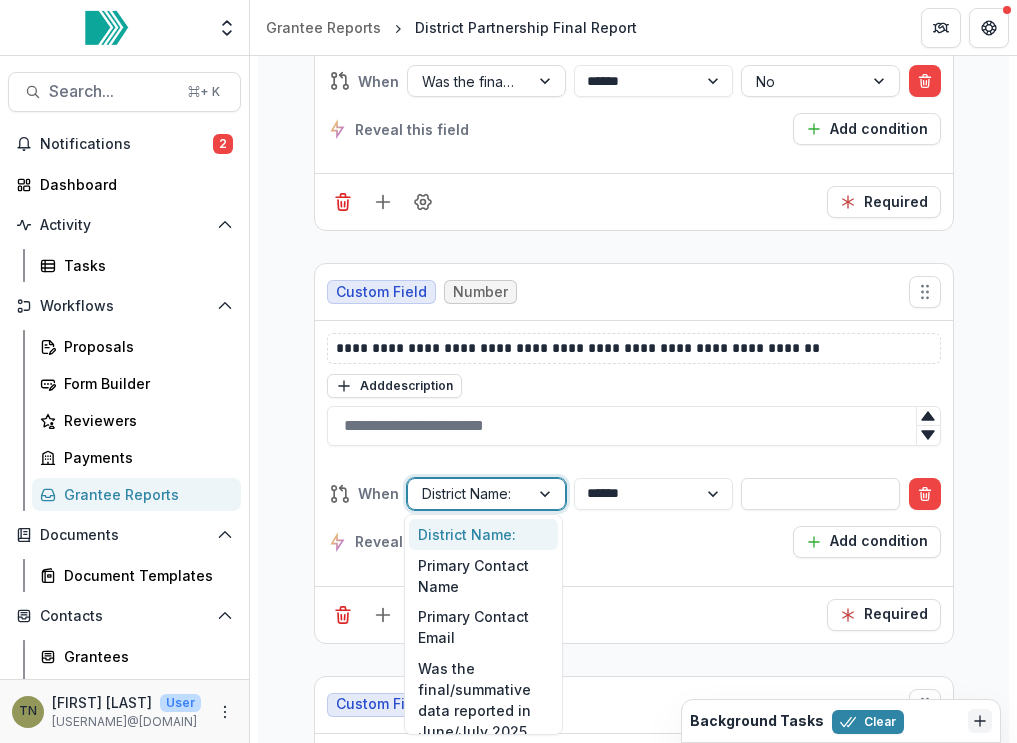 click on "District Name:" at bounding box center (468, 493) 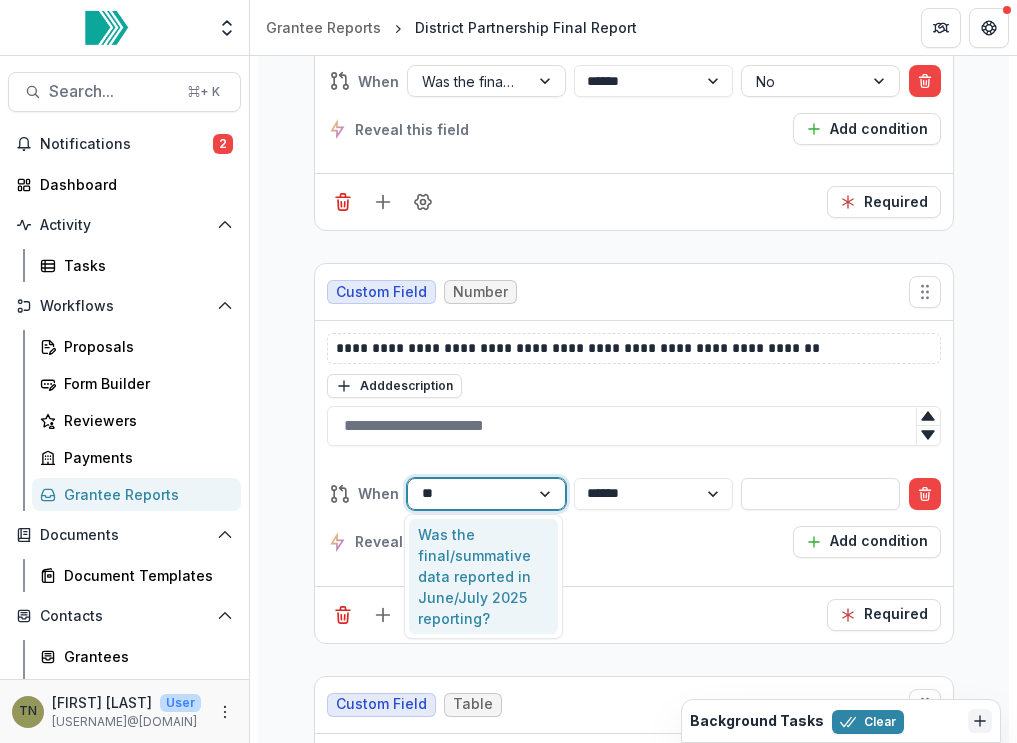 type on "***" 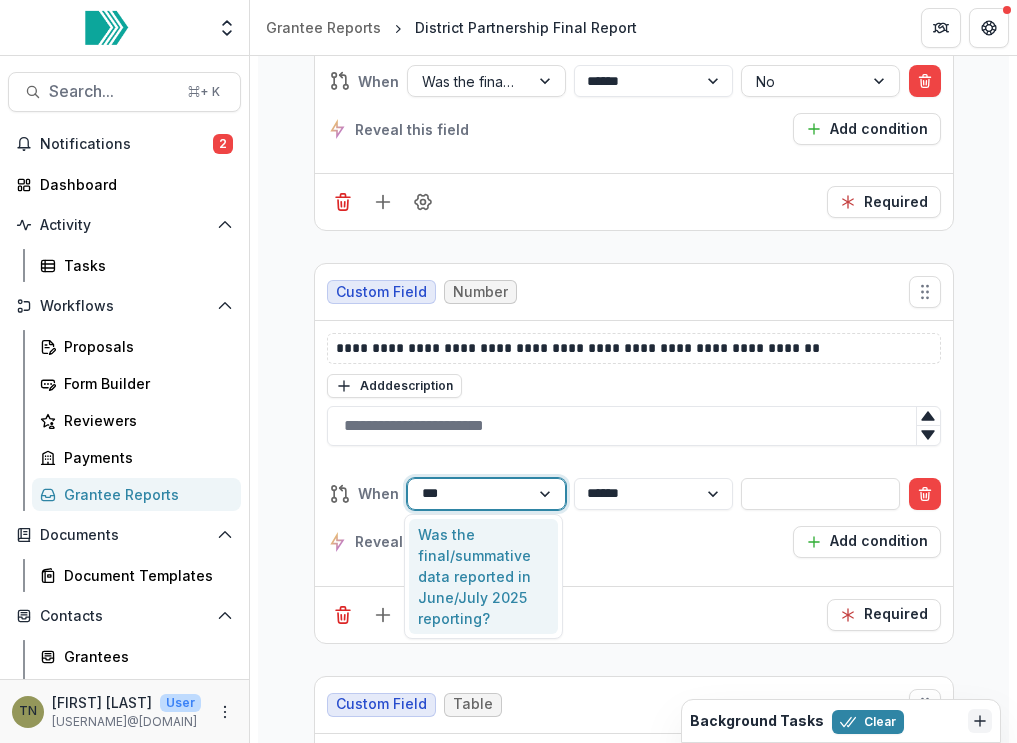 click on "Was the final/summative data reported in June/July 2025 reporting?" at bounding box center (483, 576) 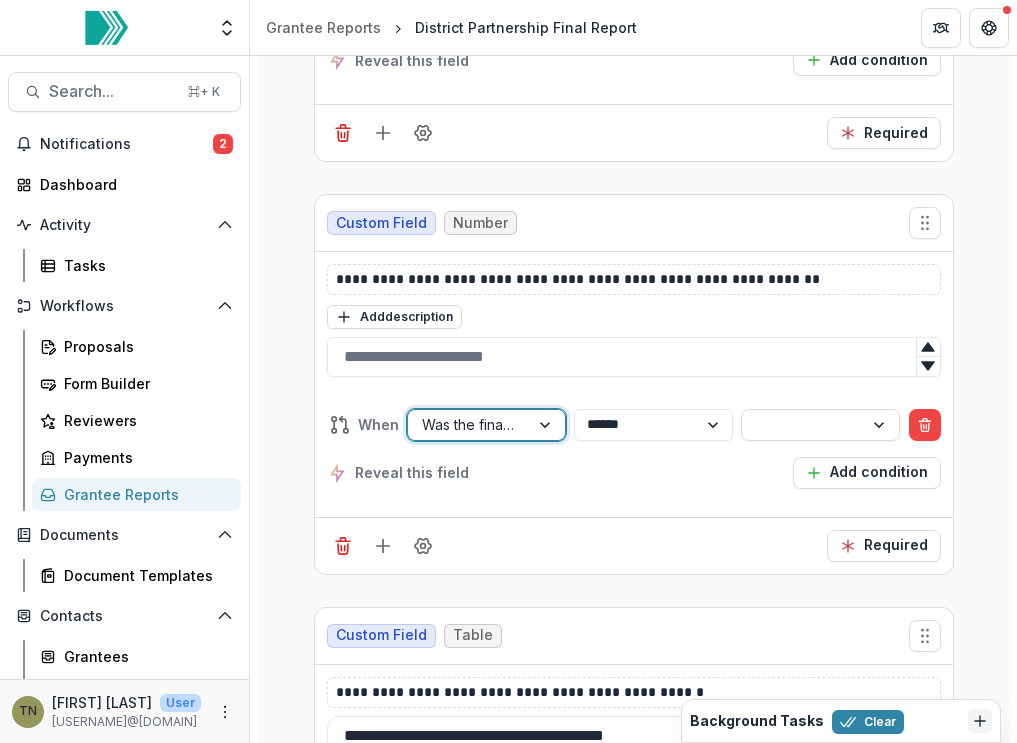 scroll, scrollTop: 4199, scrollLeft: 0, axis: vertical 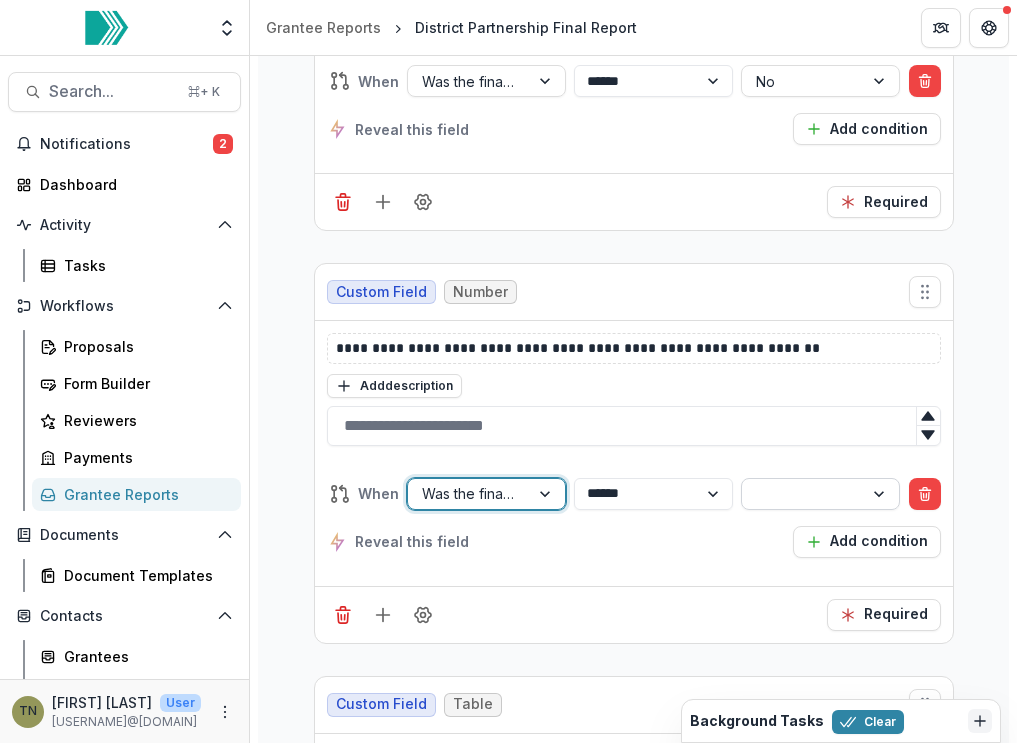 click at bounding box center [802, 493] 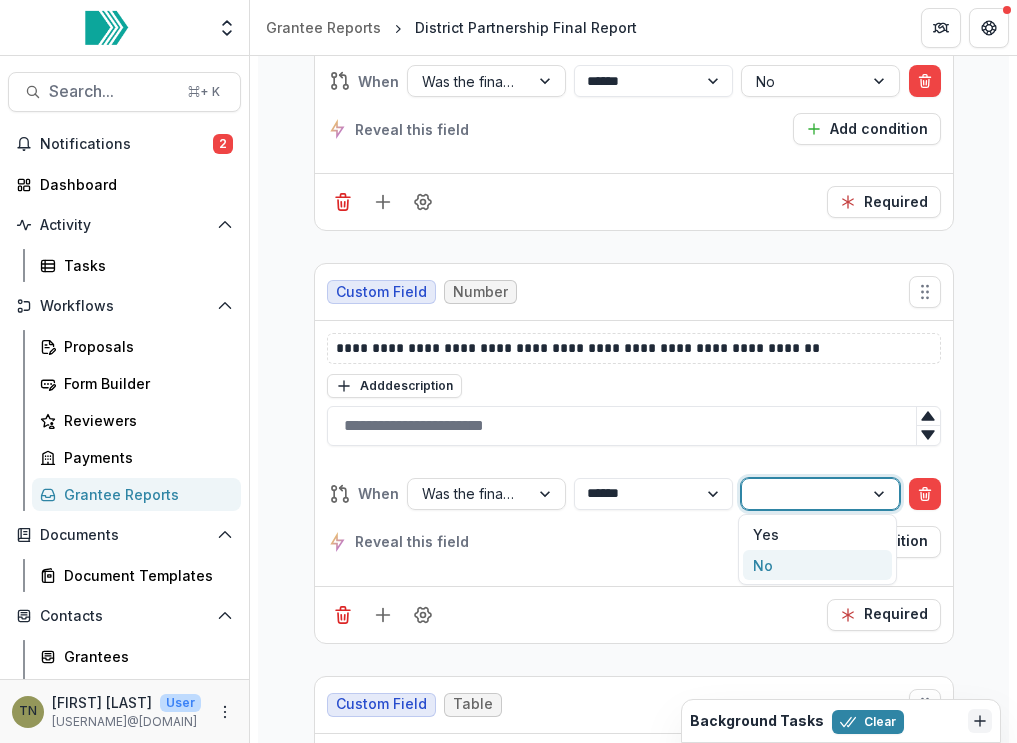 click on "No" at bounding box center [817, 565] 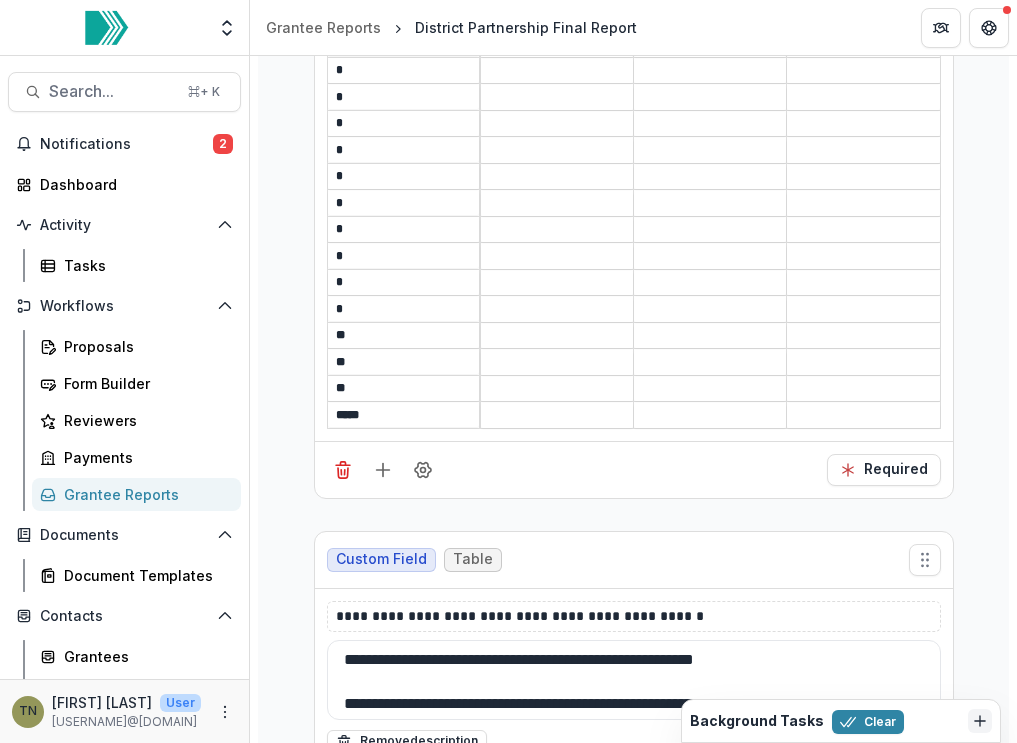 scroll, scrollTop: 5206, scrollLeft: 0, axis: vertical 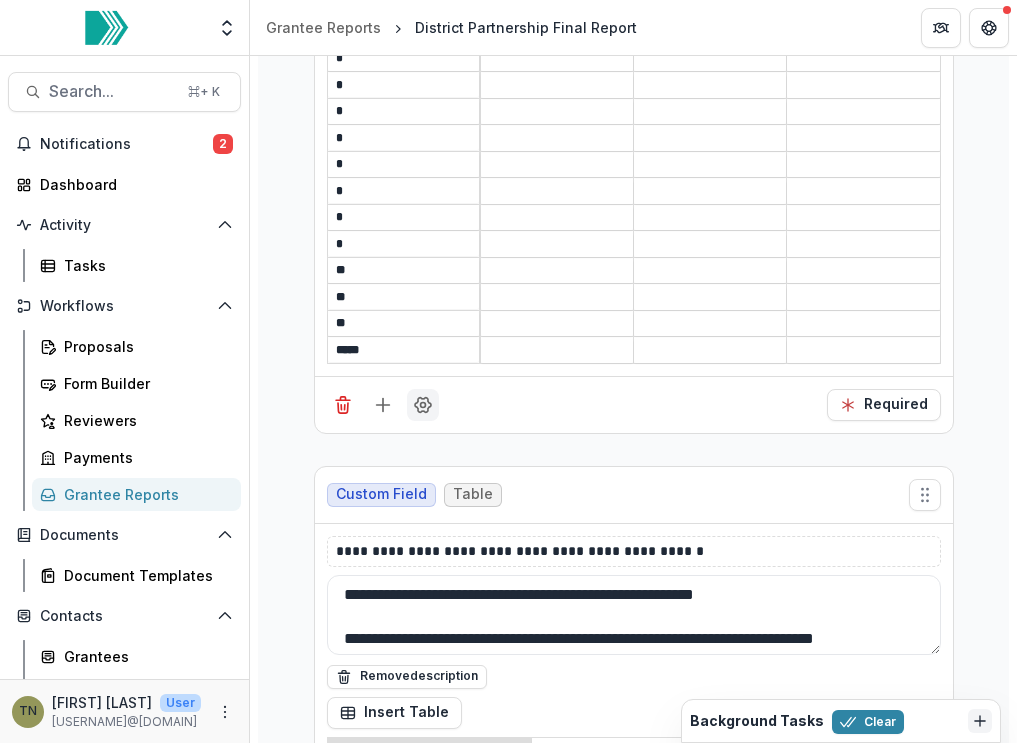 click 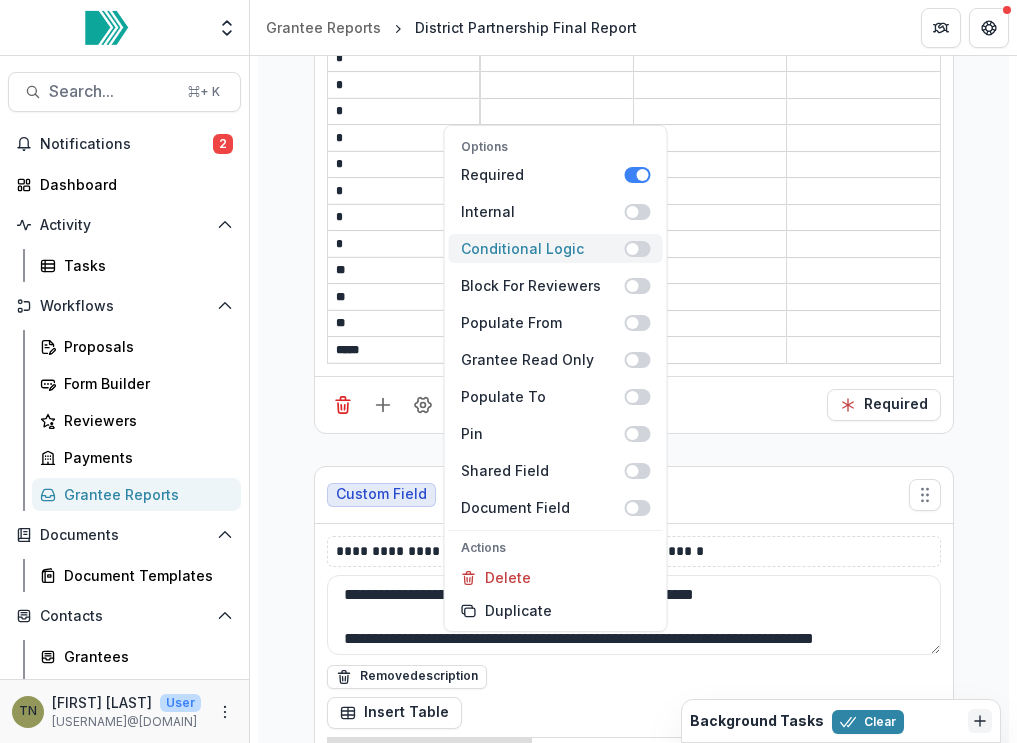 click at bounding box center (638, 249) 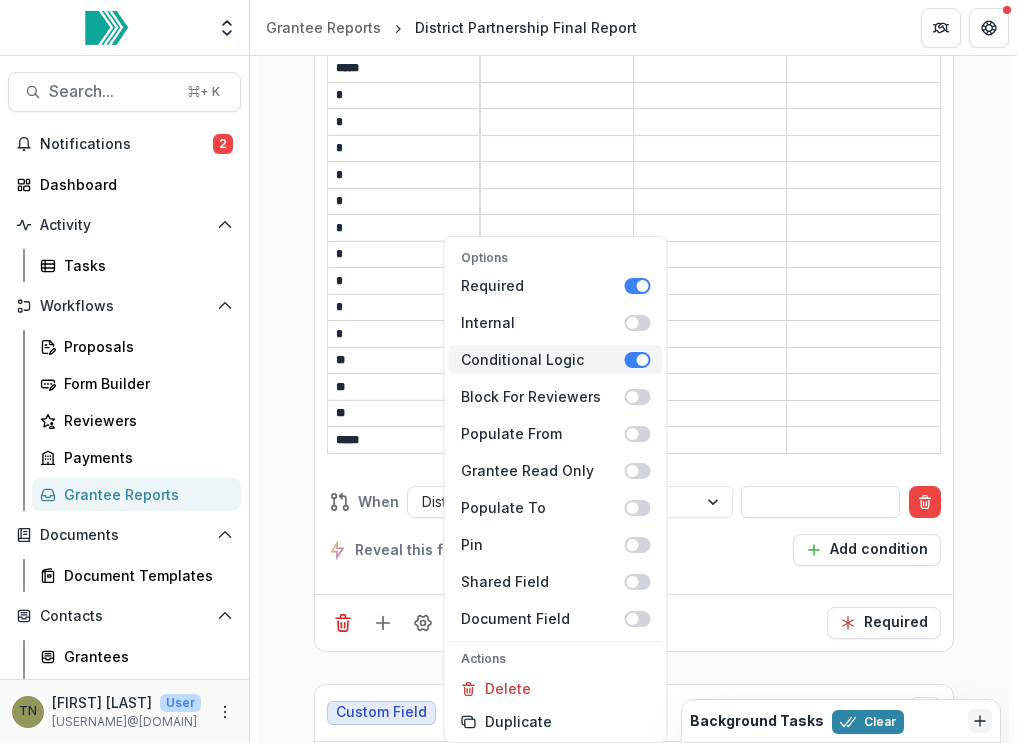 scroll, scrollTop: 5296, scrollLeft: 0, axis: vertical 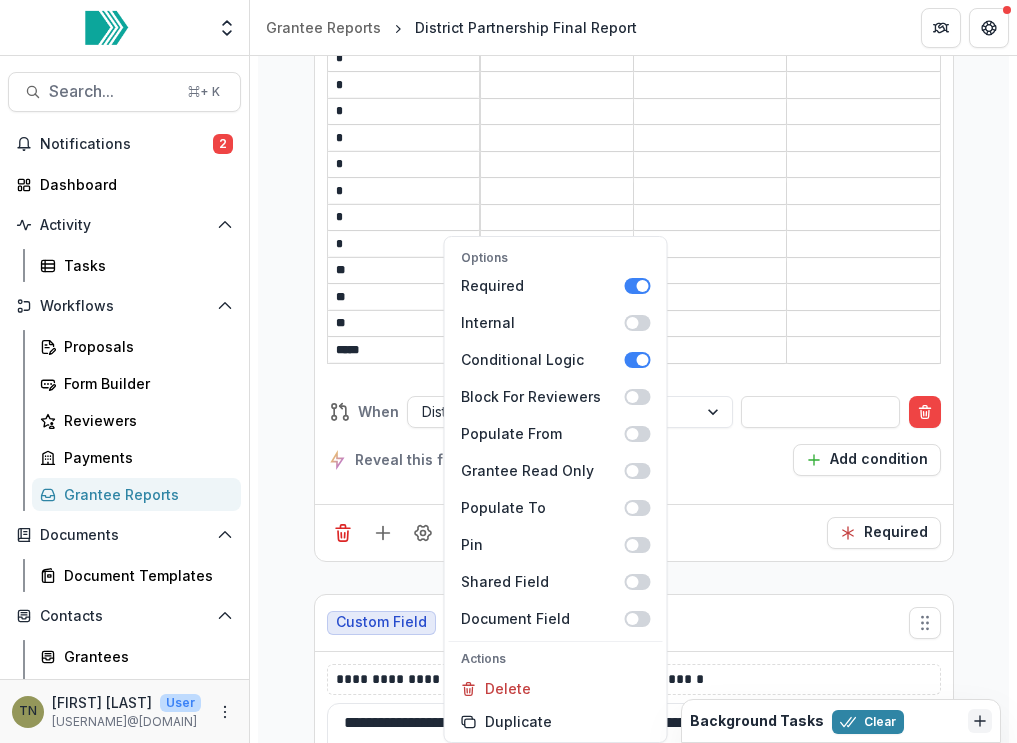 click on "When District Name: [DISTRICT_NAME] Reveal this field Add condition" at bounding box center [634, 436] 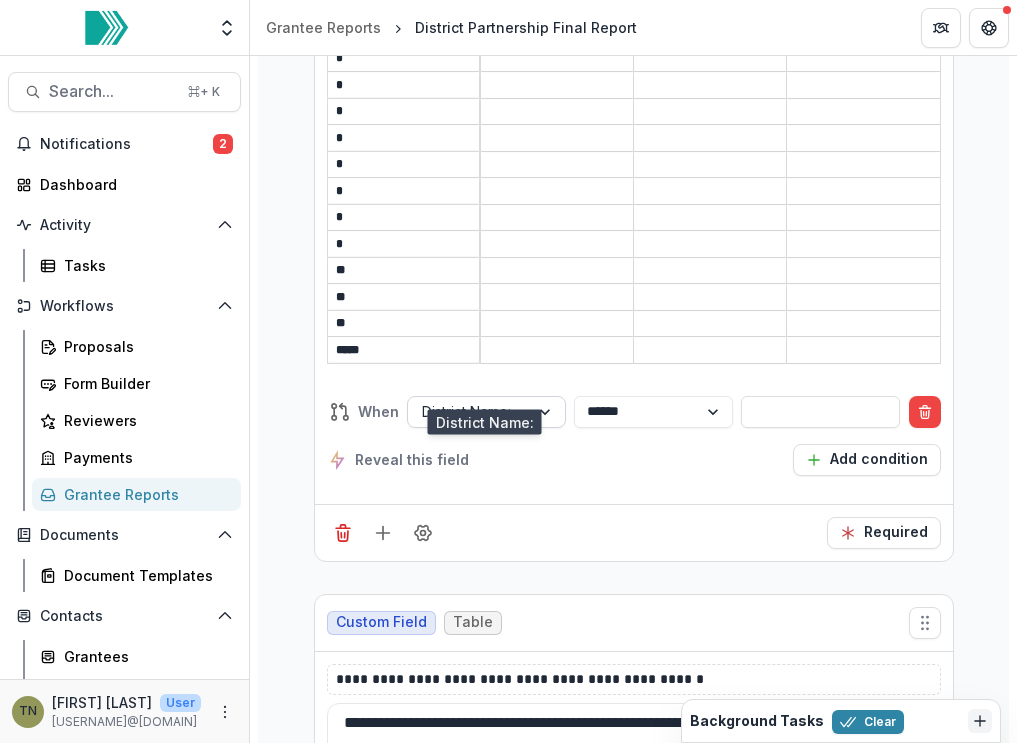 click at bounding box center [468, 411] 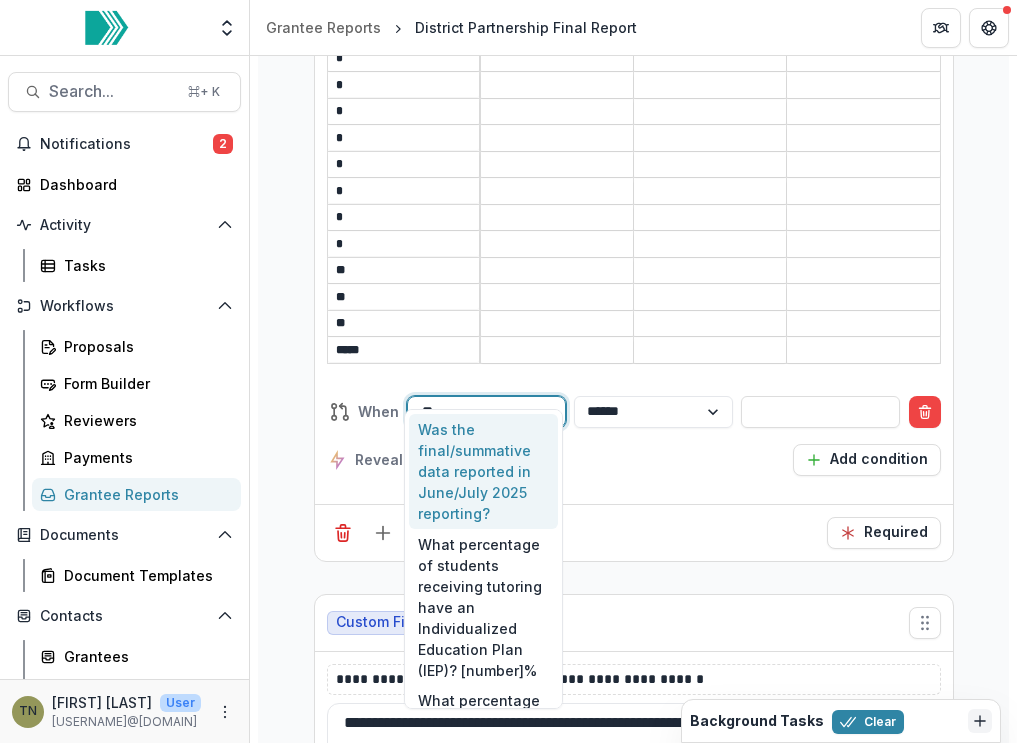 type on "***" 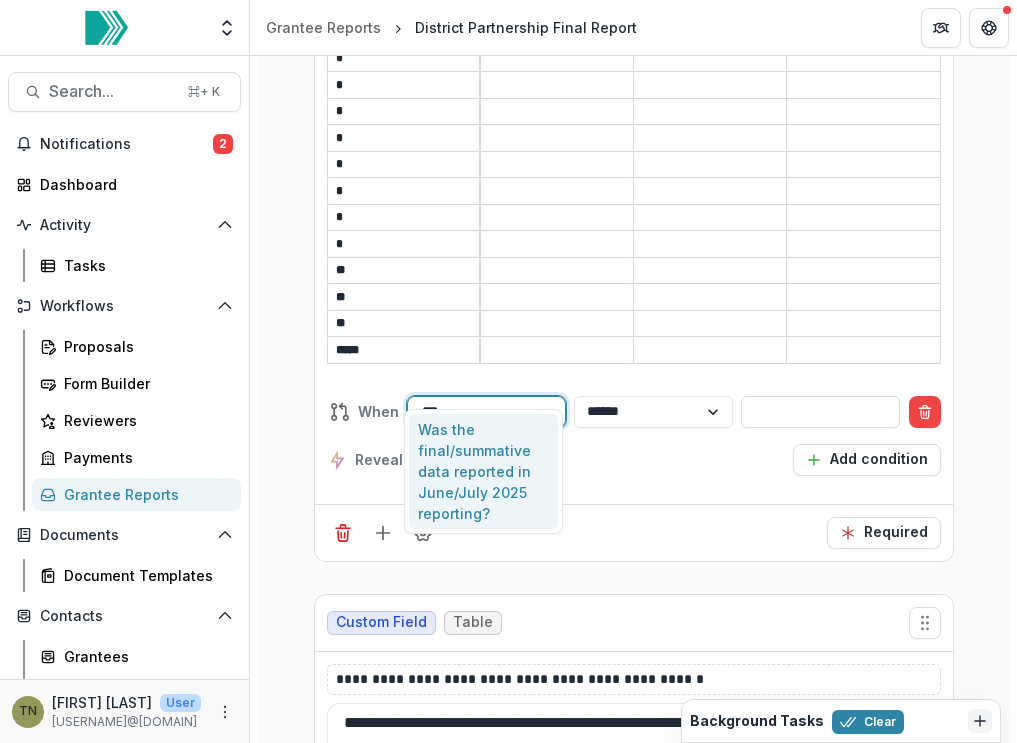 click on "Was the final/summative data reported in June/July 2025 reporting?" at bounding box center [483, 471] 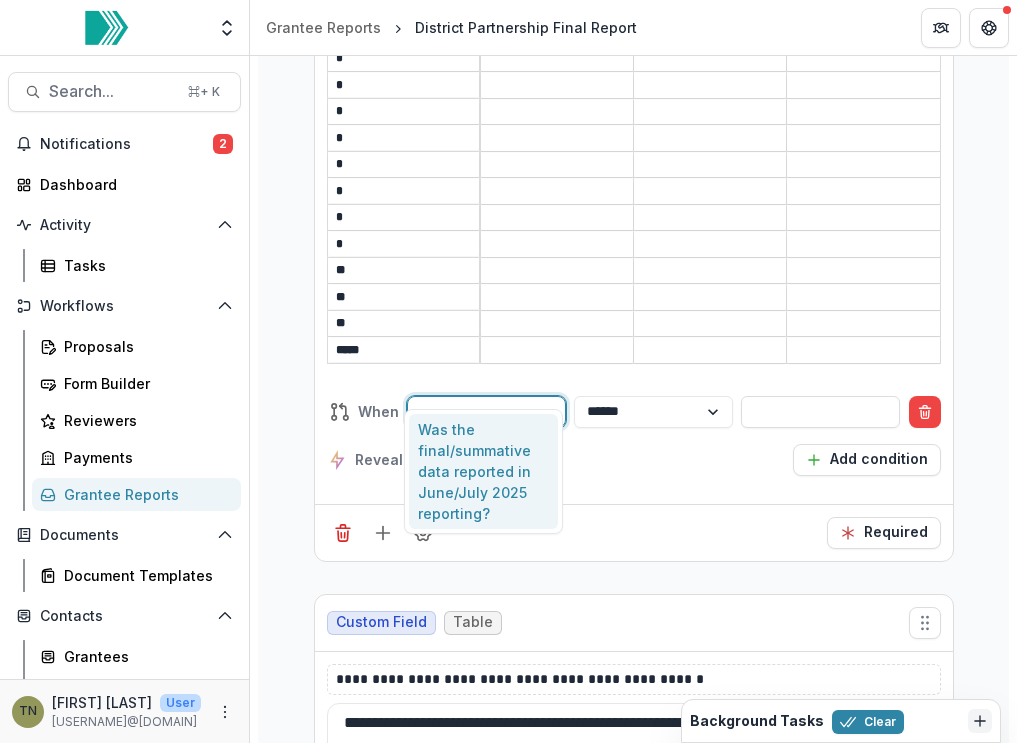 scroll, scrollTop: 5227, scrollLeft: 0, axis: vertical 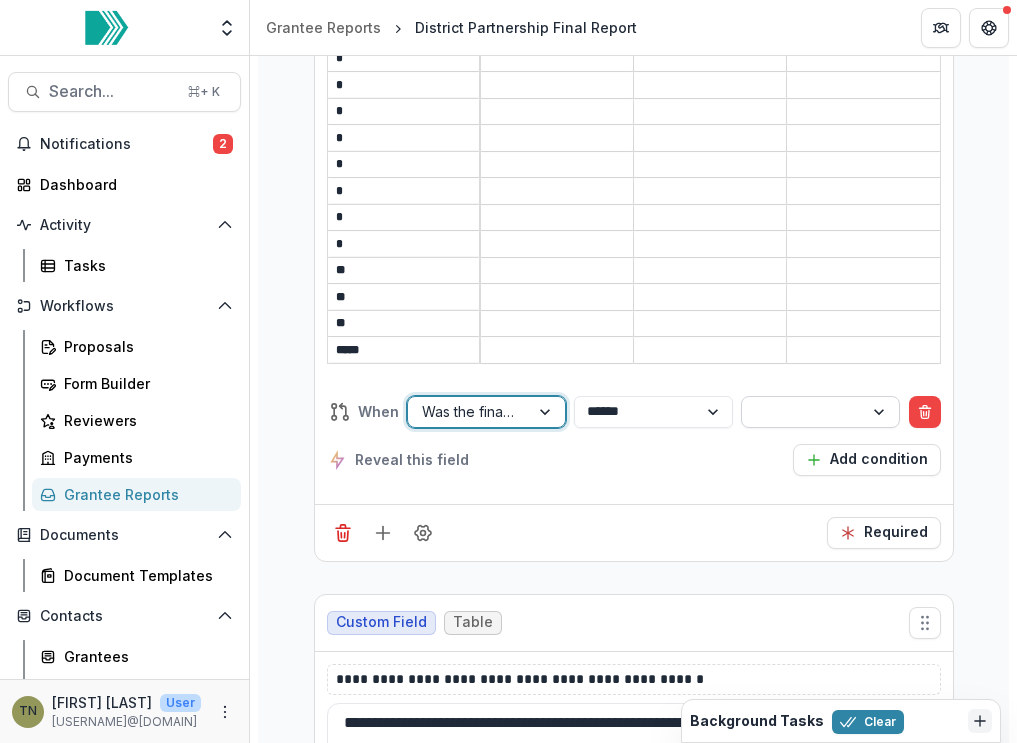 click at bounding box center [802, 411] 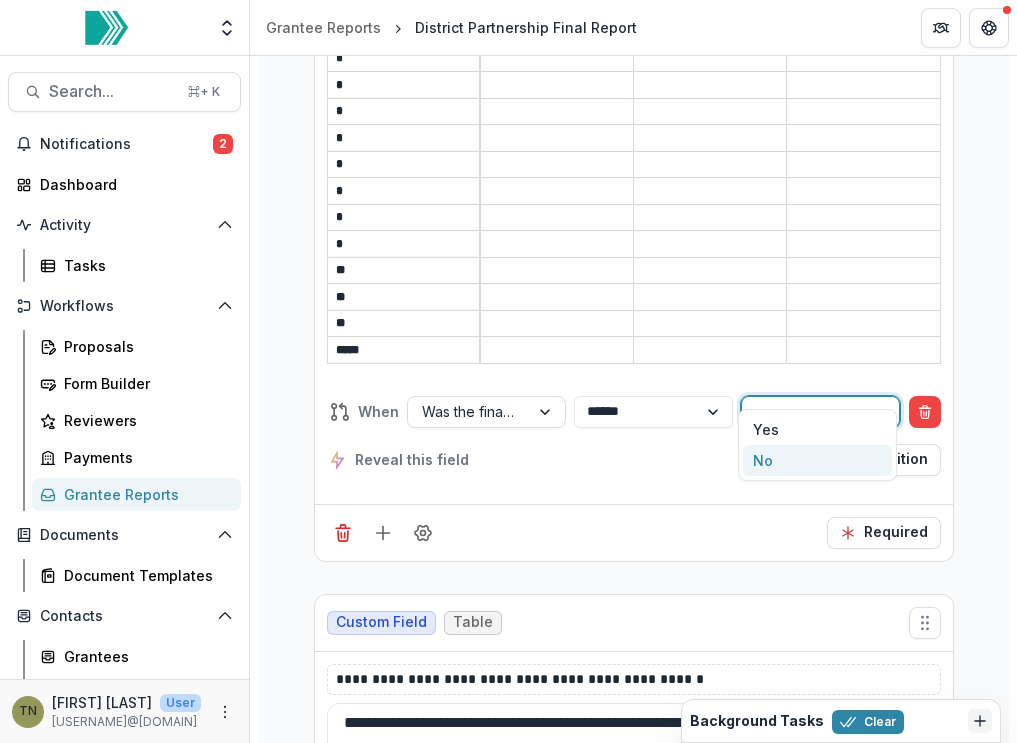 click on "No" at bounding box center [817, 460] 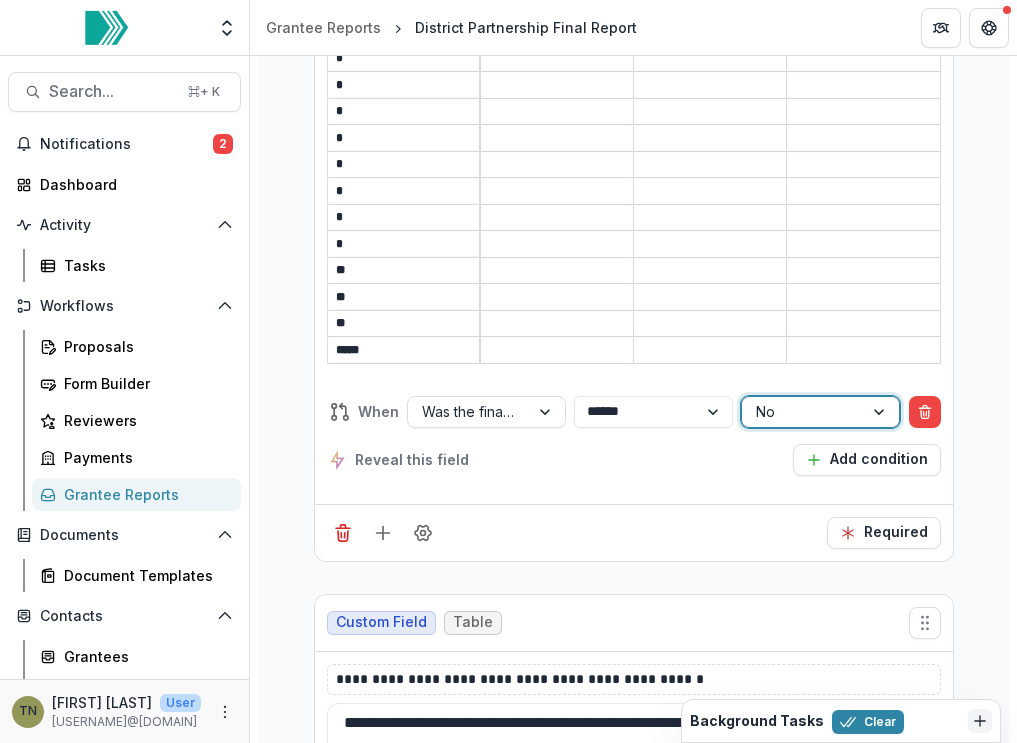 click on "**********" at bounding box center [634, 115] 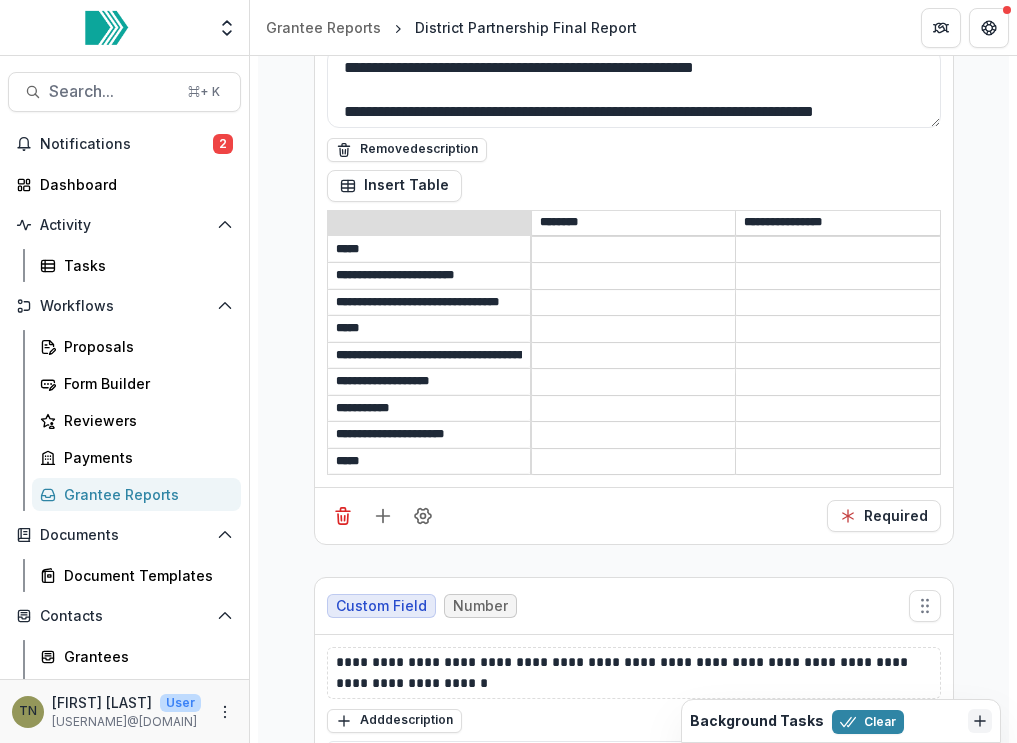 scroll, scrollTop: 5883, scrollLeft: 0, axis: vertical 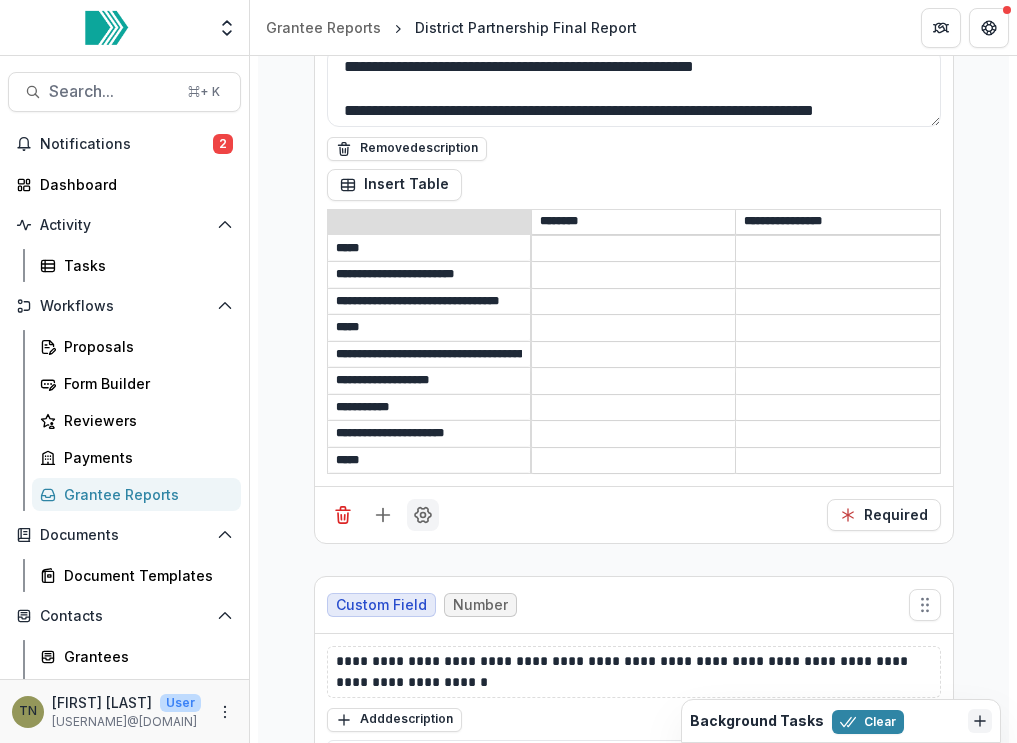 click 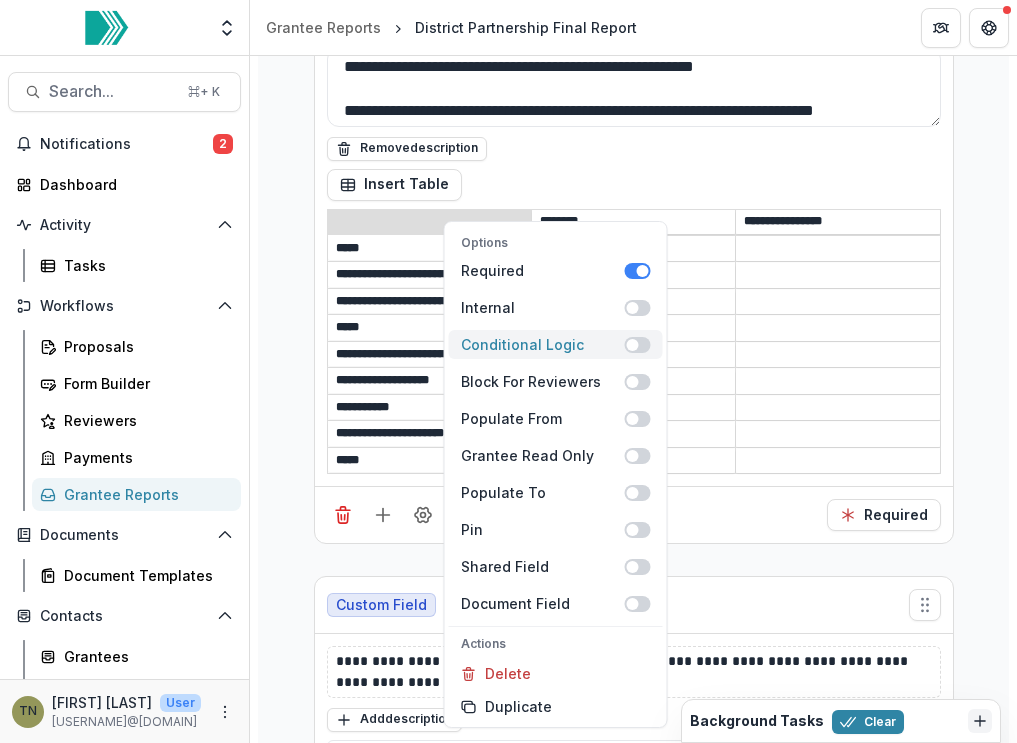 click at bounding box center (638, 345) 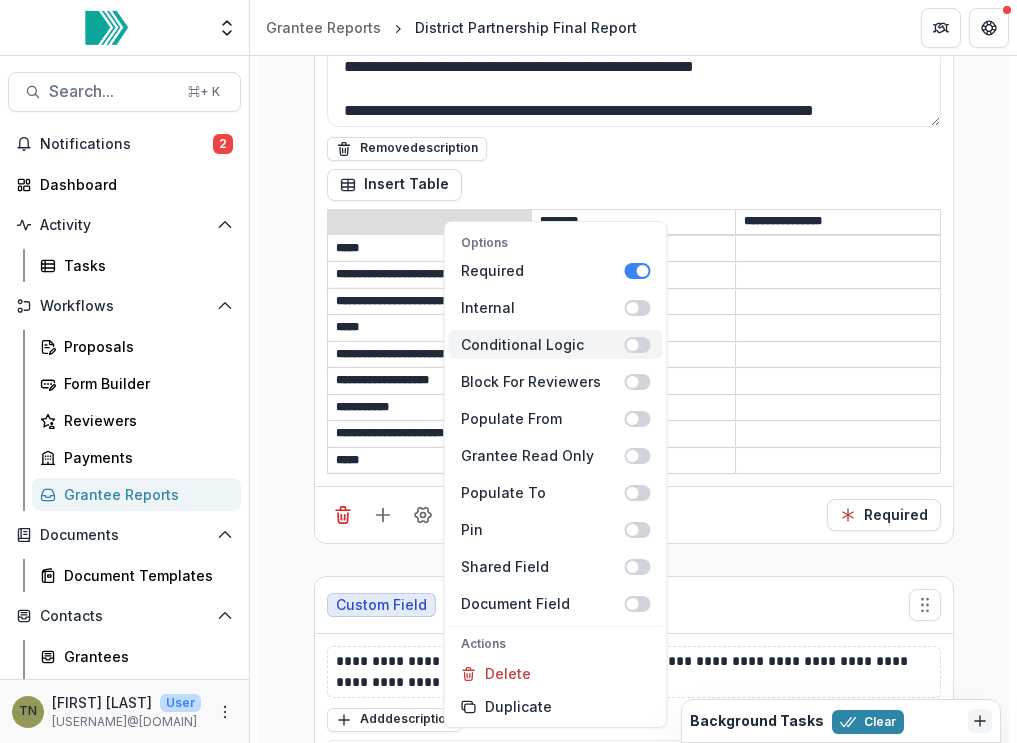 scroll, scrollTop: 5973, scrollLeft: 0, axis: vertical 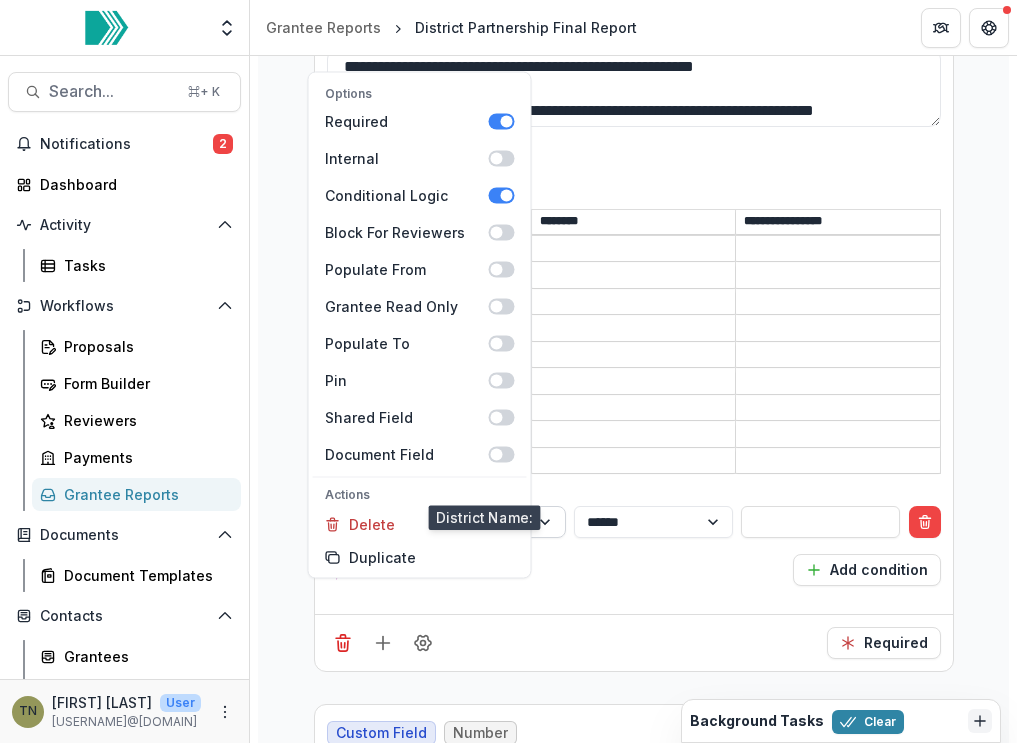 click at bounding box center (547, 522) 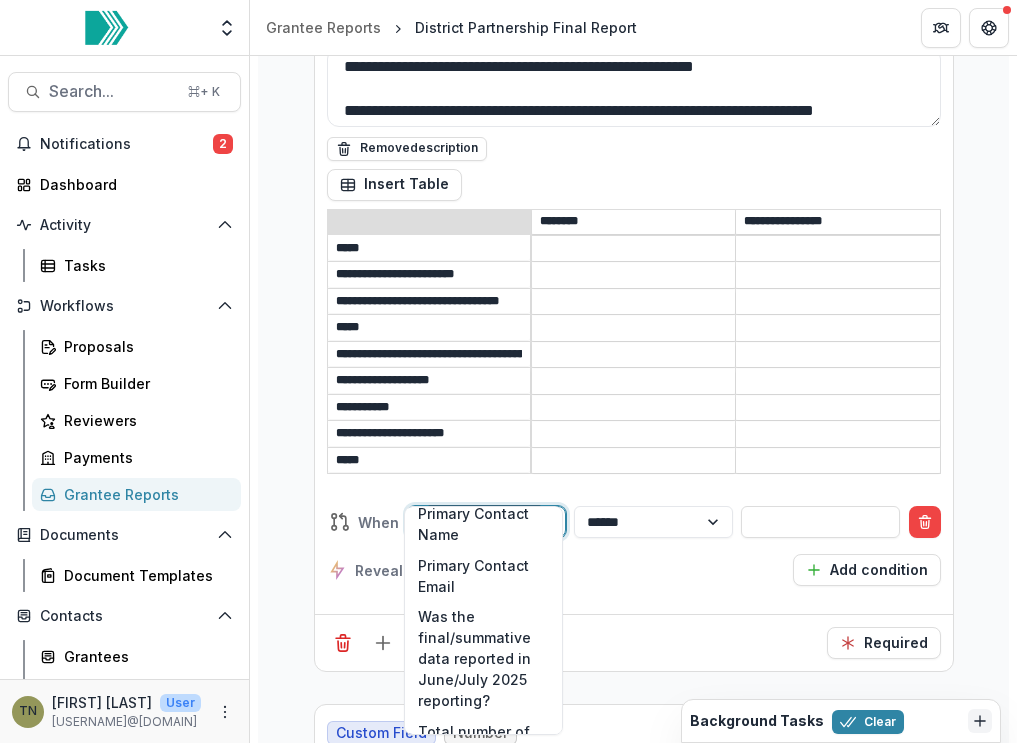 scroll, scrollTop: 56, scrollLeft: 0, axis: vertical 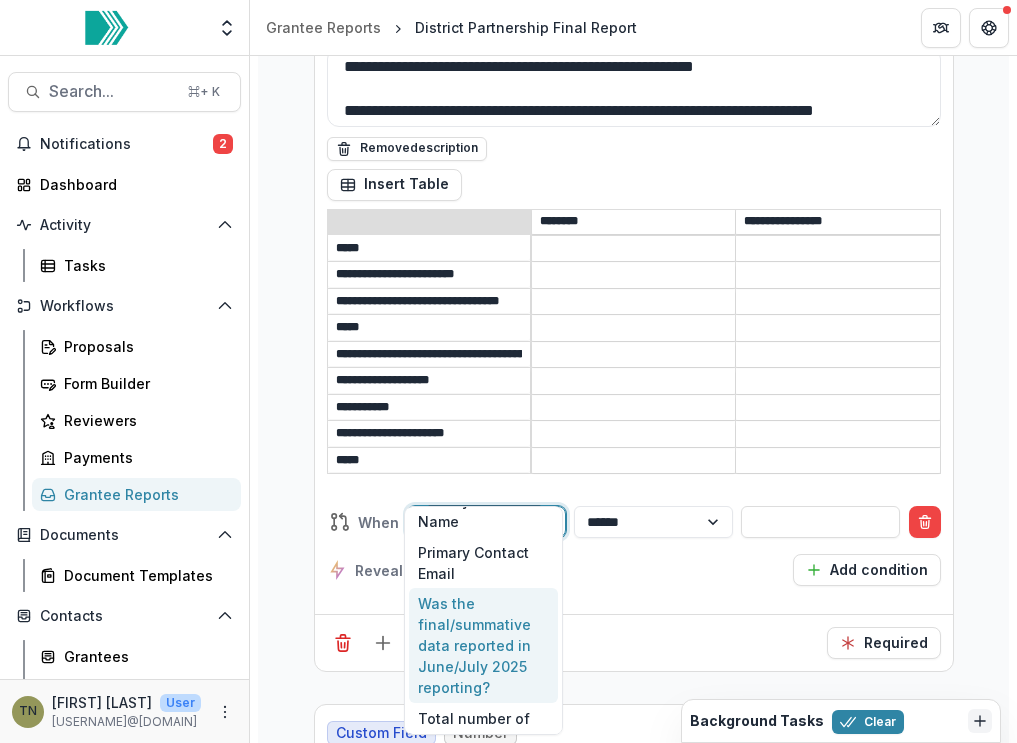 click on "Was the final/summative data reported in June/July 2025 reporting?" at bounding box center (483, 645) 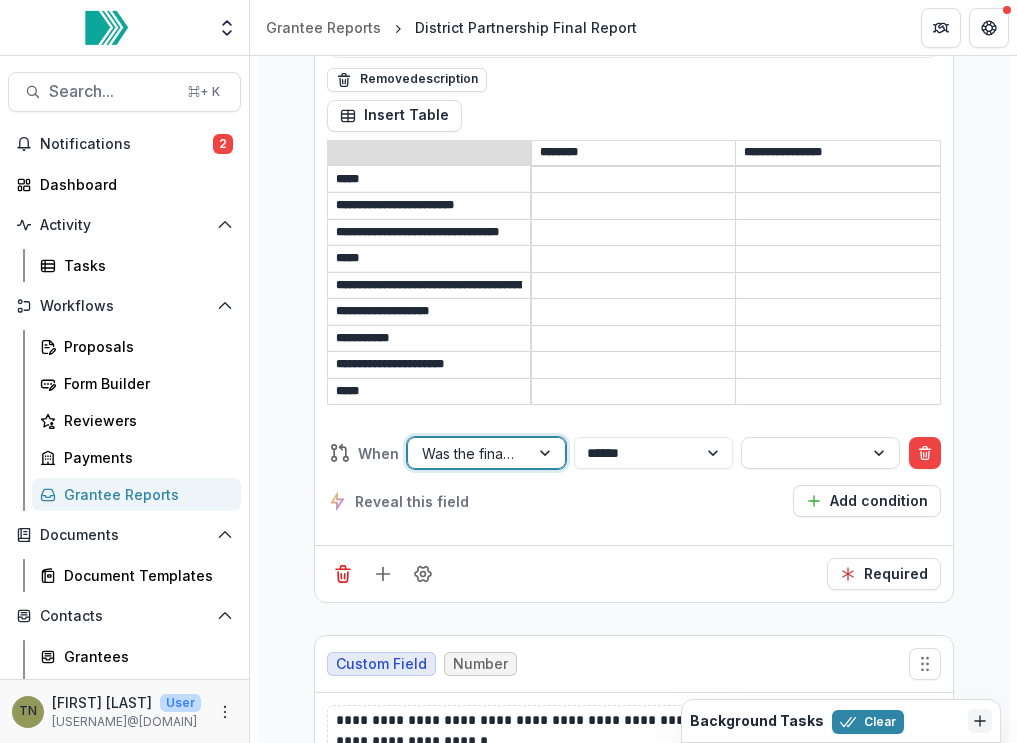 scroll, scrollTop: 5883, scrollLeft: 0, axis: vertical 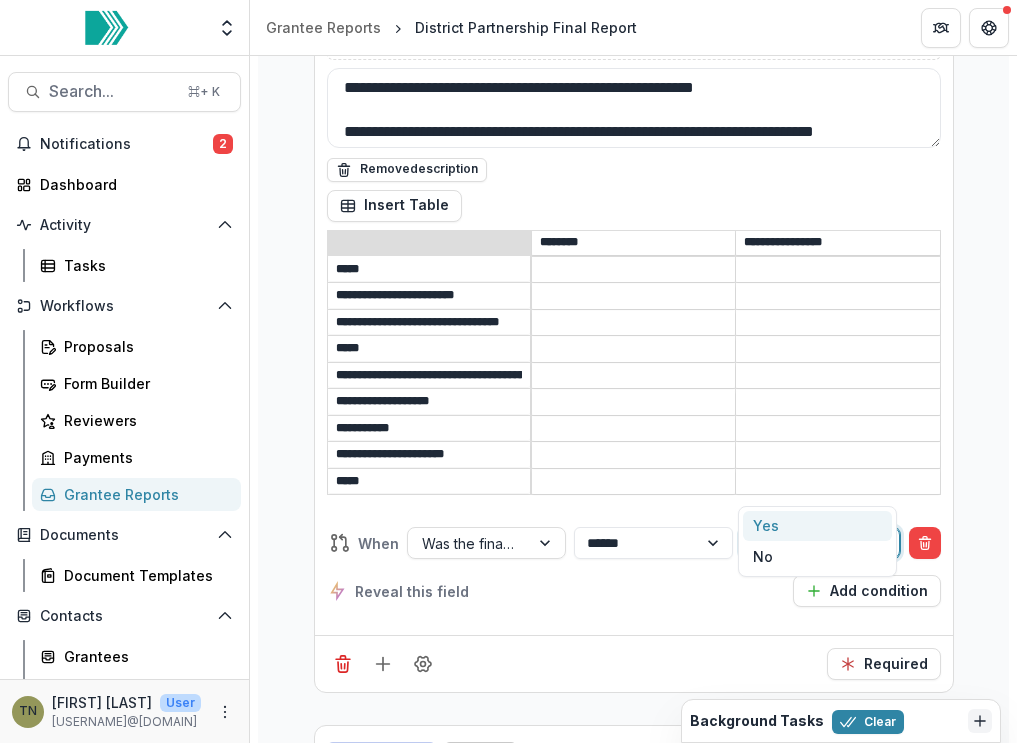 click at bounding box center [802, 543] 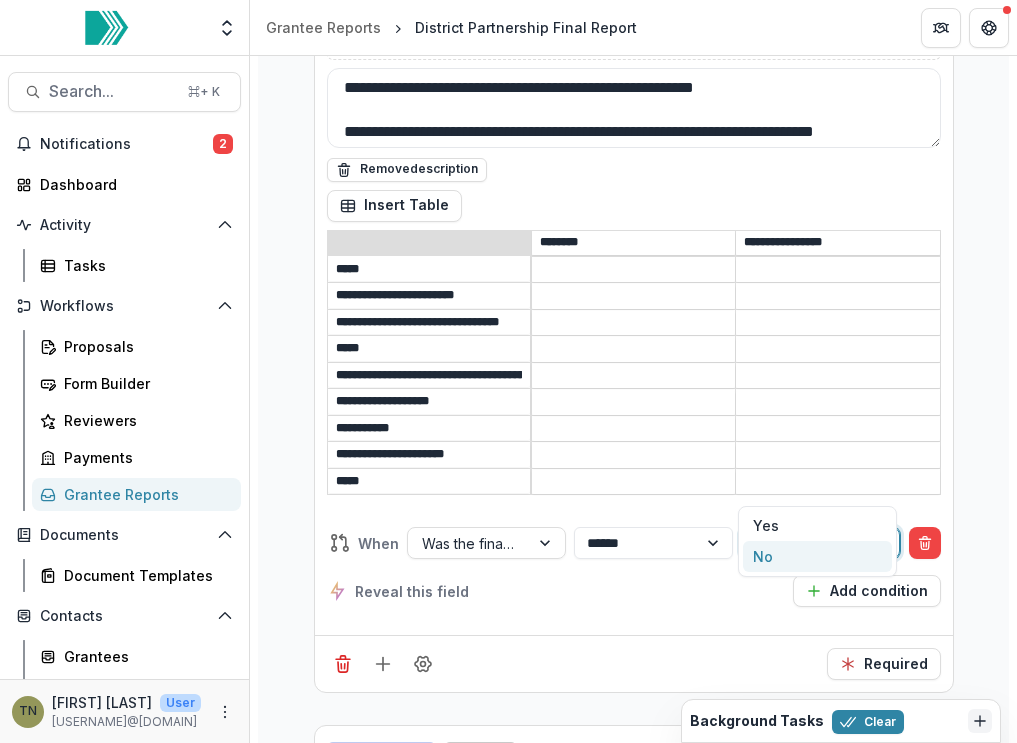 click on "No" at bounding box center (817, 556) 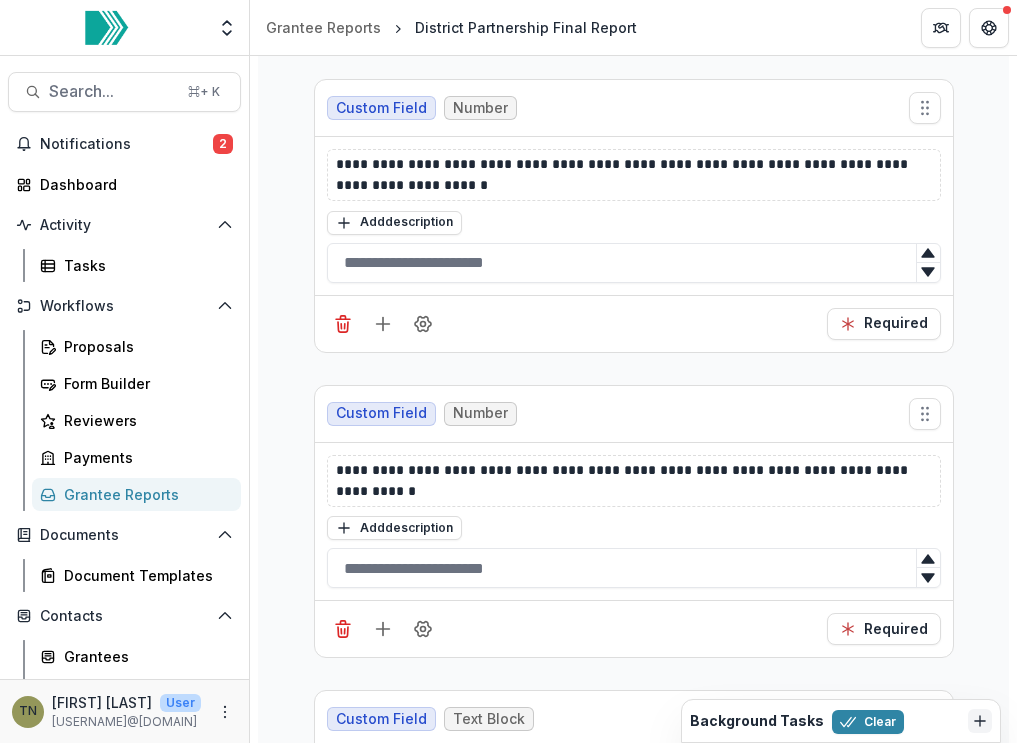 scroll, scrollTop: 6536, scrollLeft: 0, axis: vertical 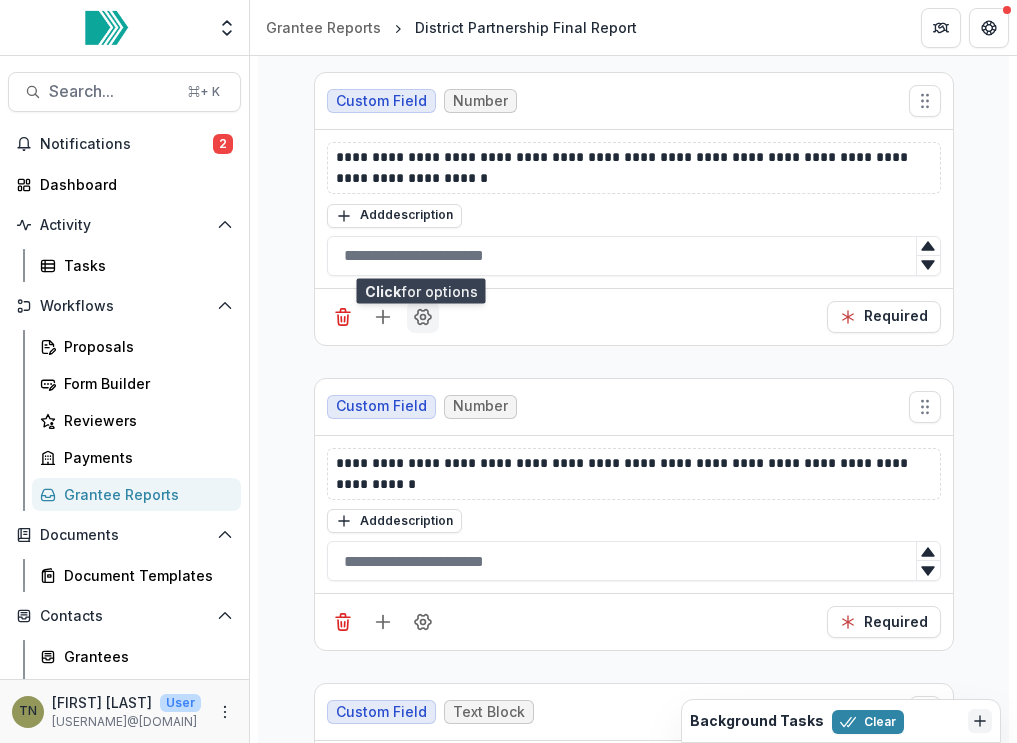 click 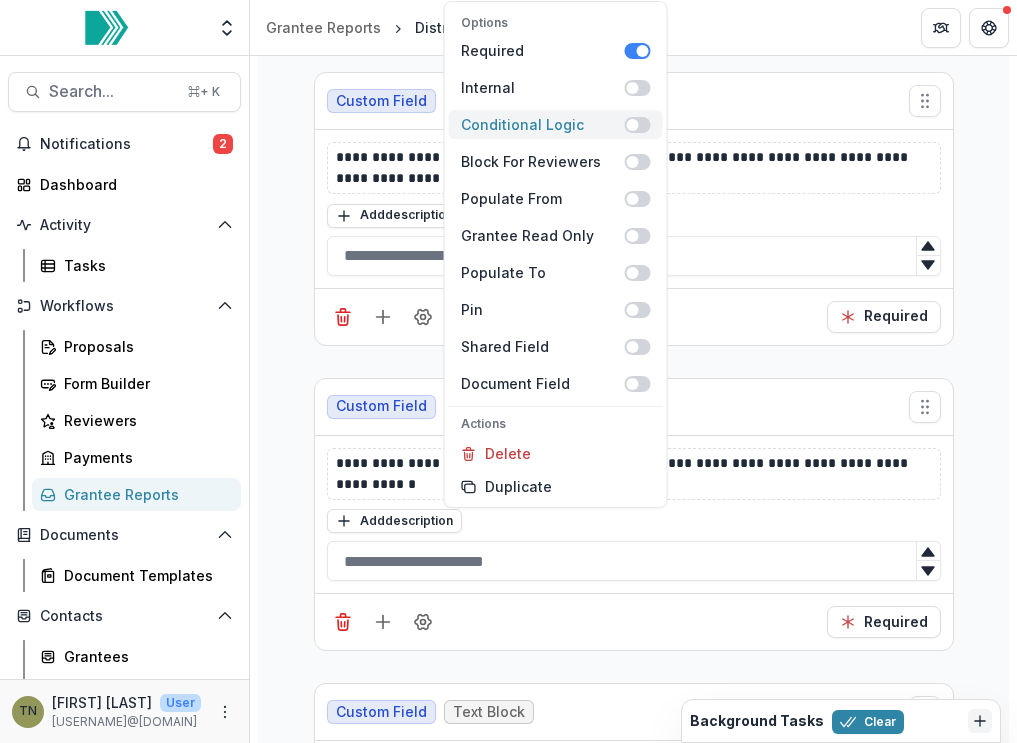 click at bounding box center [638, 125] 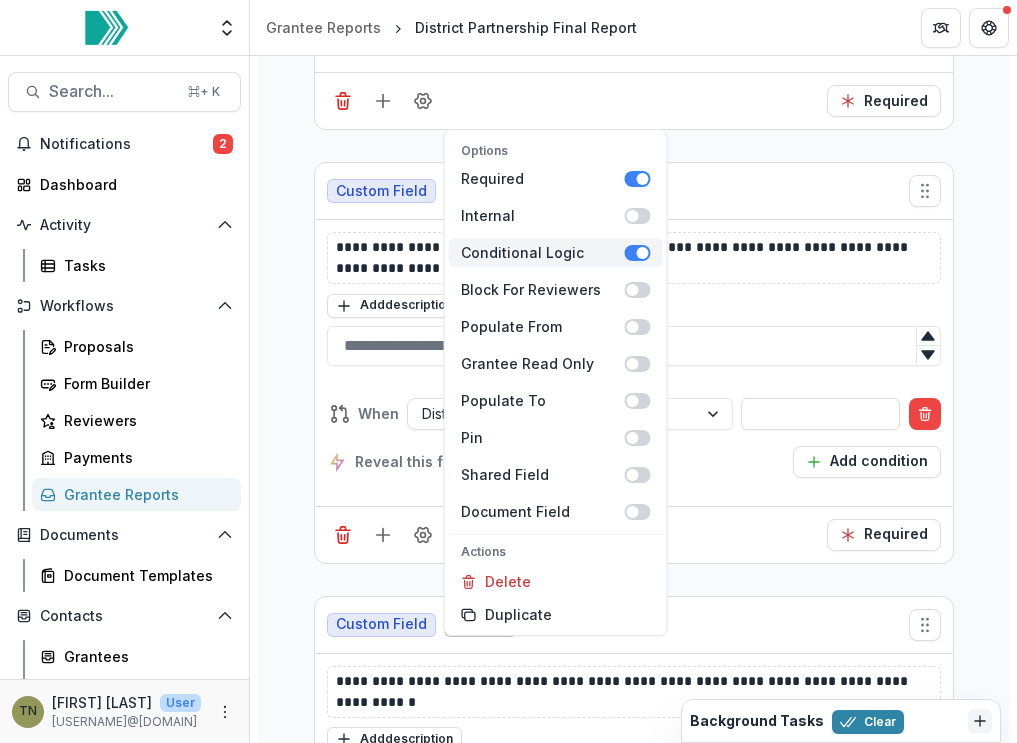 scroll, scrollTop: 6626, scrollLeft: 0, axis: vertical 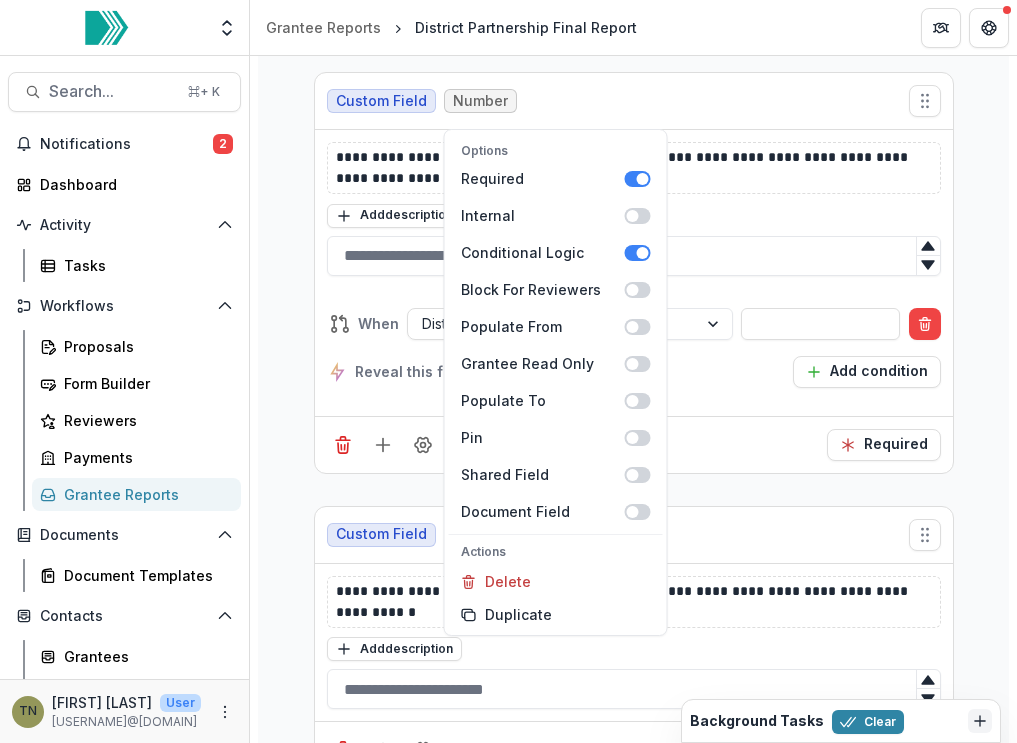 click on "Reveal this field Add condition" at bounding box center (634, 372) 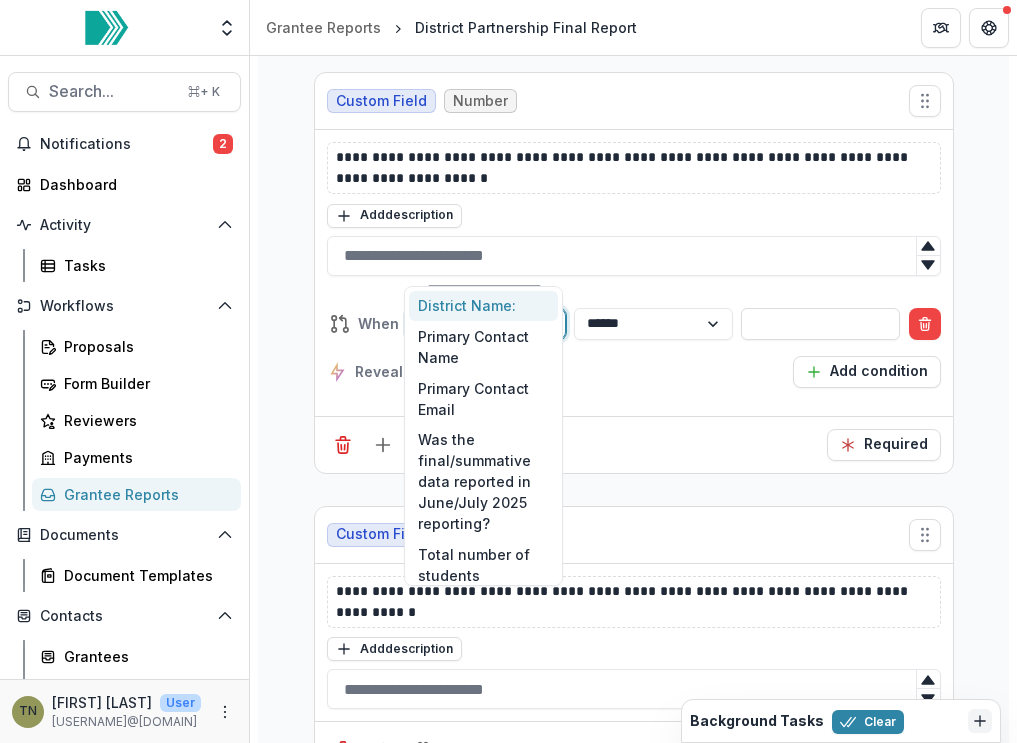 click on "District Name:" at bounding box center (468, 323) 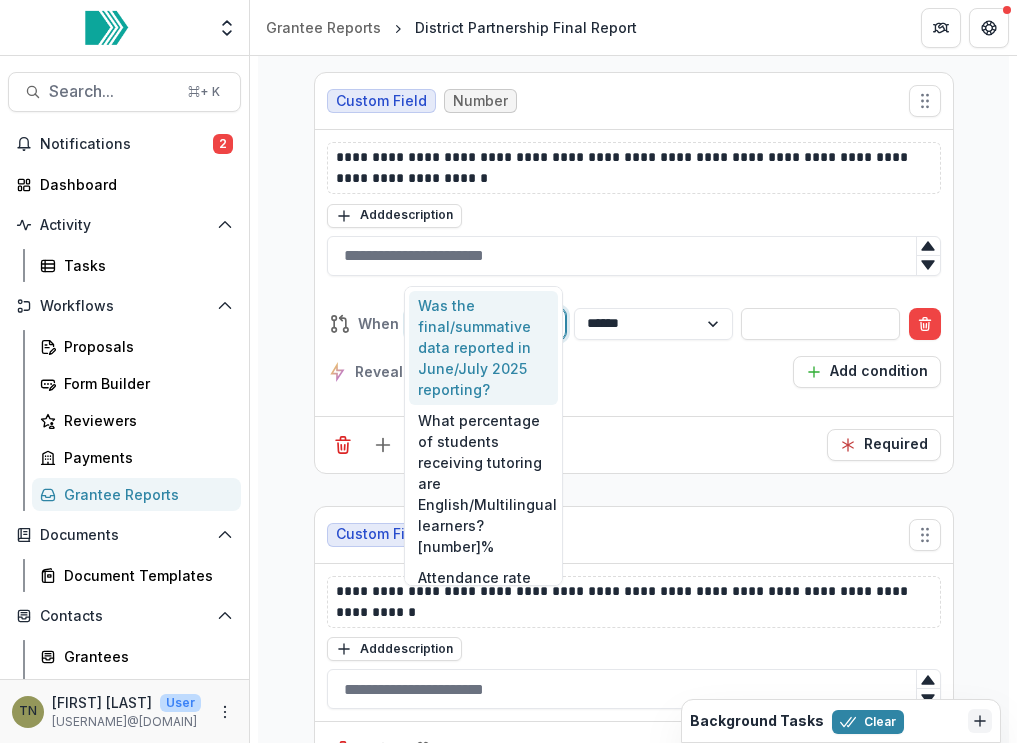 type on "***" 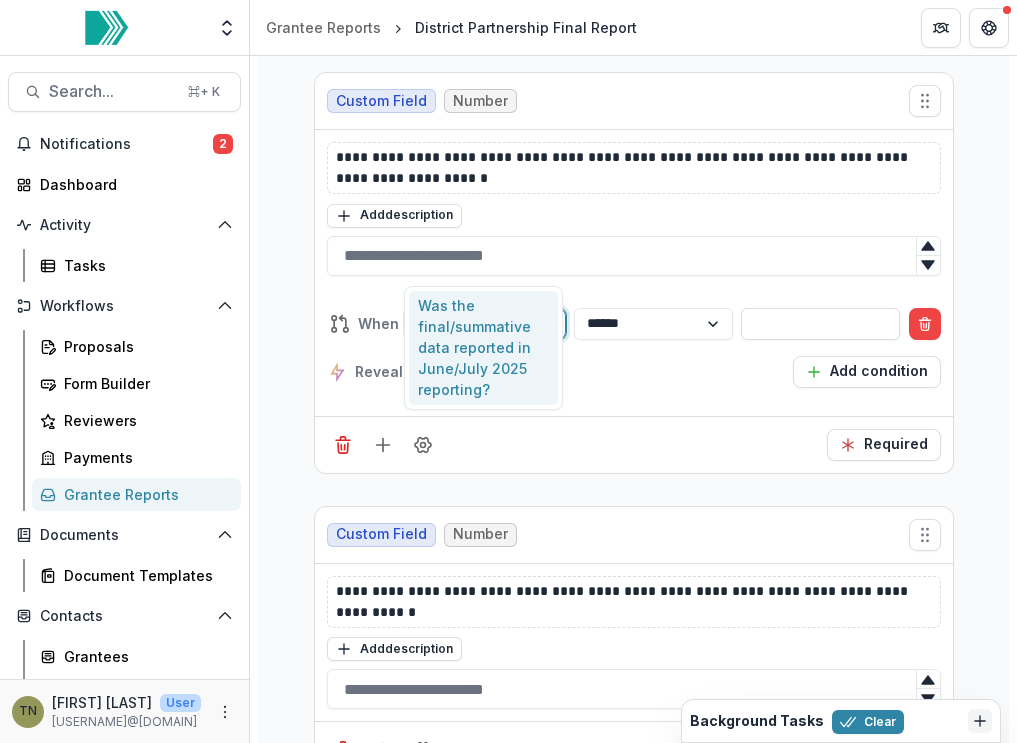 click on "Was the final/summative data reported in June/July 2025 reporting?" at bounding box center (483, 348) 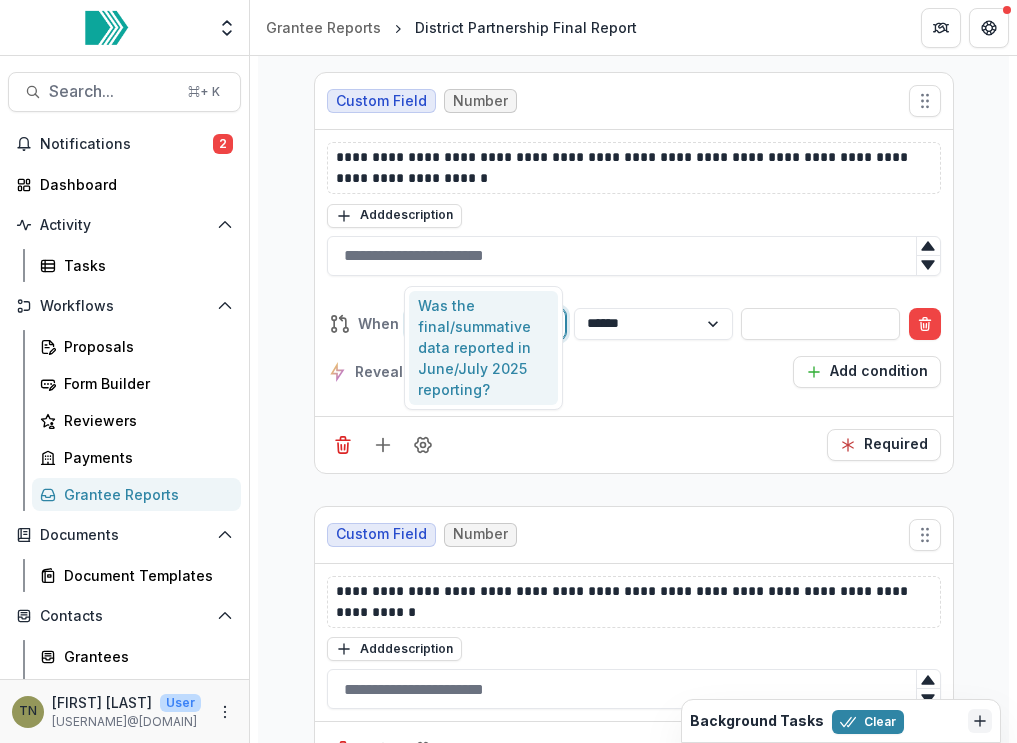 type 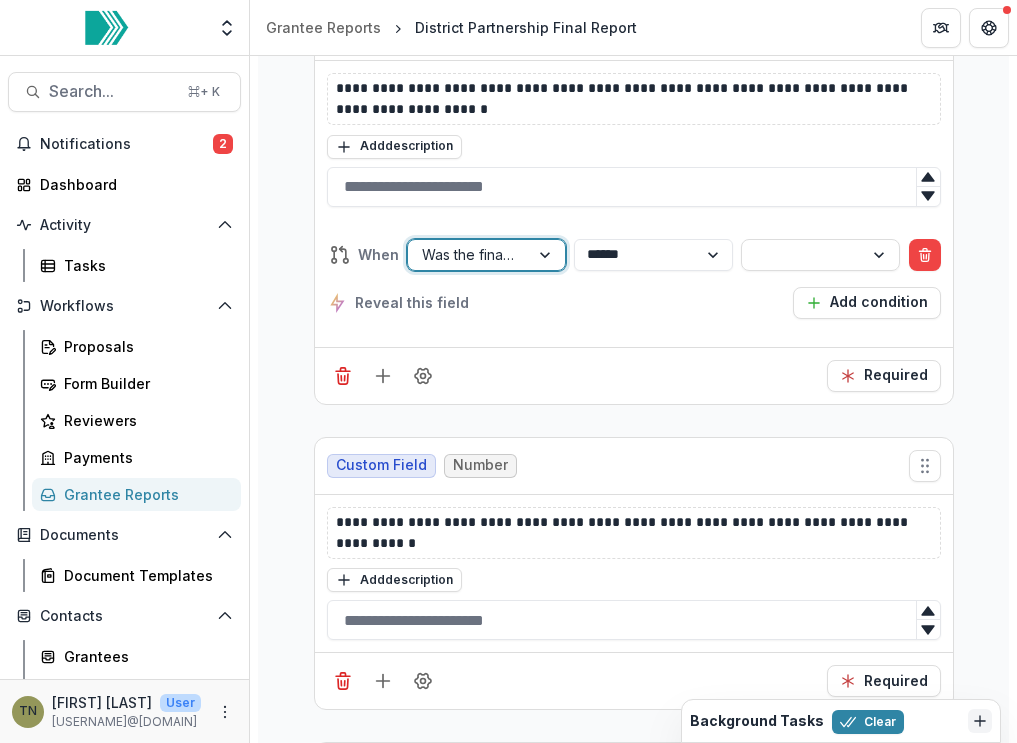 scroll, scrollTop: 6578, scrollLeft: 0, axis: vertical 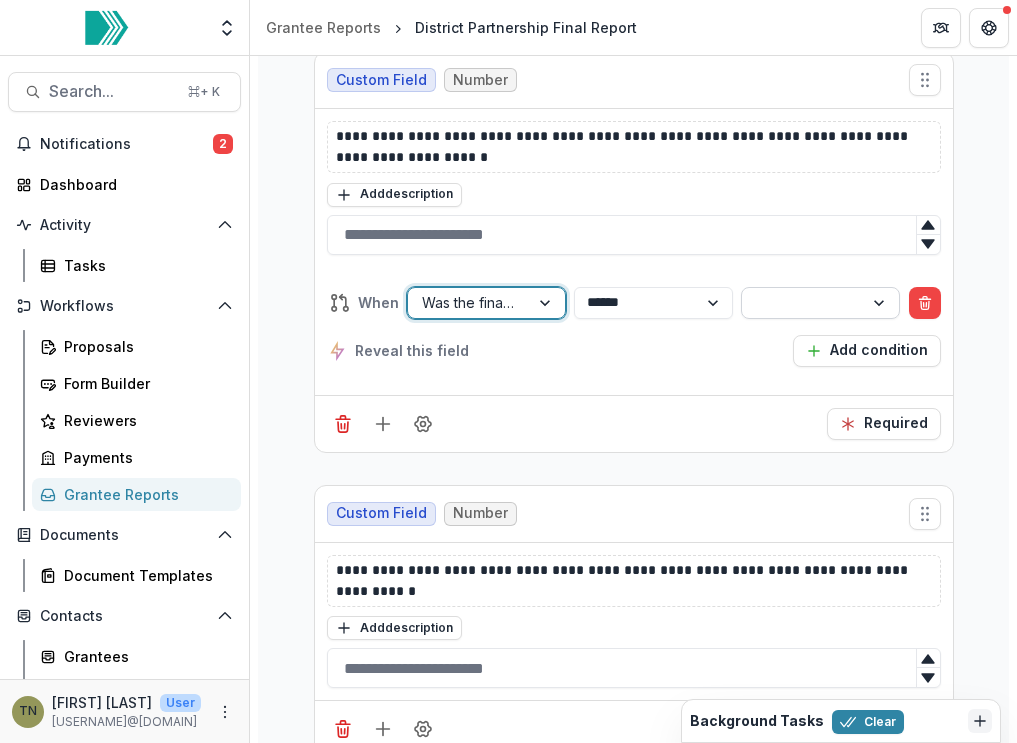 click at bounding box center (802, 302) 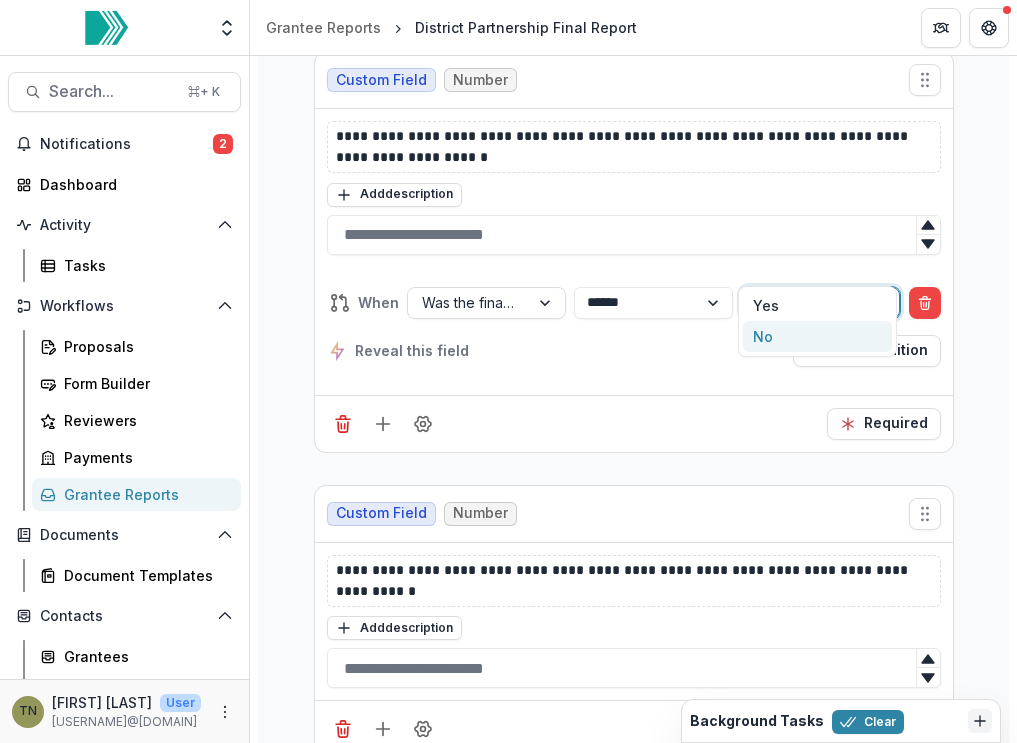 click on "No" at bounding box center (817, 336) 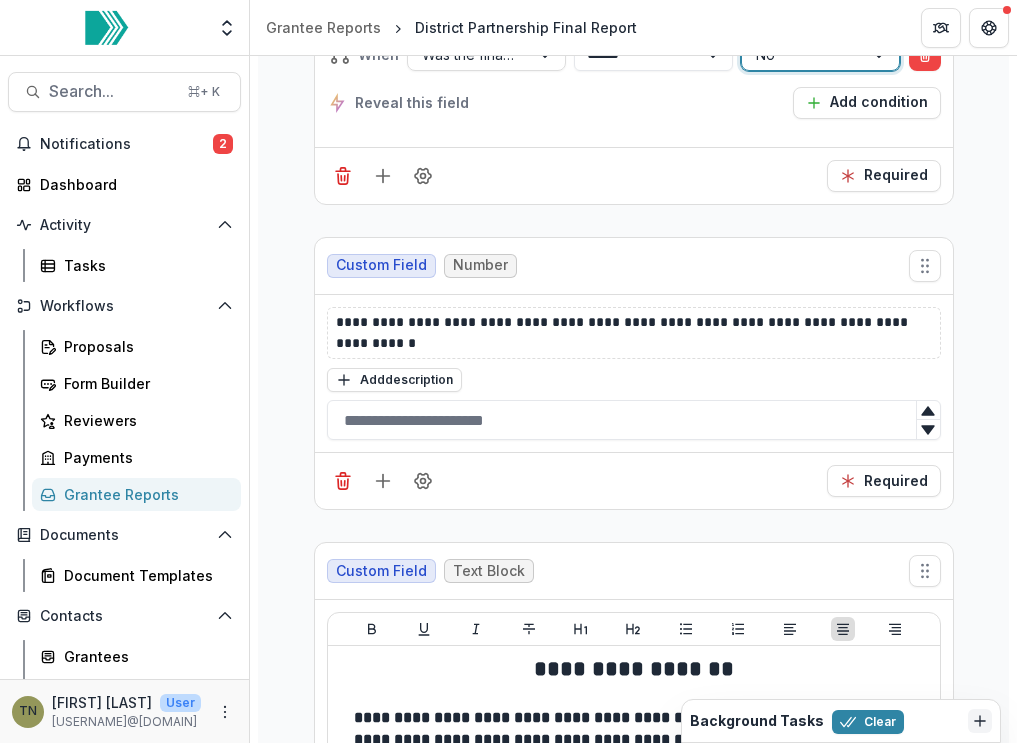 scroll, scrollTop: 6830, scrollLeft: 0, axis: vertical 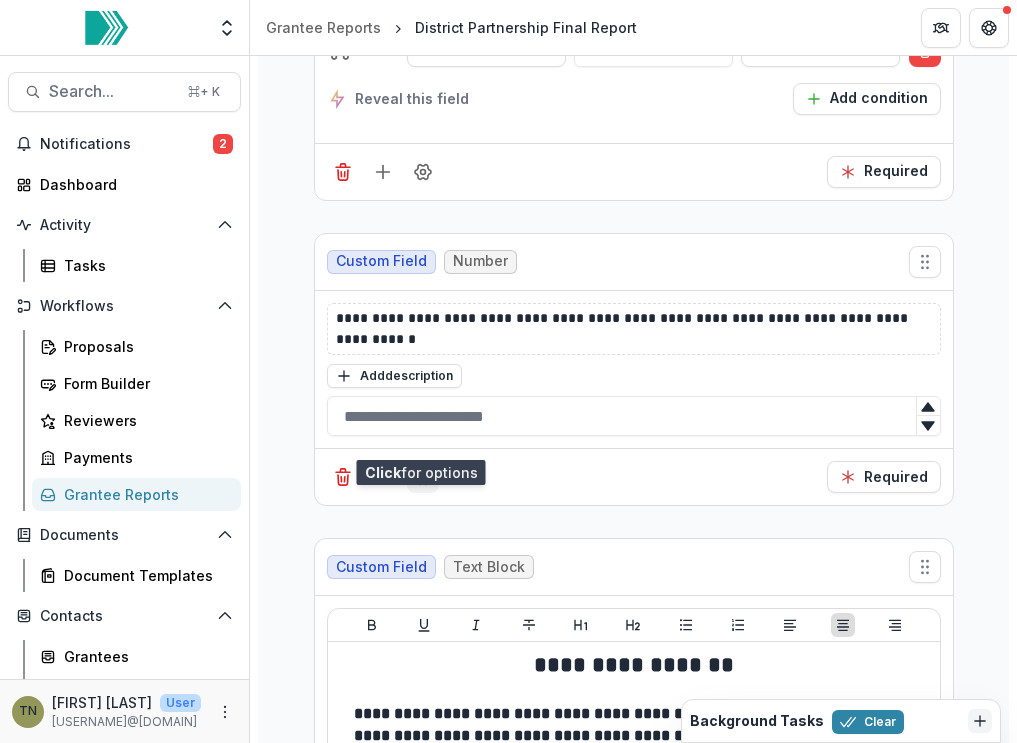 click 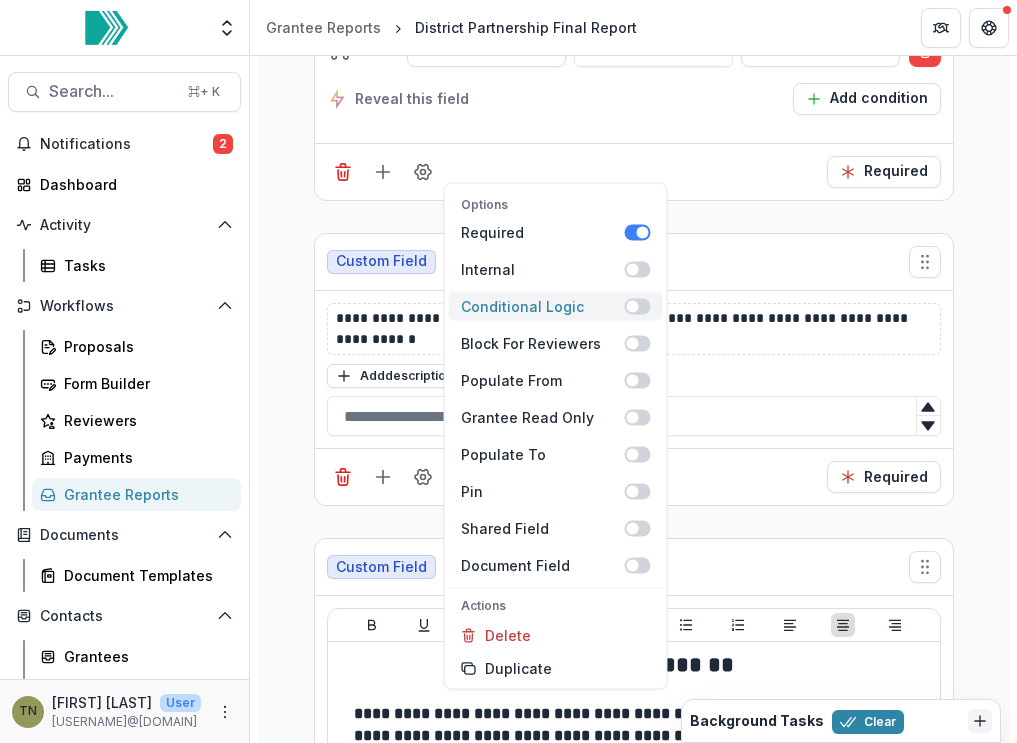 click at bounding box center (638, 306) 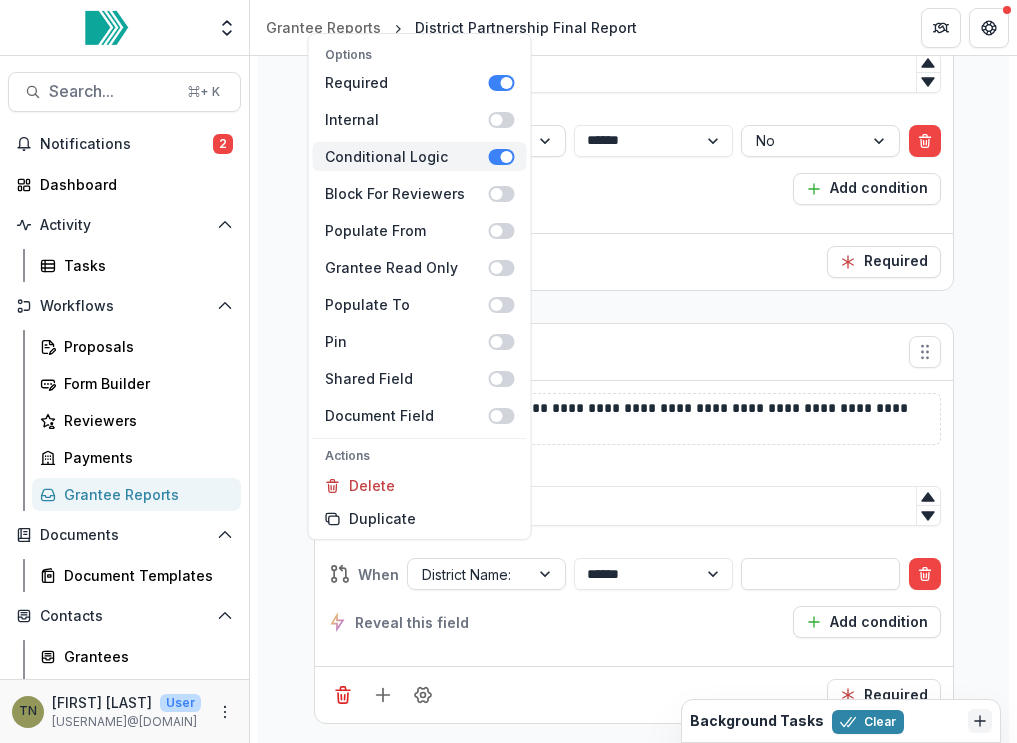 scroll, scrollTop: 6920, scrollLeft: 0, axis: vertical 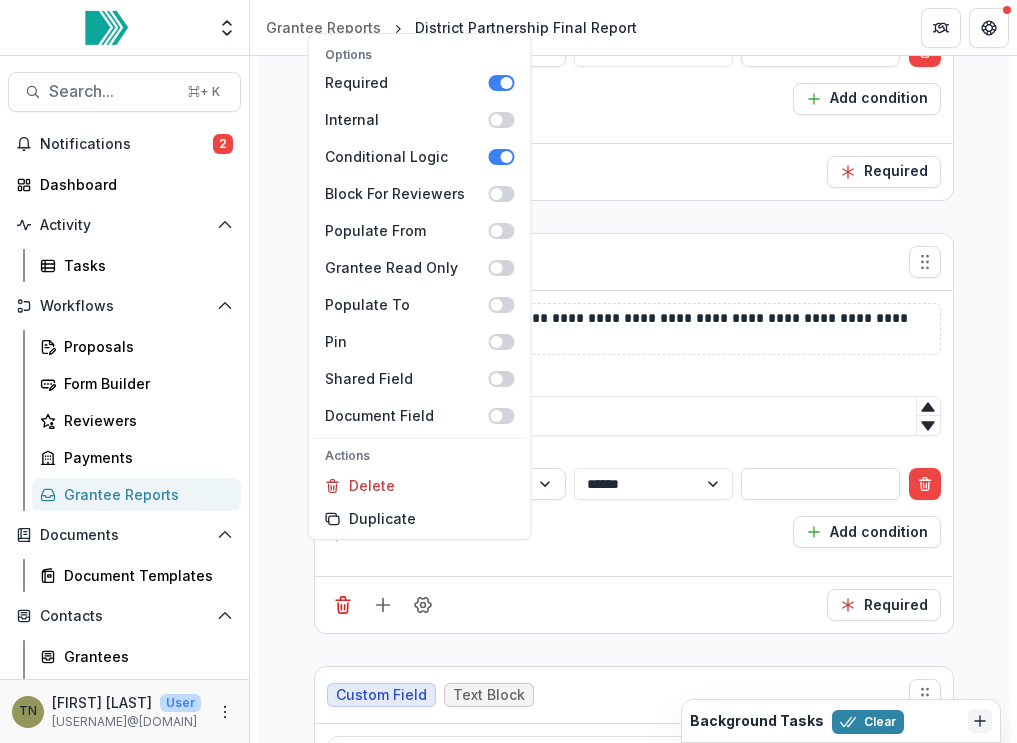 click on "When District Name: [DISTRICT_NAME] Reveal this field Add condition" at bounding box center [634, 500] 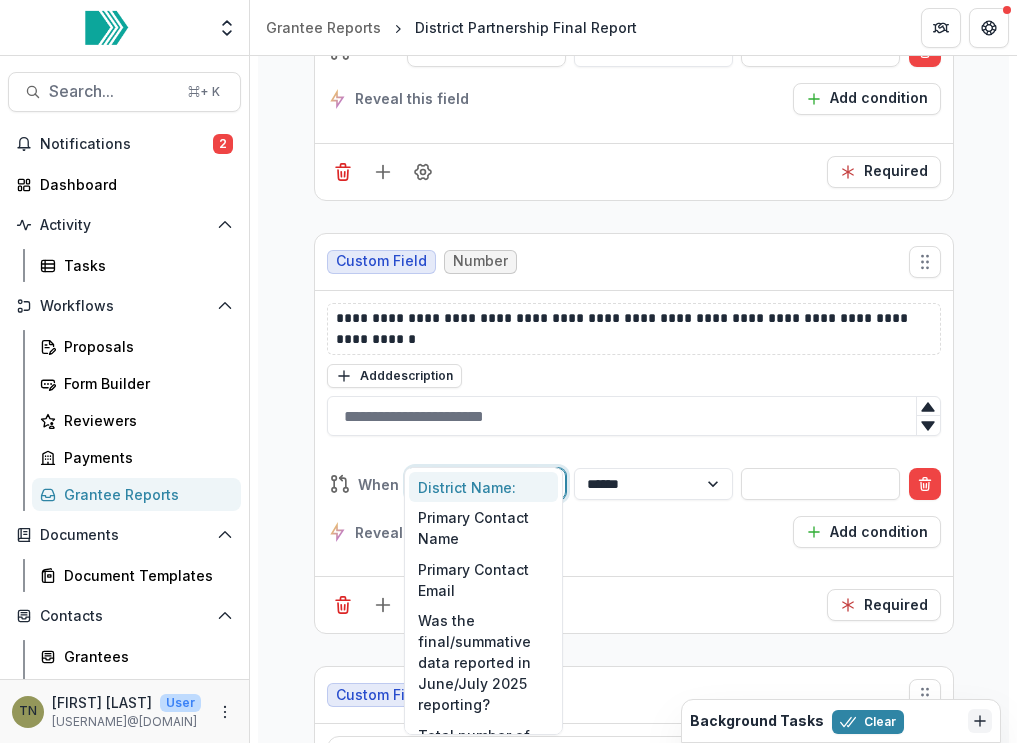 click on "District Name:" at bounding box center [468, 484] 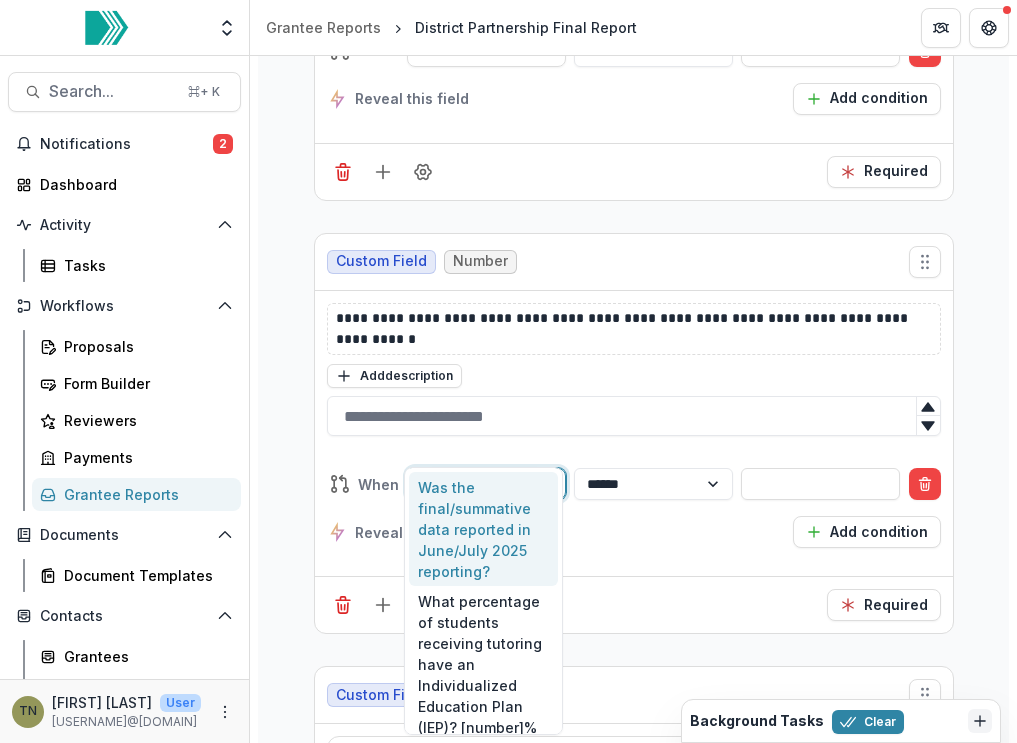 type on "***" 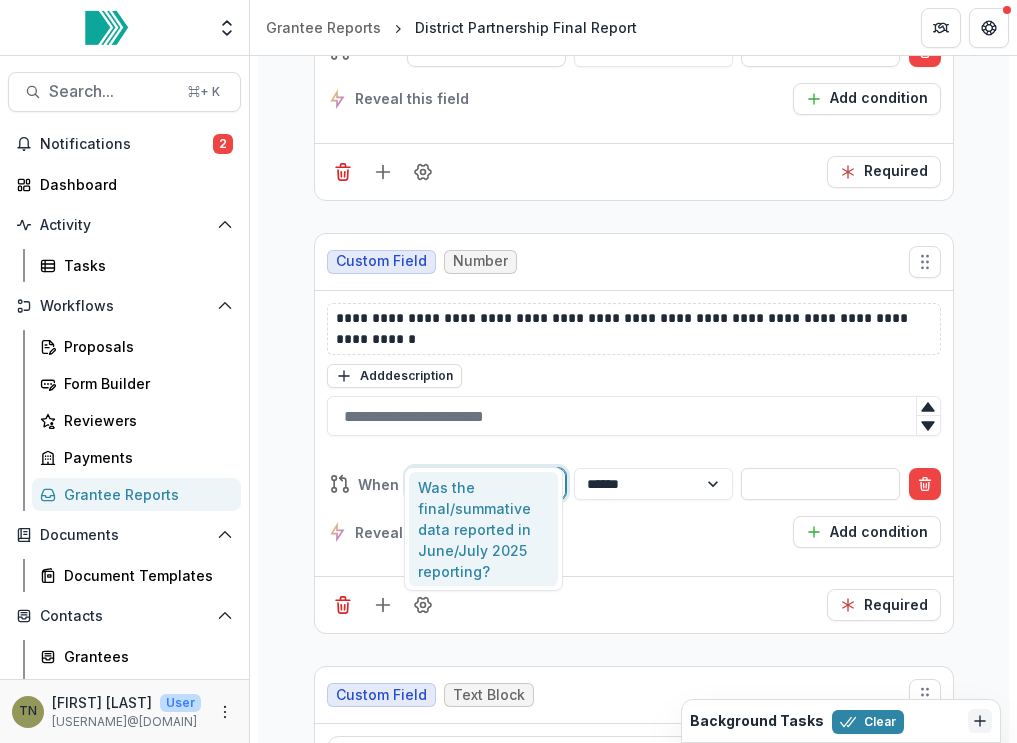 click on "Was the final/summative data reported in June/July 2025 reporting?" at bounding box center (483, 529) 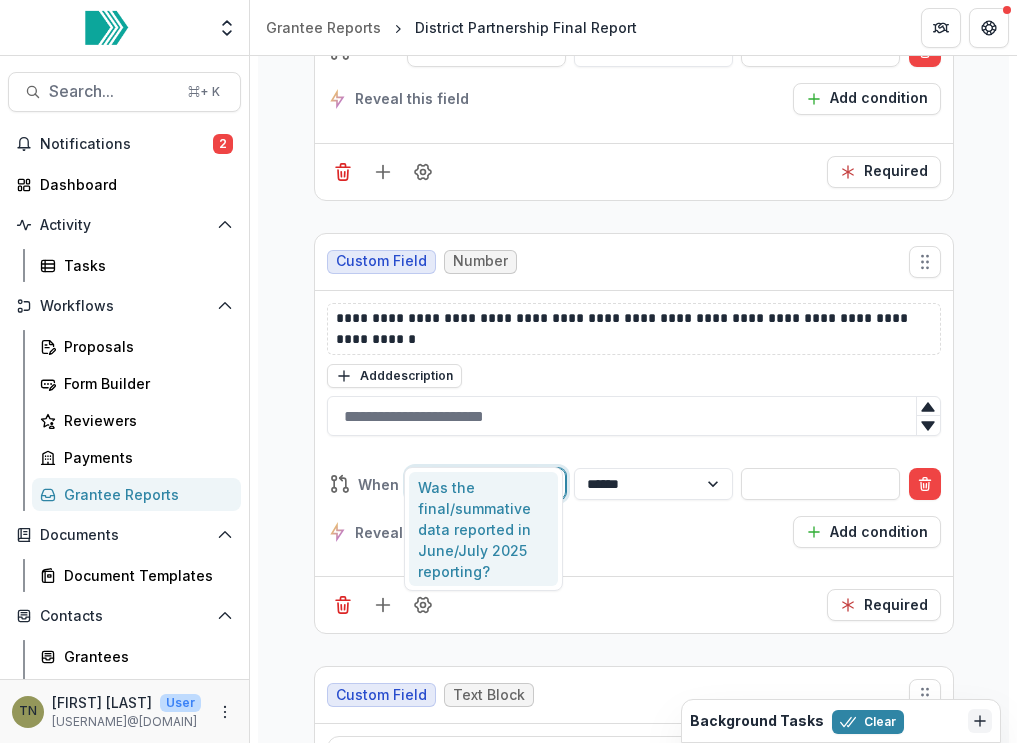 type 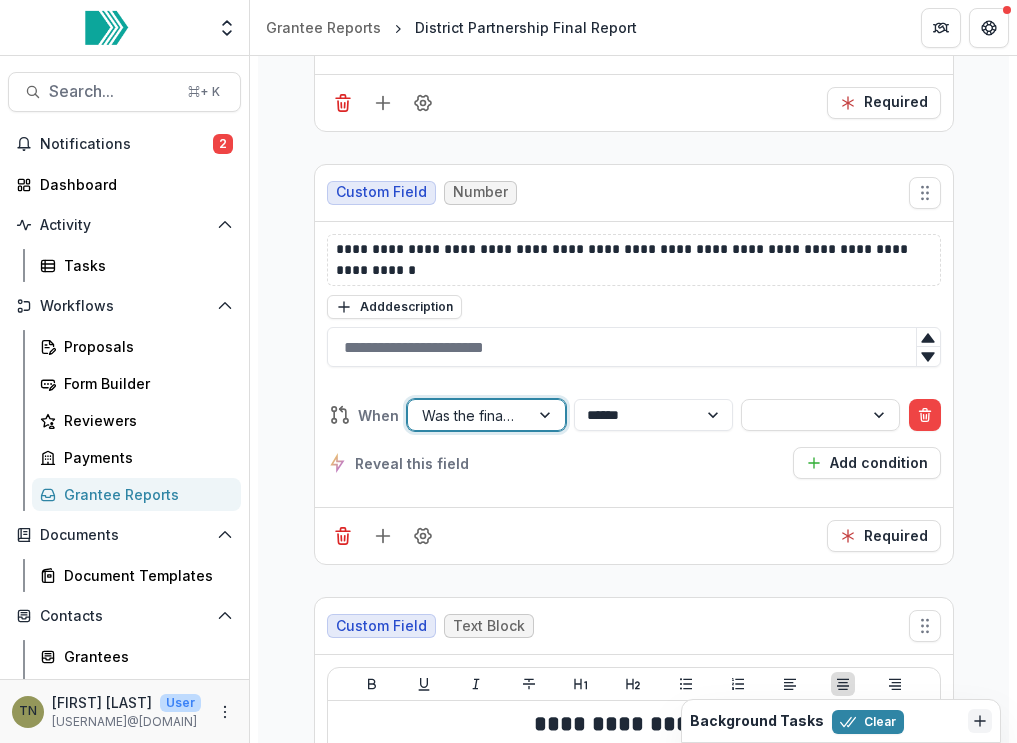 scroll, scrollTop: 6851, scrollLeft: 0, axis: vertical 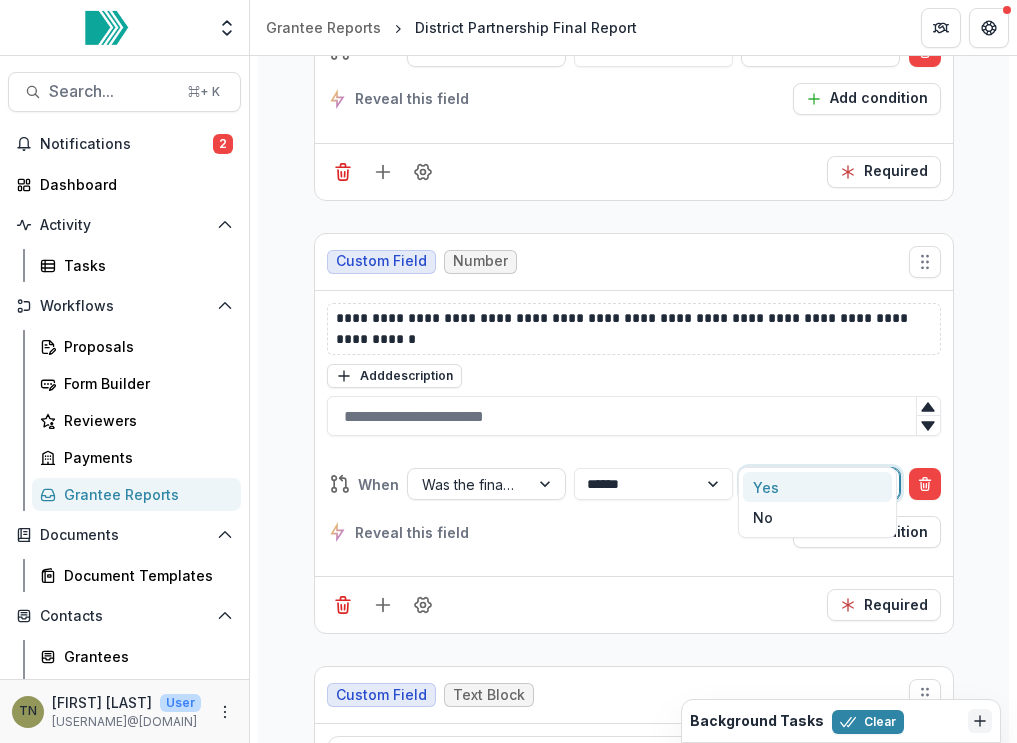 click at bounding box center [802, 484] 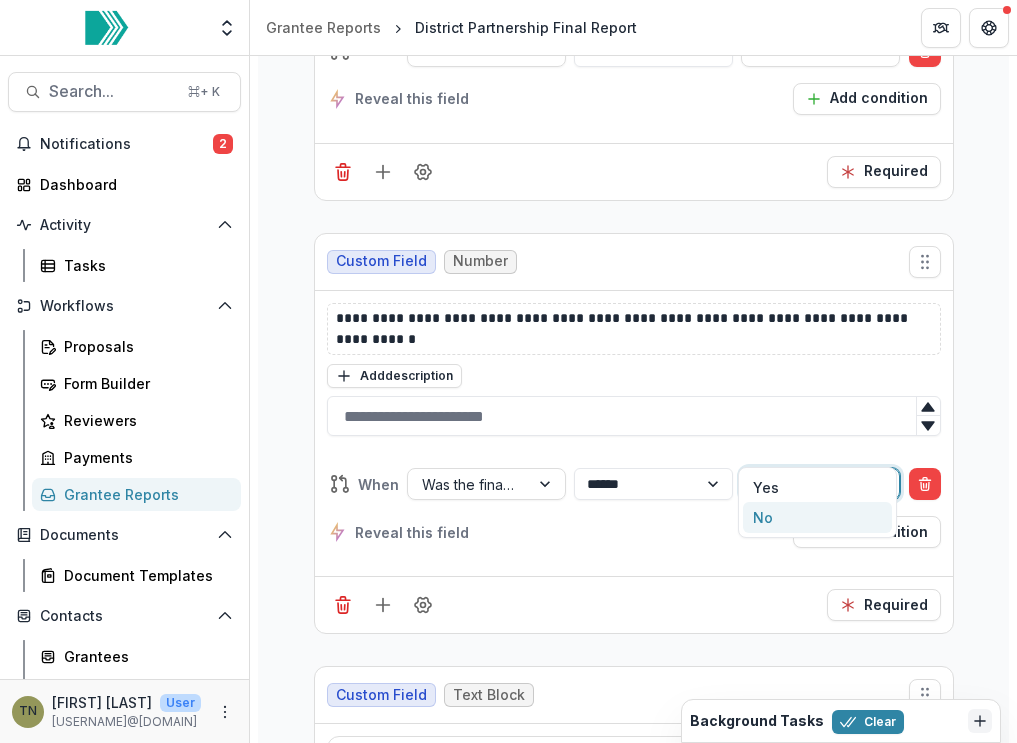 click on "No" at bounding box center (817, 517) 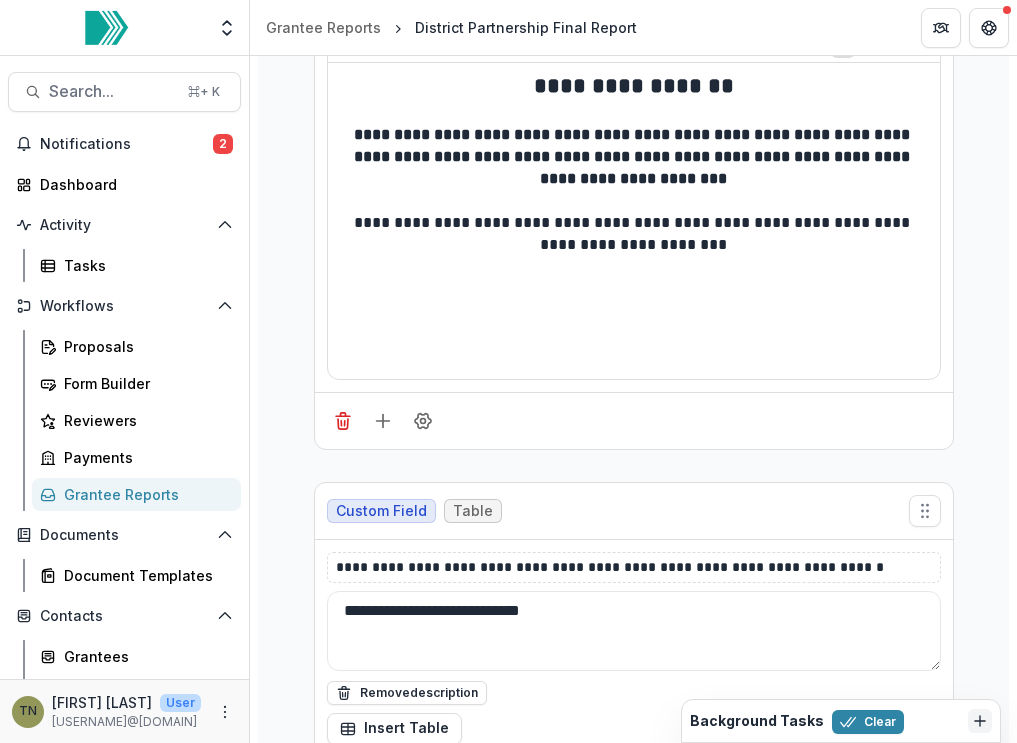 scroll, scrollTop: 7438, scrollLeft: 0, axis: vertical 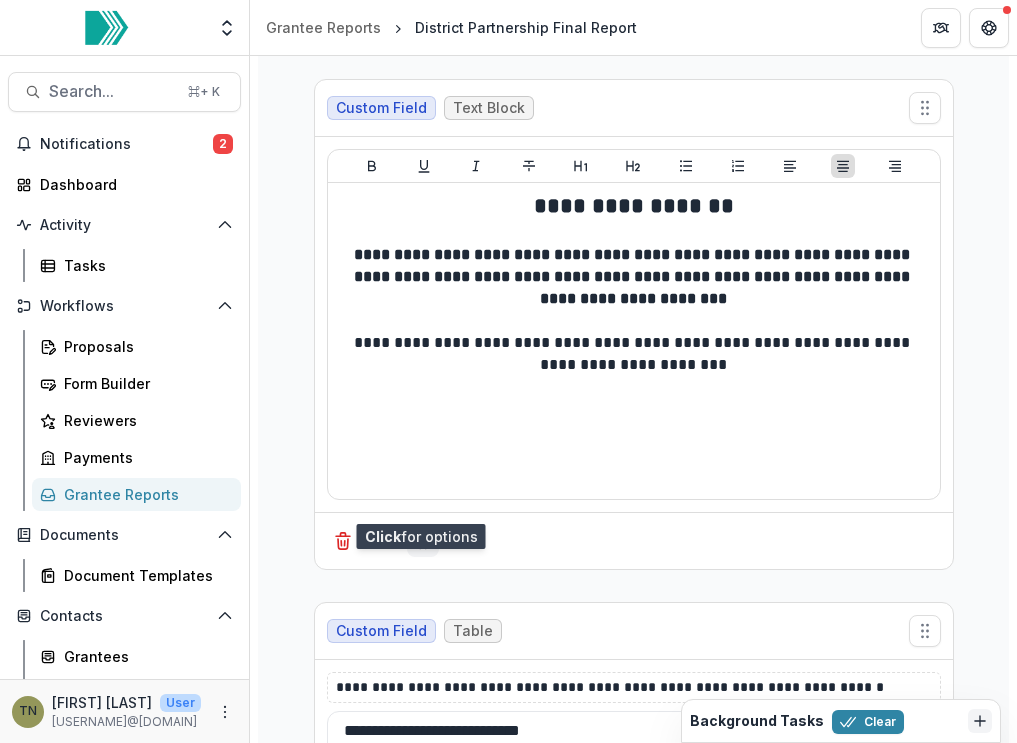 click 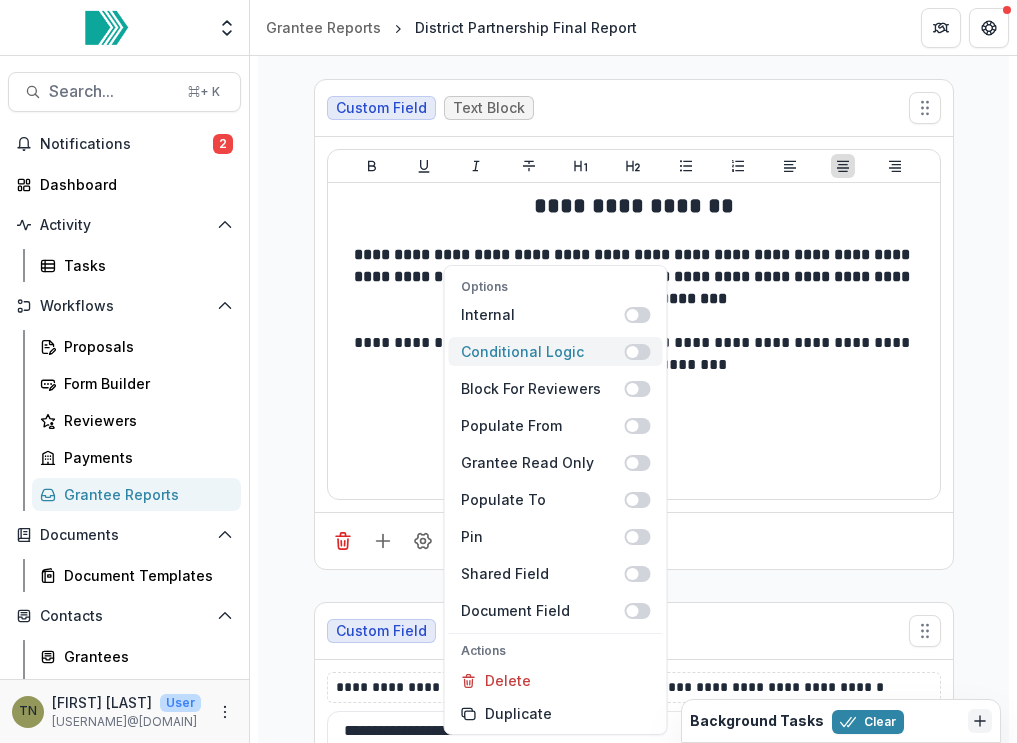 click at bounding box center (638, 352) 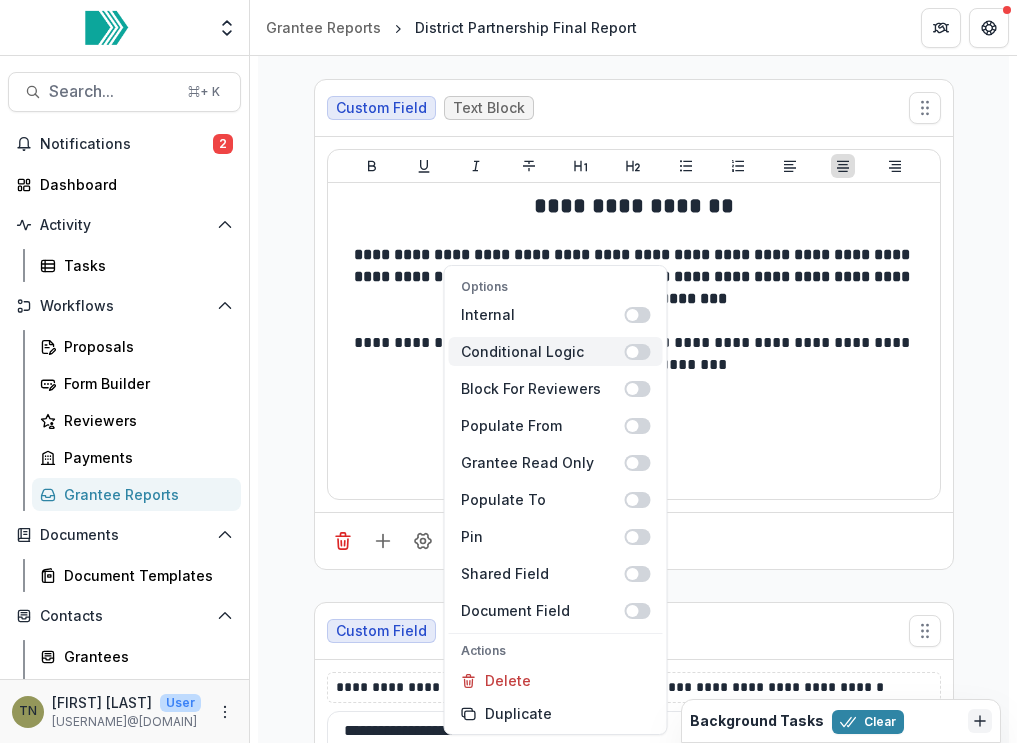 scroll, scrollTop: 7507, scrollLeft: 0, axis: vertical 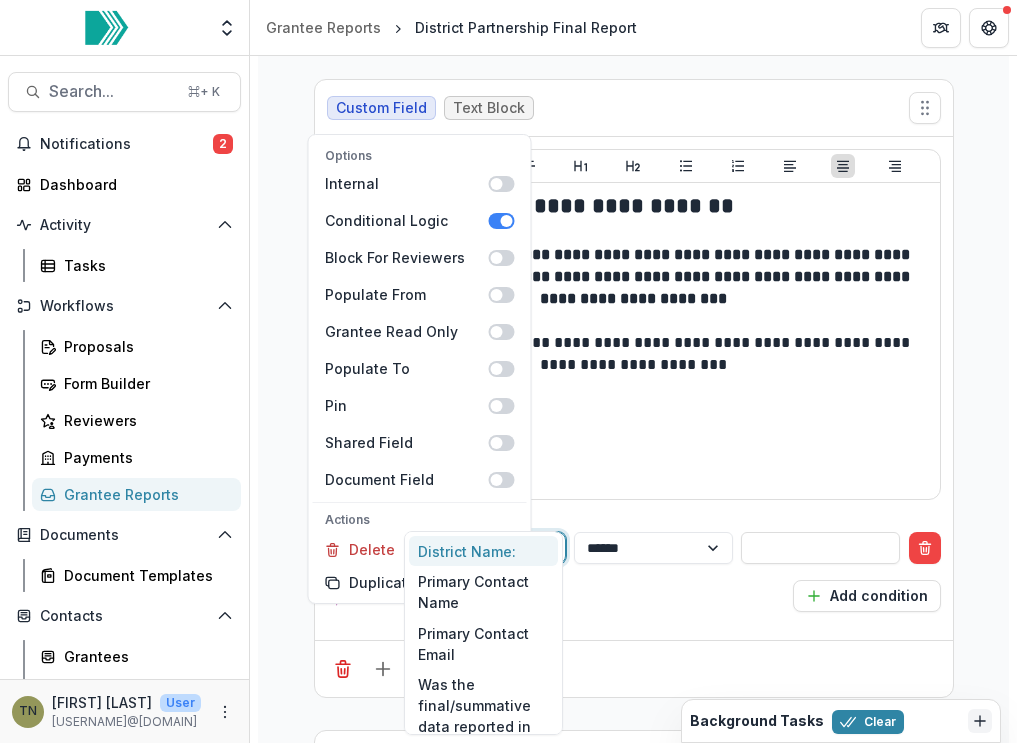 click at bounding box center [547, 548] 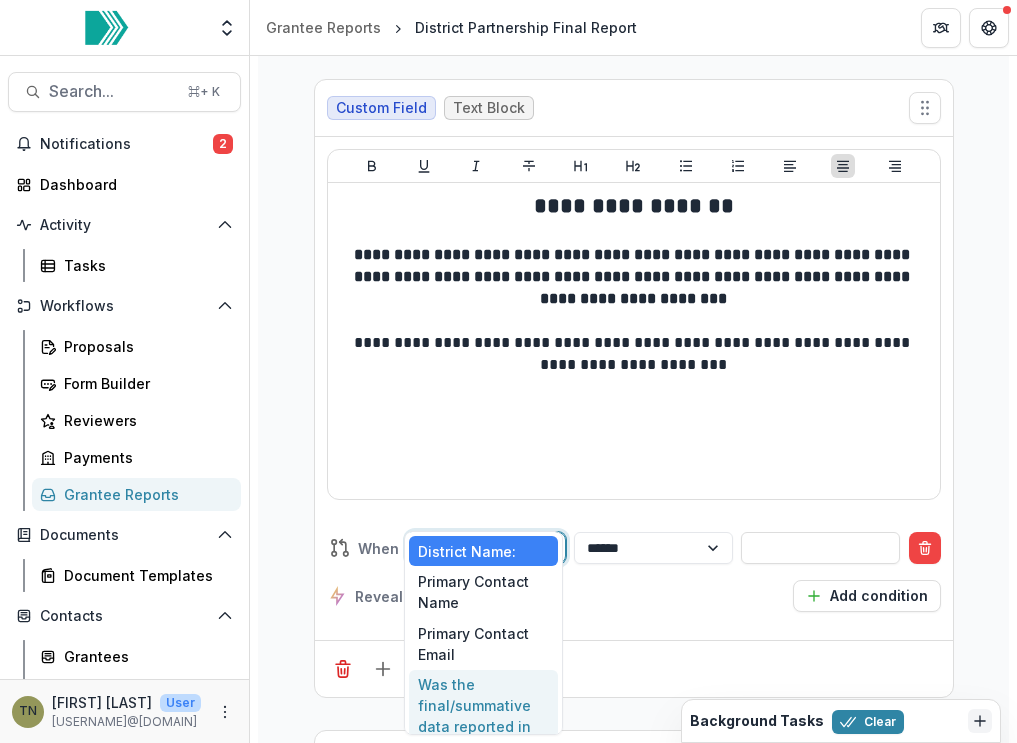 click on "Was the final/summative data reported in June/July 2025 reporting?" at bounding box center (483, 727) 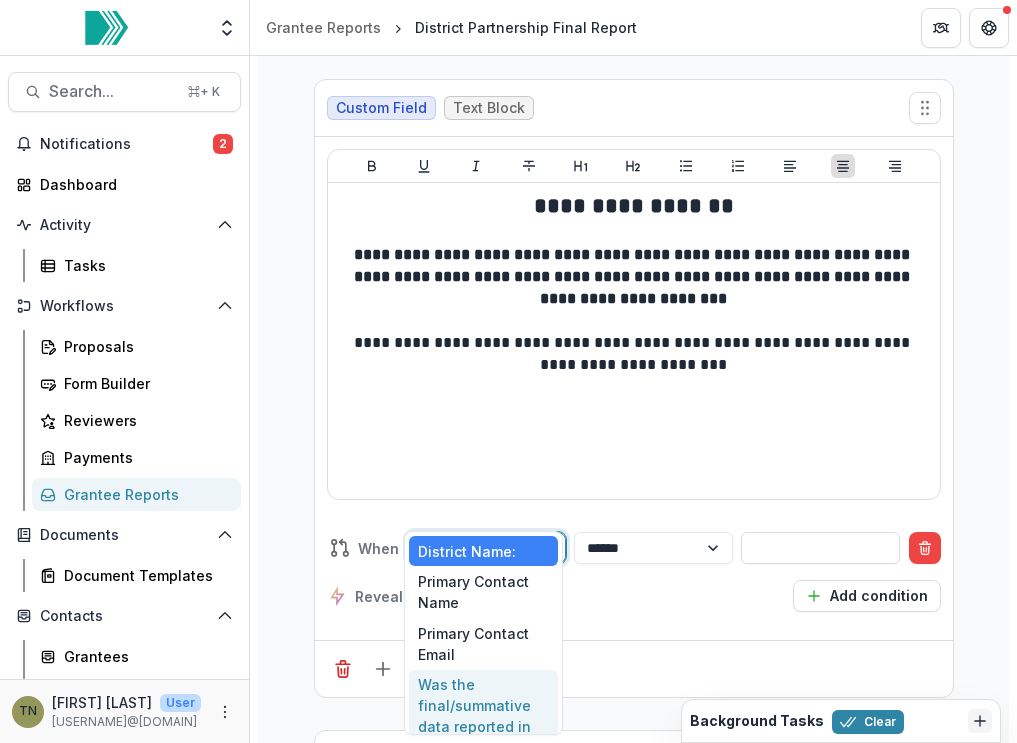 scroll, scrollTop: 7438, scrollLeft: 0, axis: vertical 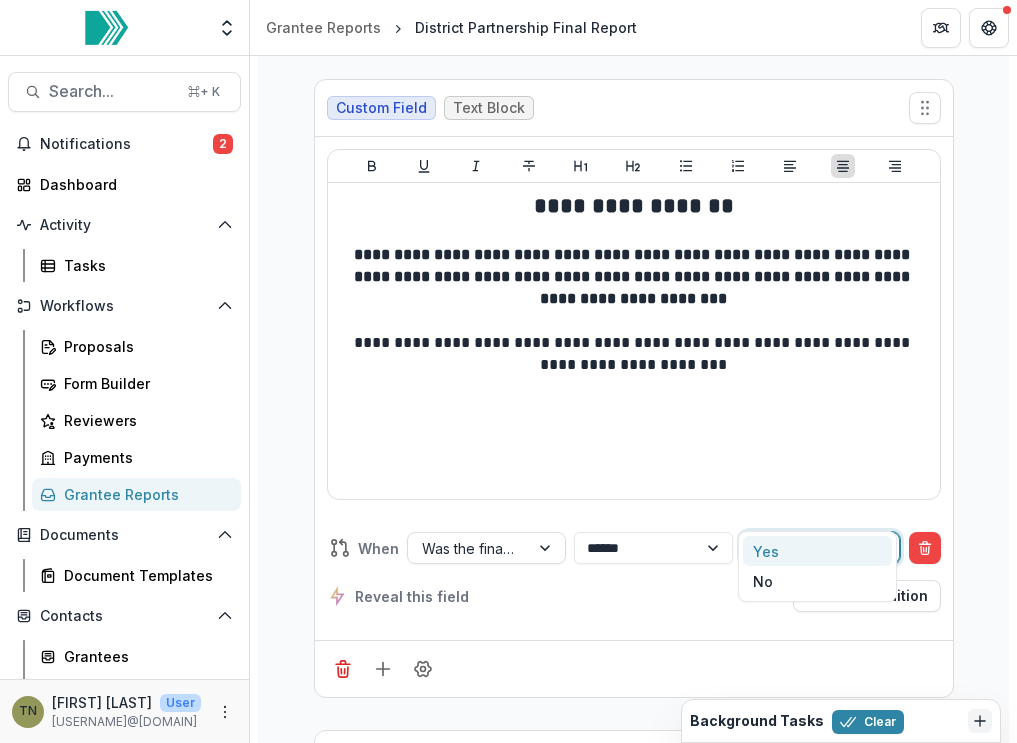 click at bounding box center (758, 548) 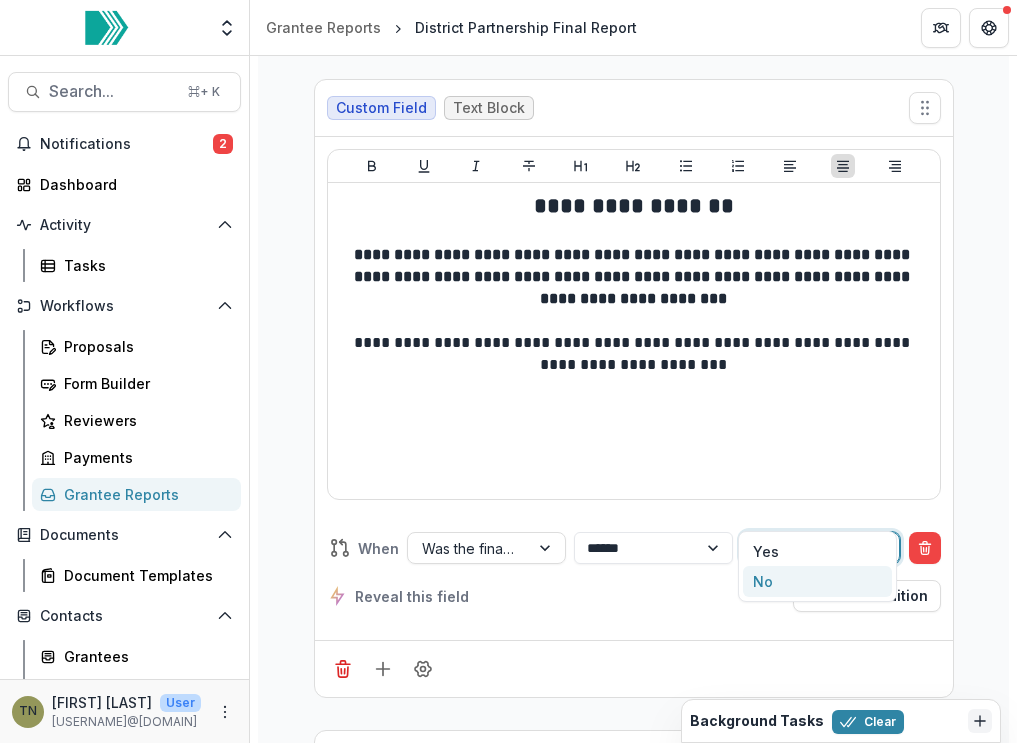click on "No" at bounding box center [817, 581] 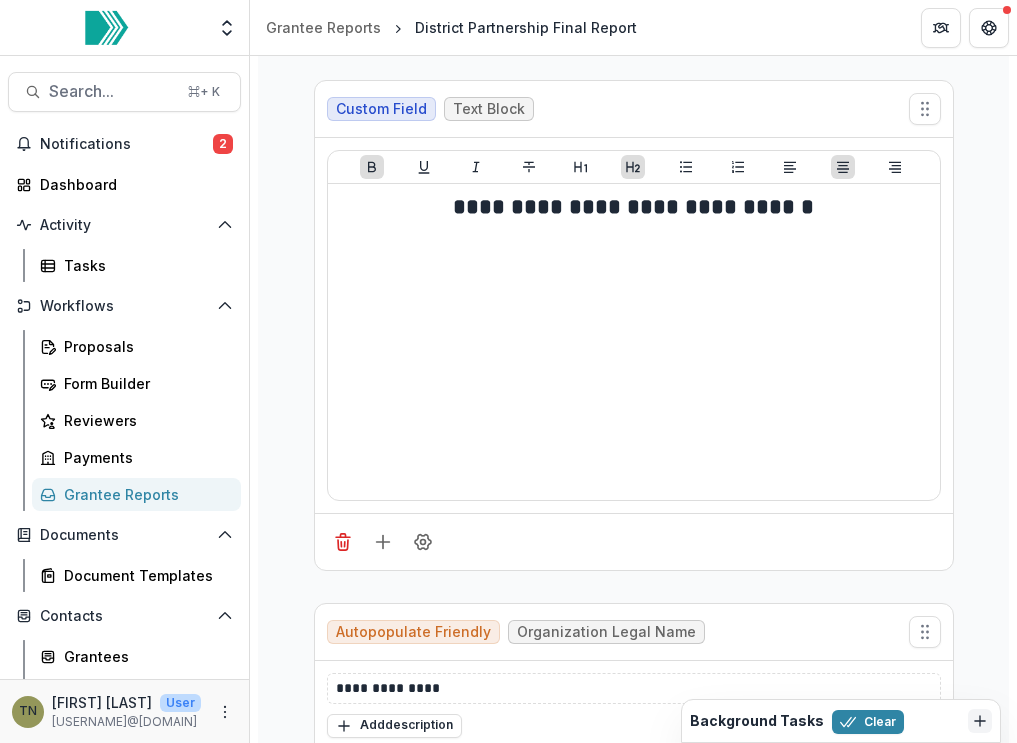 scroll, scrollTop: 0, scrollLeft: 0, axis: both 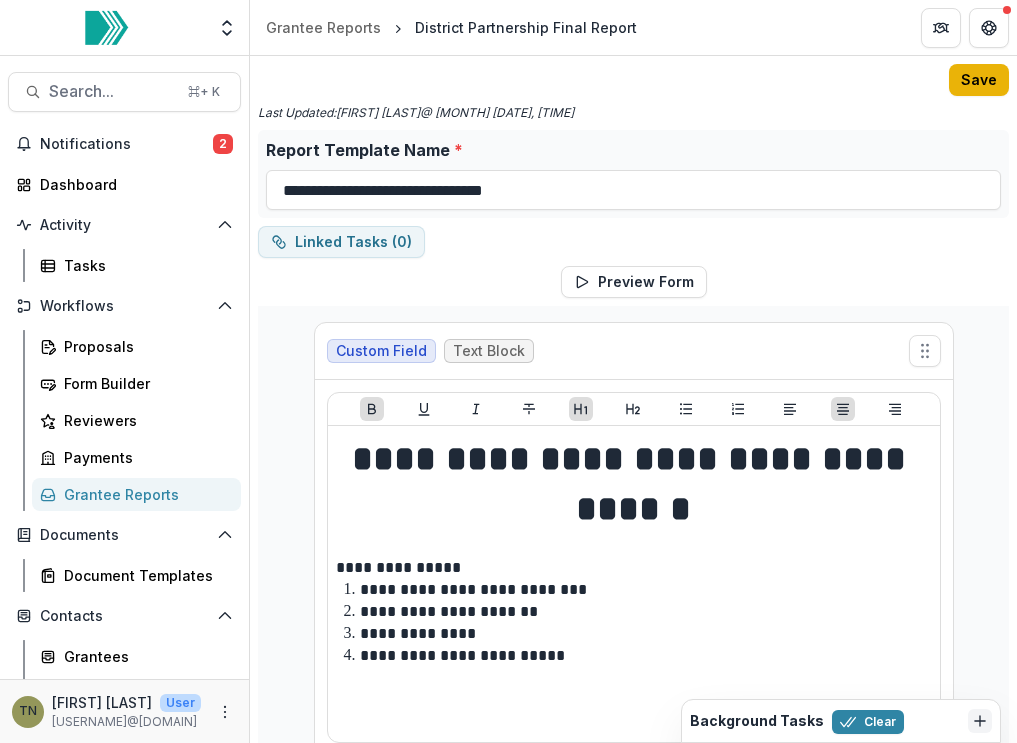 click on "Save" at bounding box center (979, 80) 